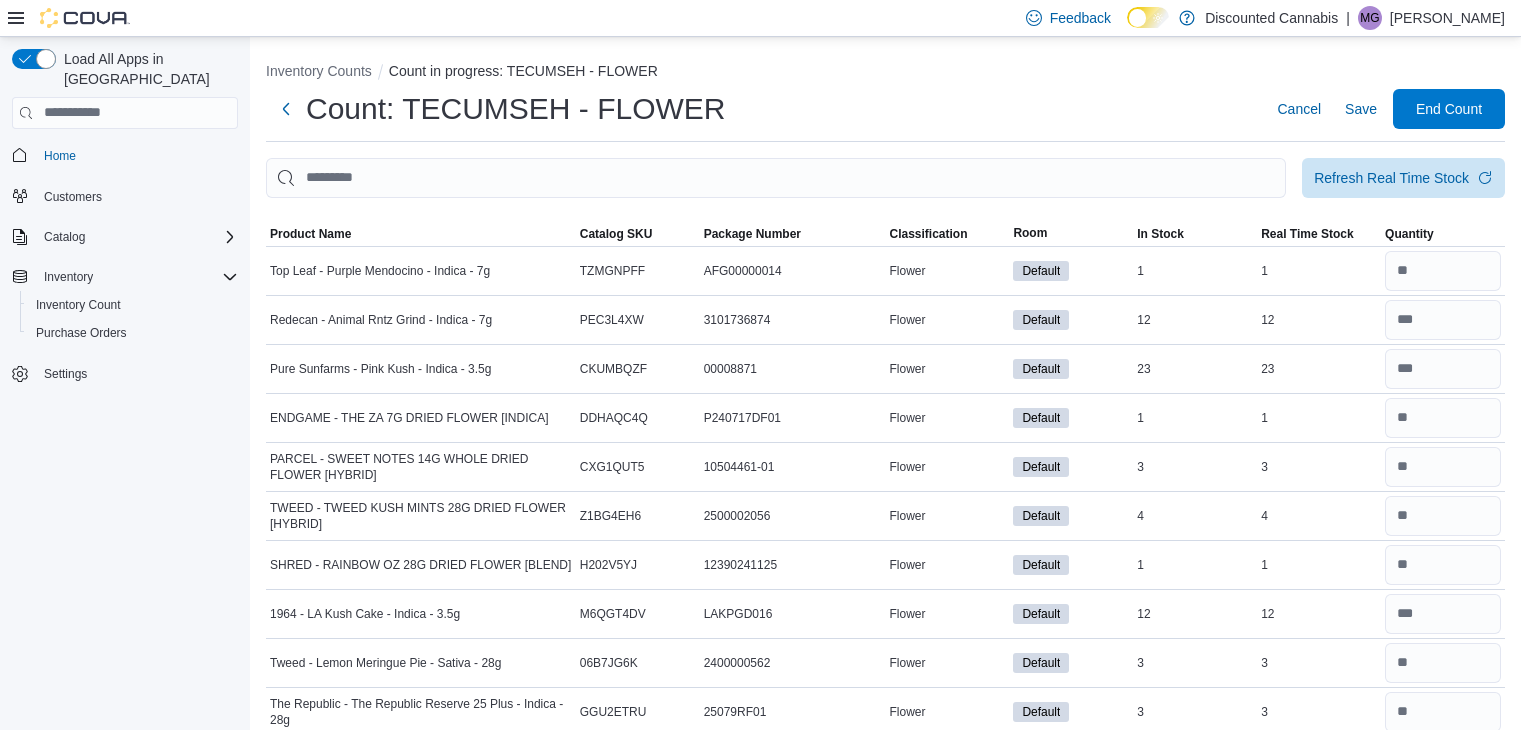 scroll, scrollTop: 5845, scrollLeft: 0, axis: vertical 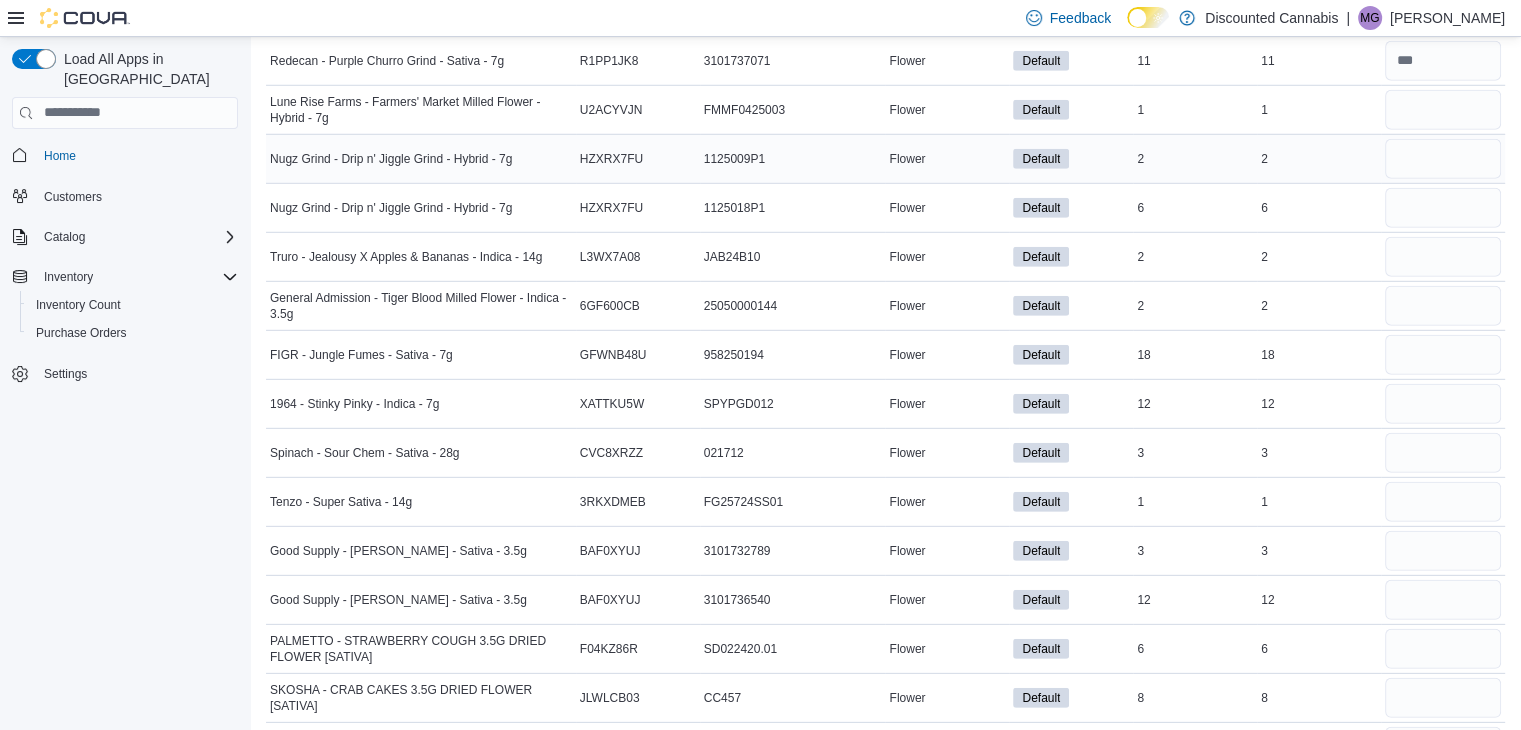 type on "*" 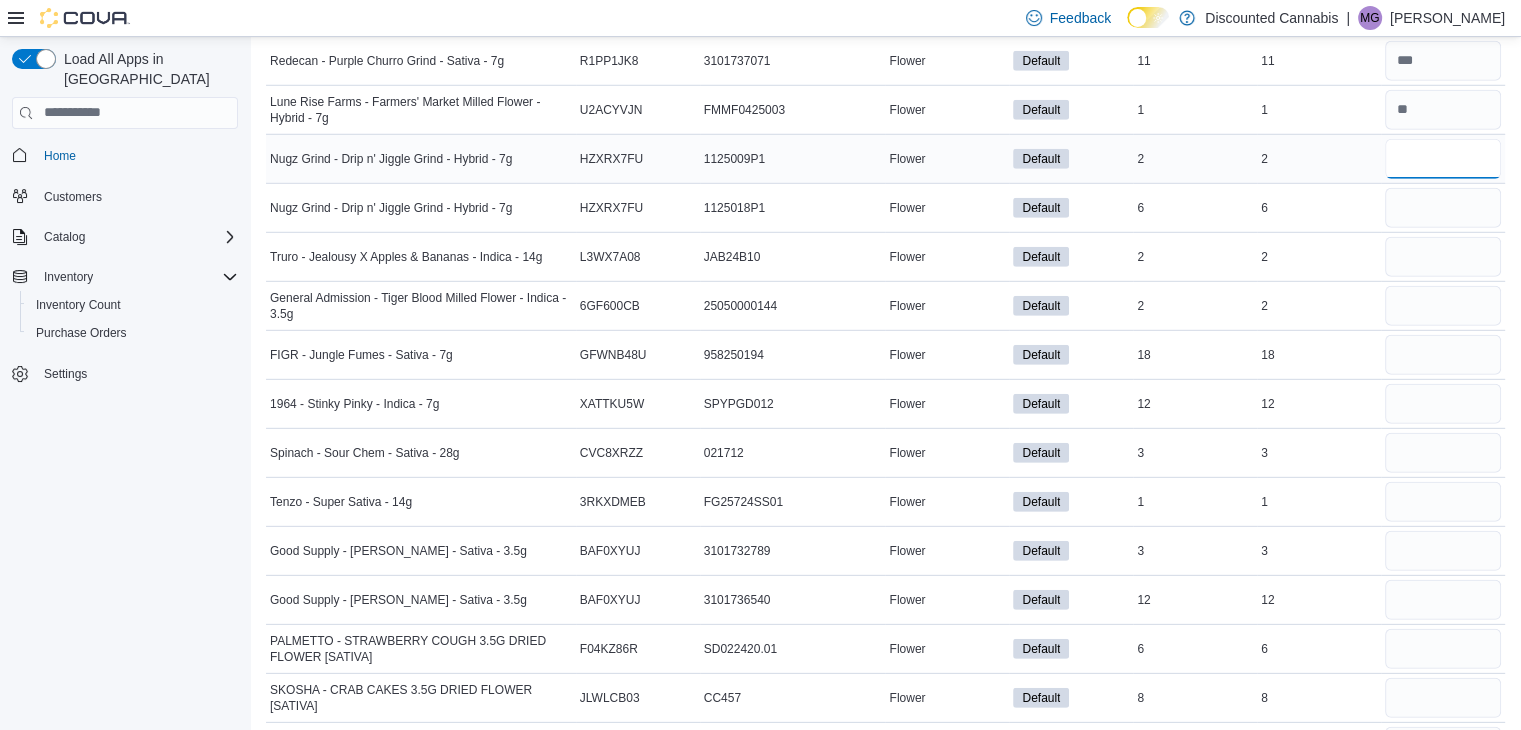 drag, startPoint x: 1460, startPoint y: 123, endPoint x: 1467, endPoint y: 142, distance: 20.248457 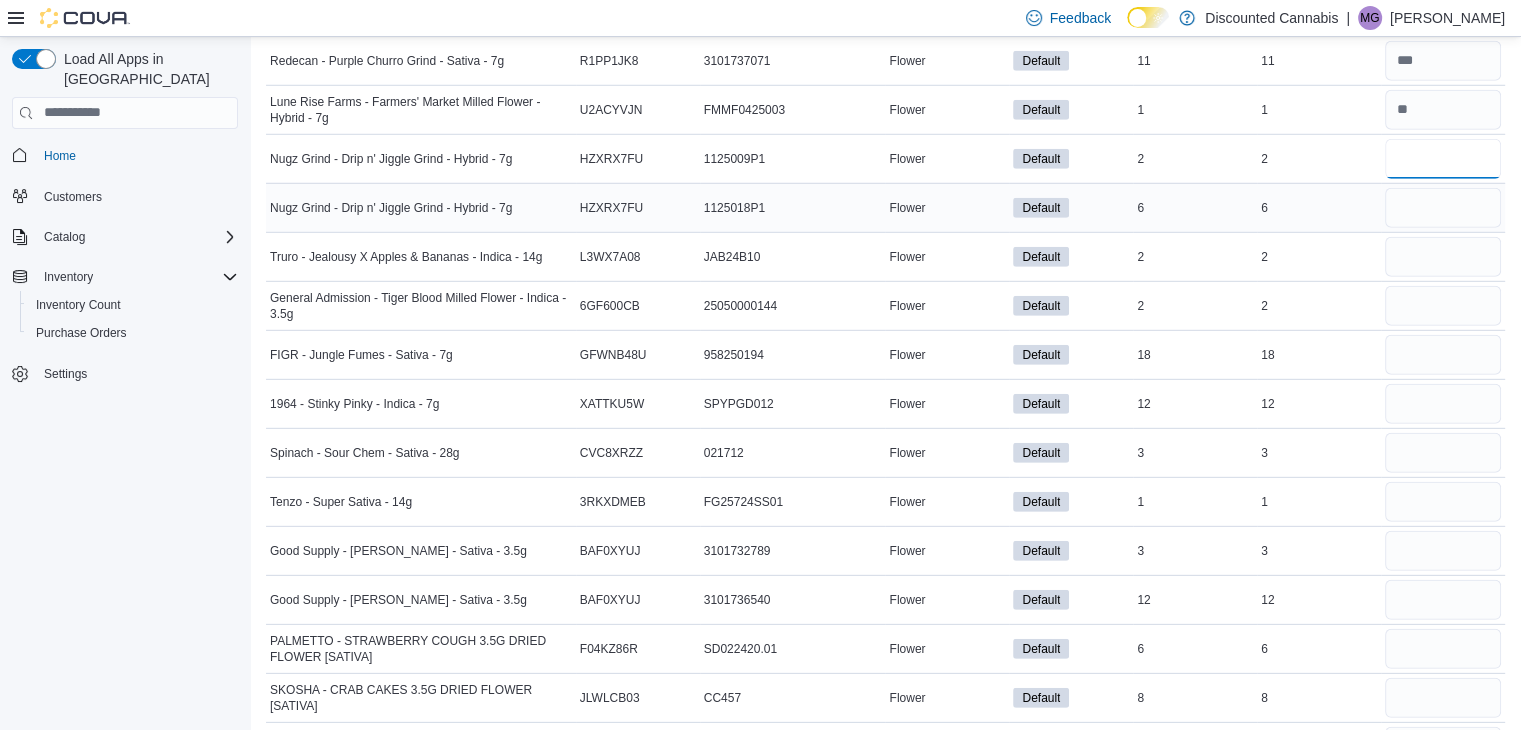 type on "*" 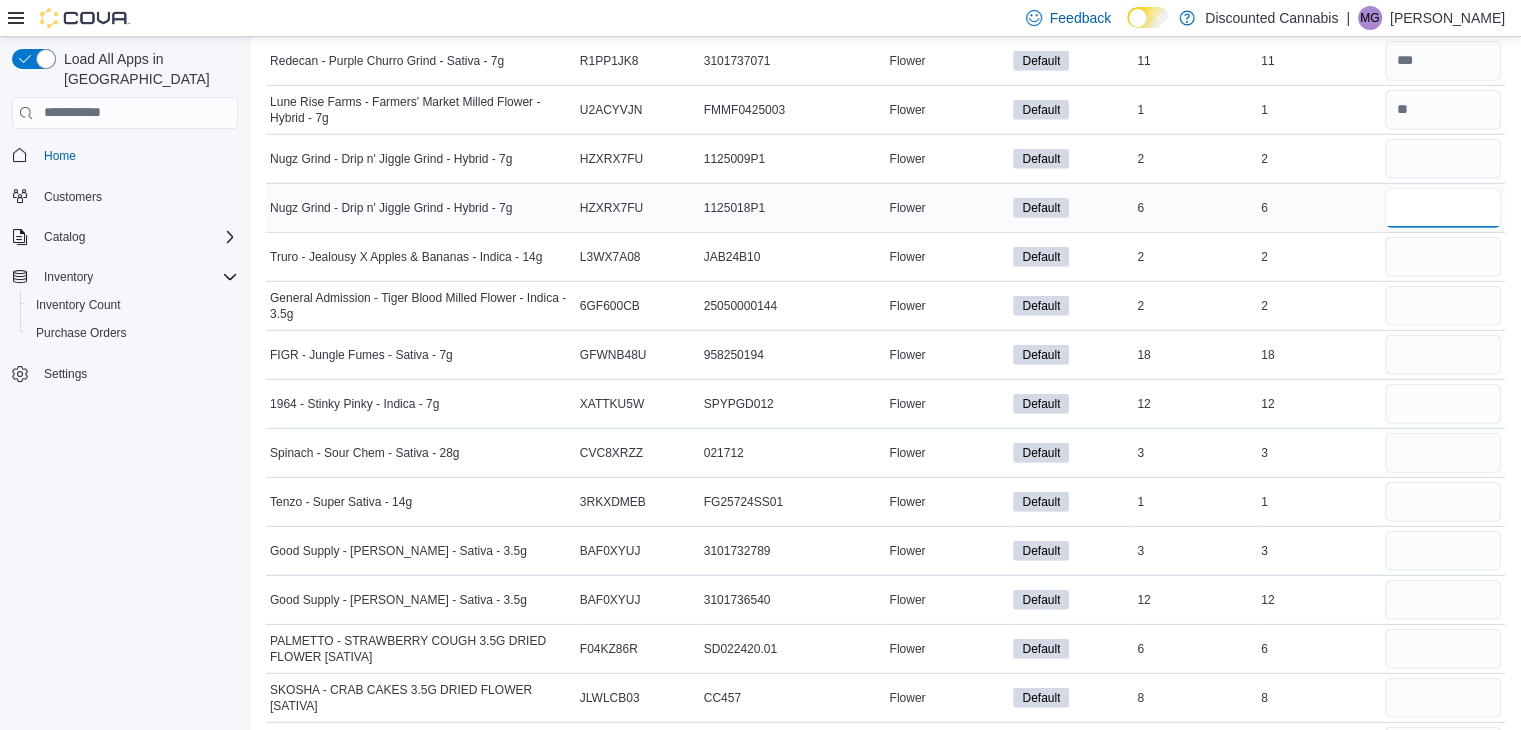 type 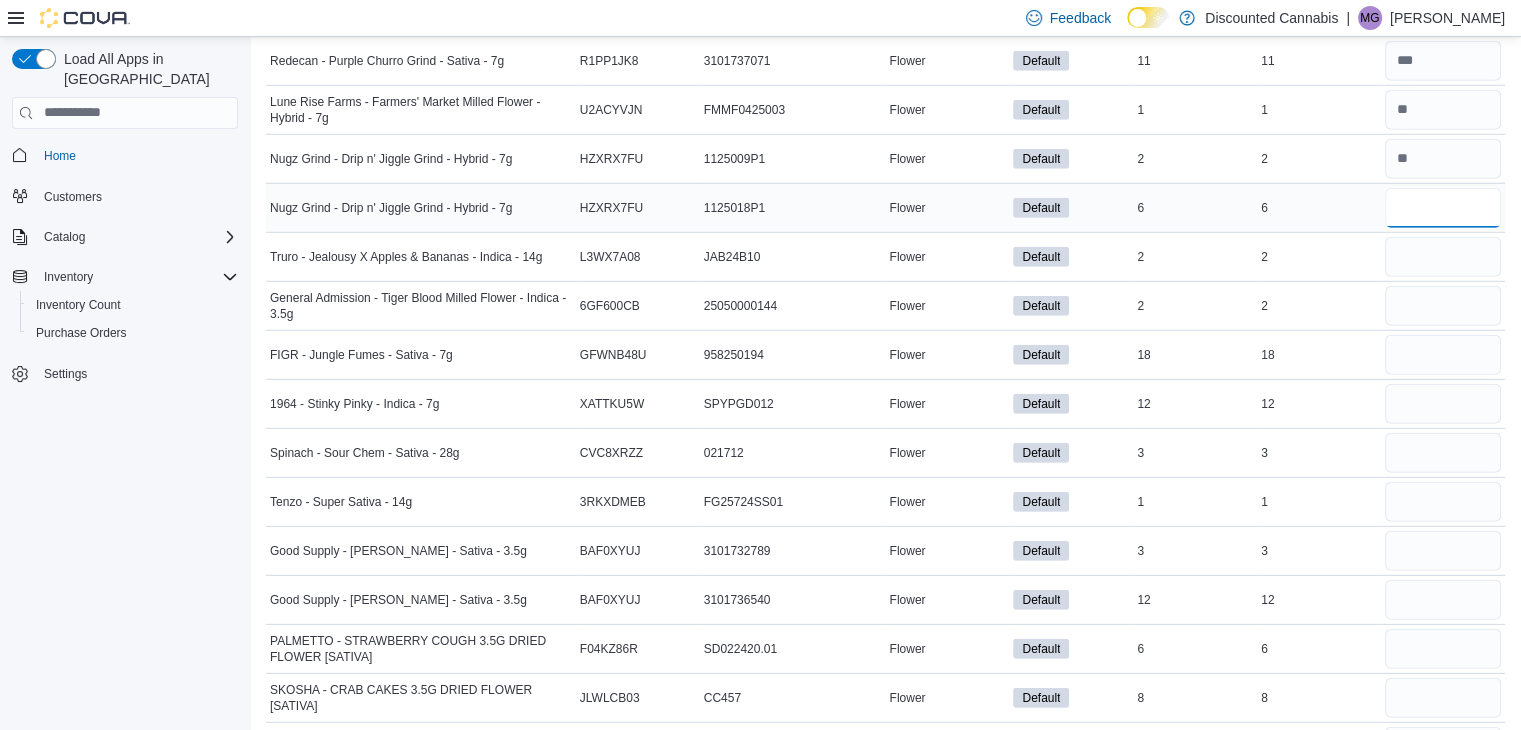 click at bounding box center [1443, 208] 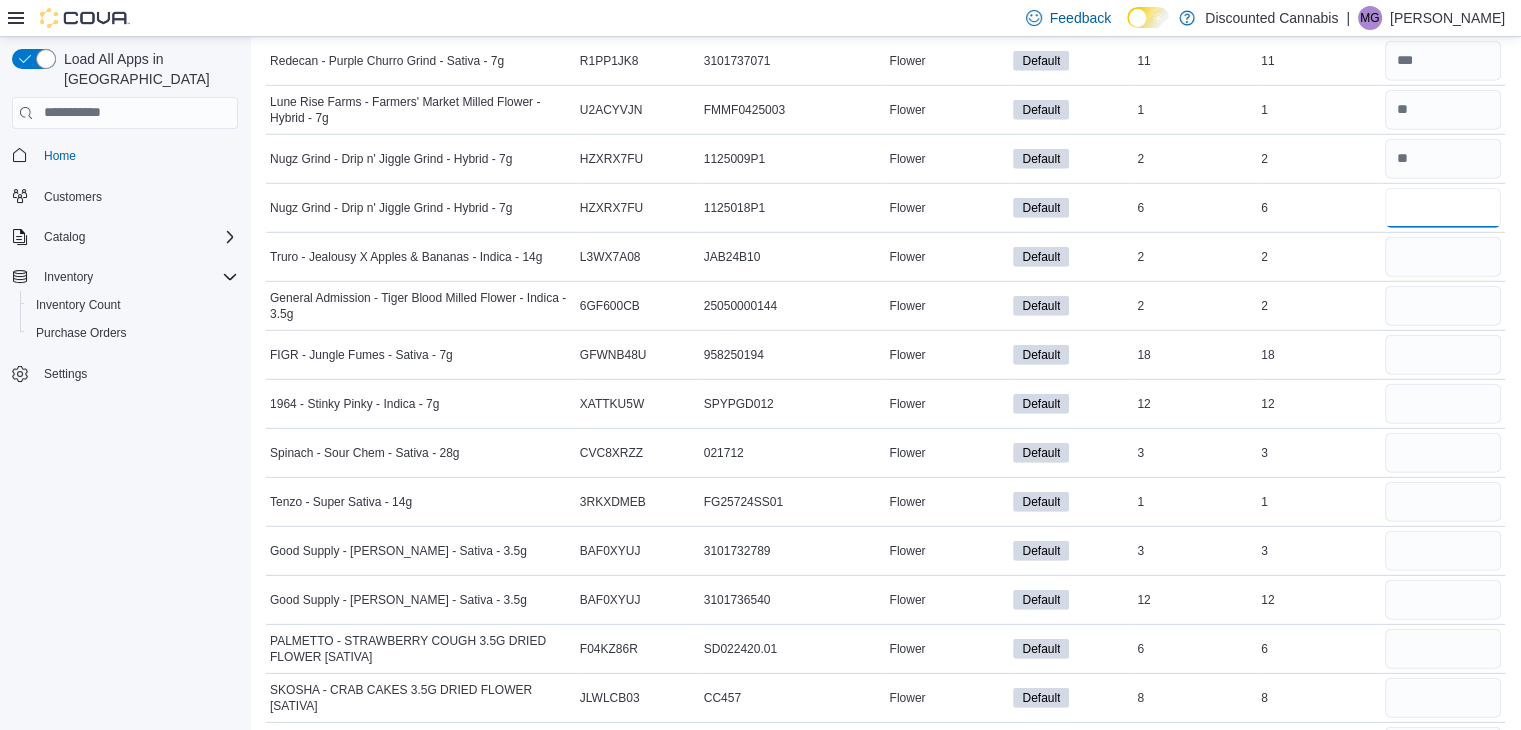 type on "*" 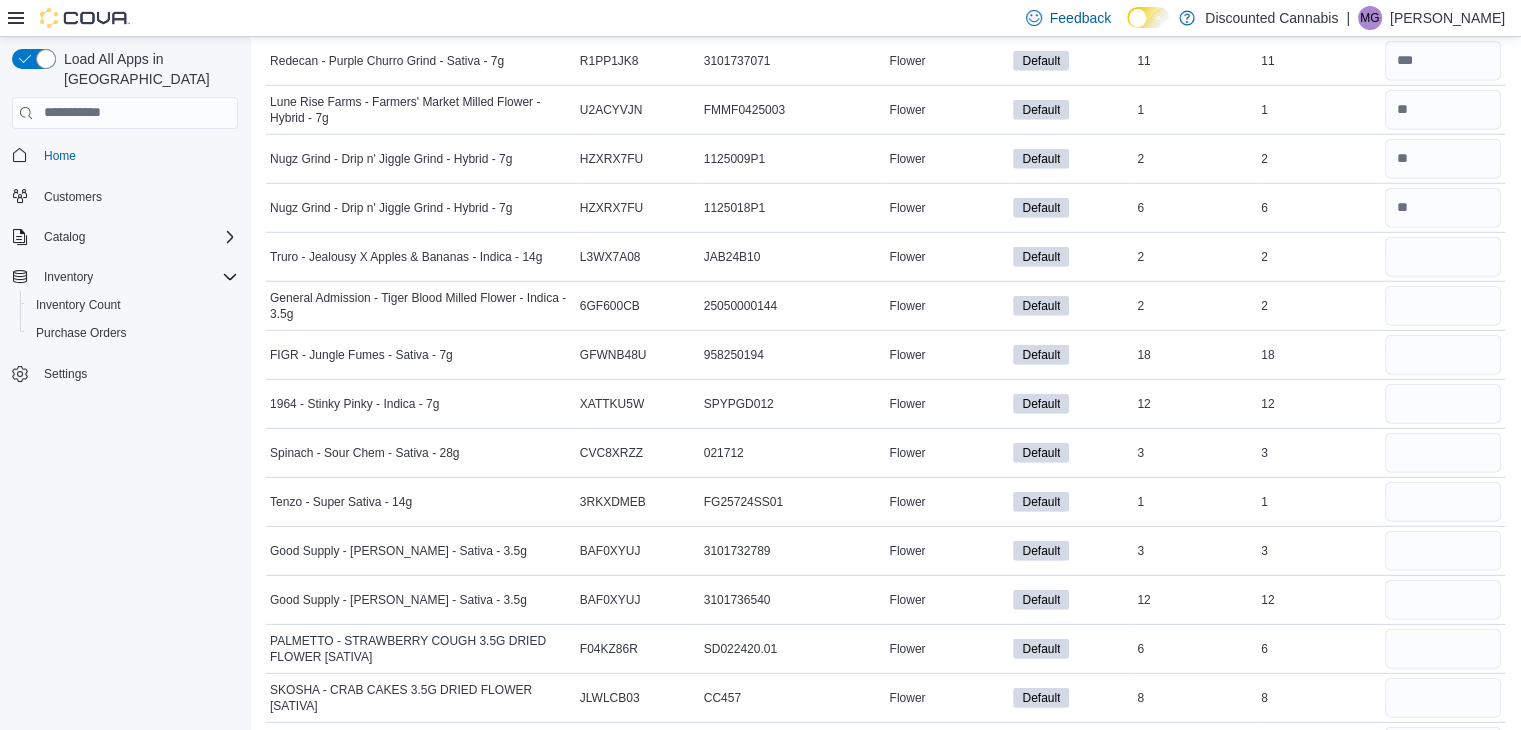 type 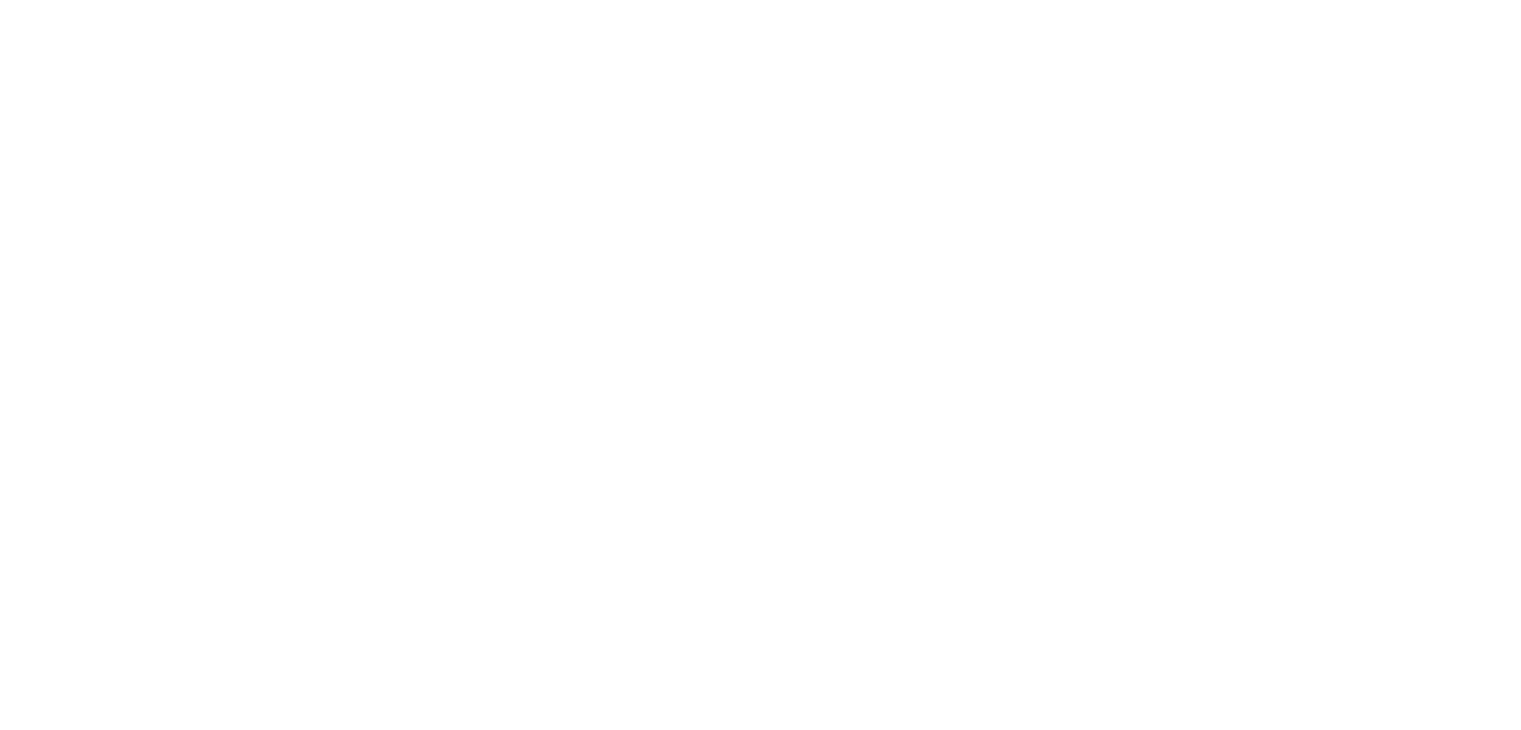 scroll, scrollTop: 0, scrollLeft: 0, axis: both 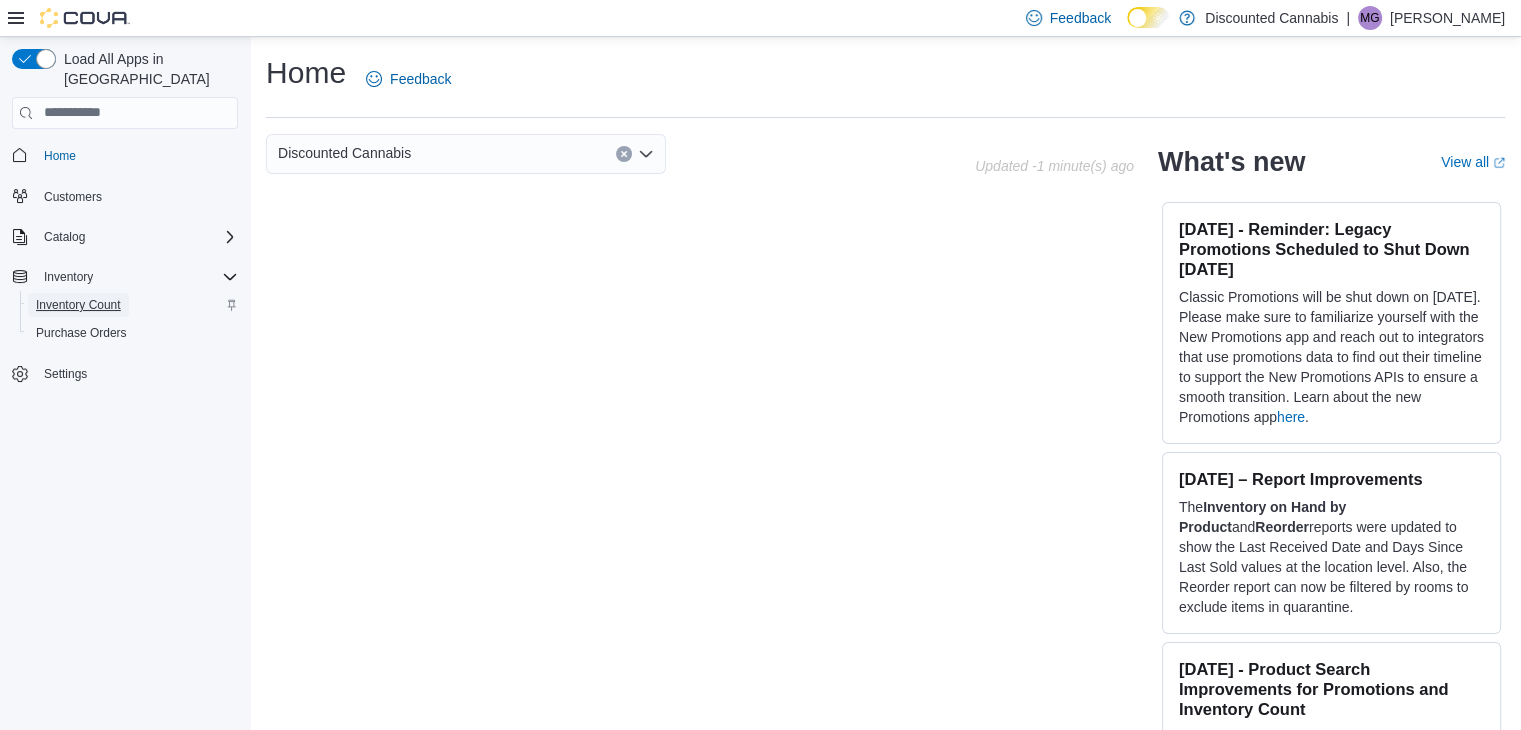 click on "Inventory Count" at bounding box center (78, 305) 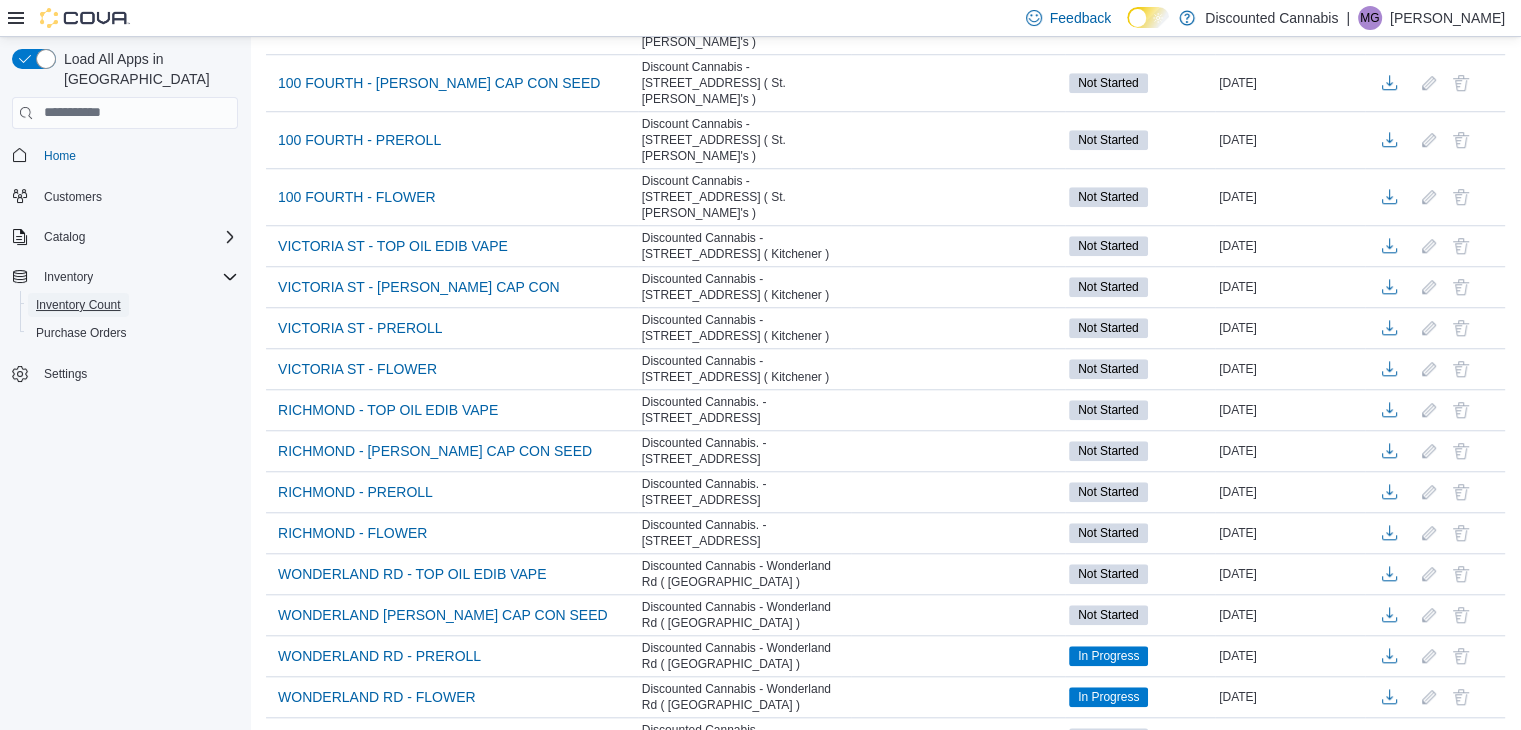 scroll, scrollTop: 1706, scrollLeft: 0, axis: vertical 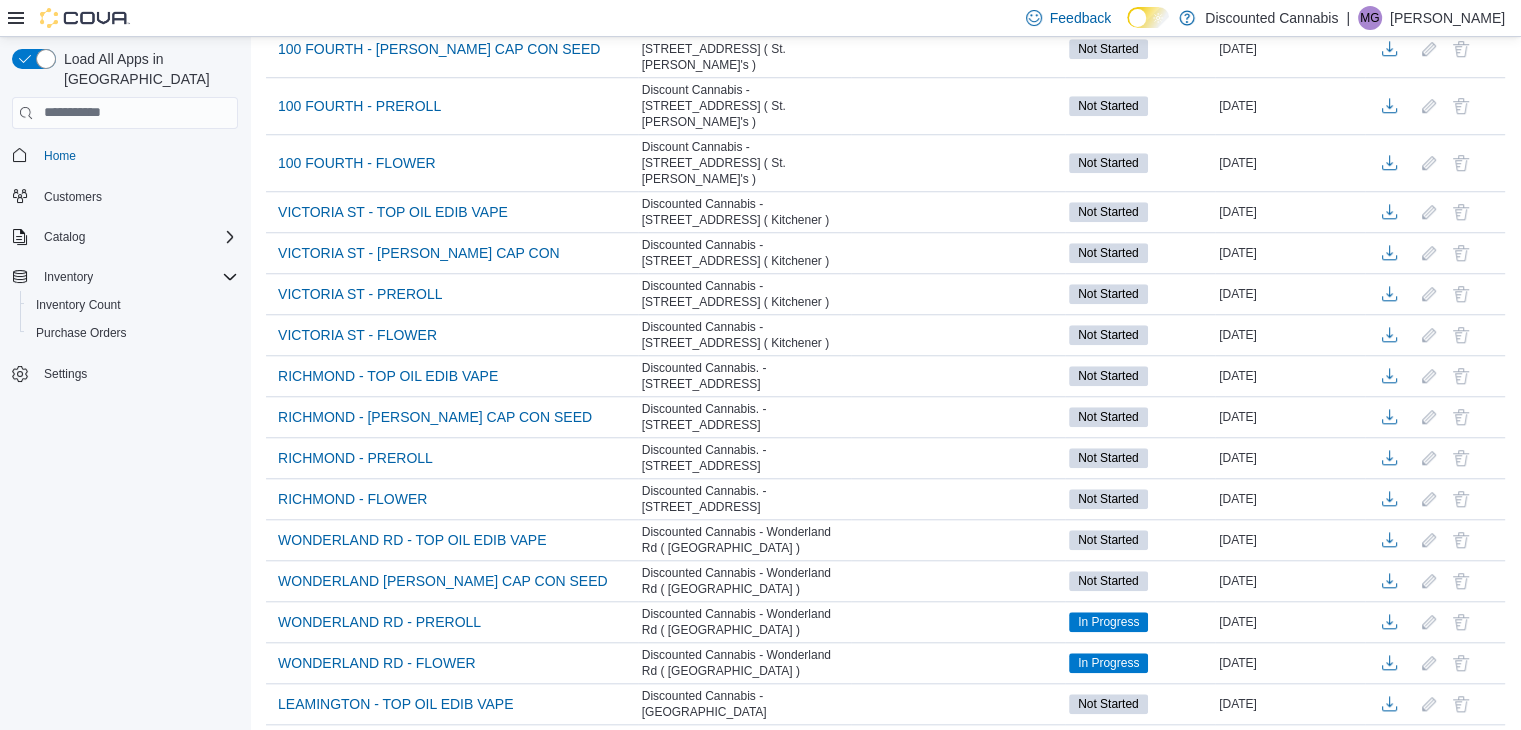 click on "Load More" at bounding box center [885, 1054] 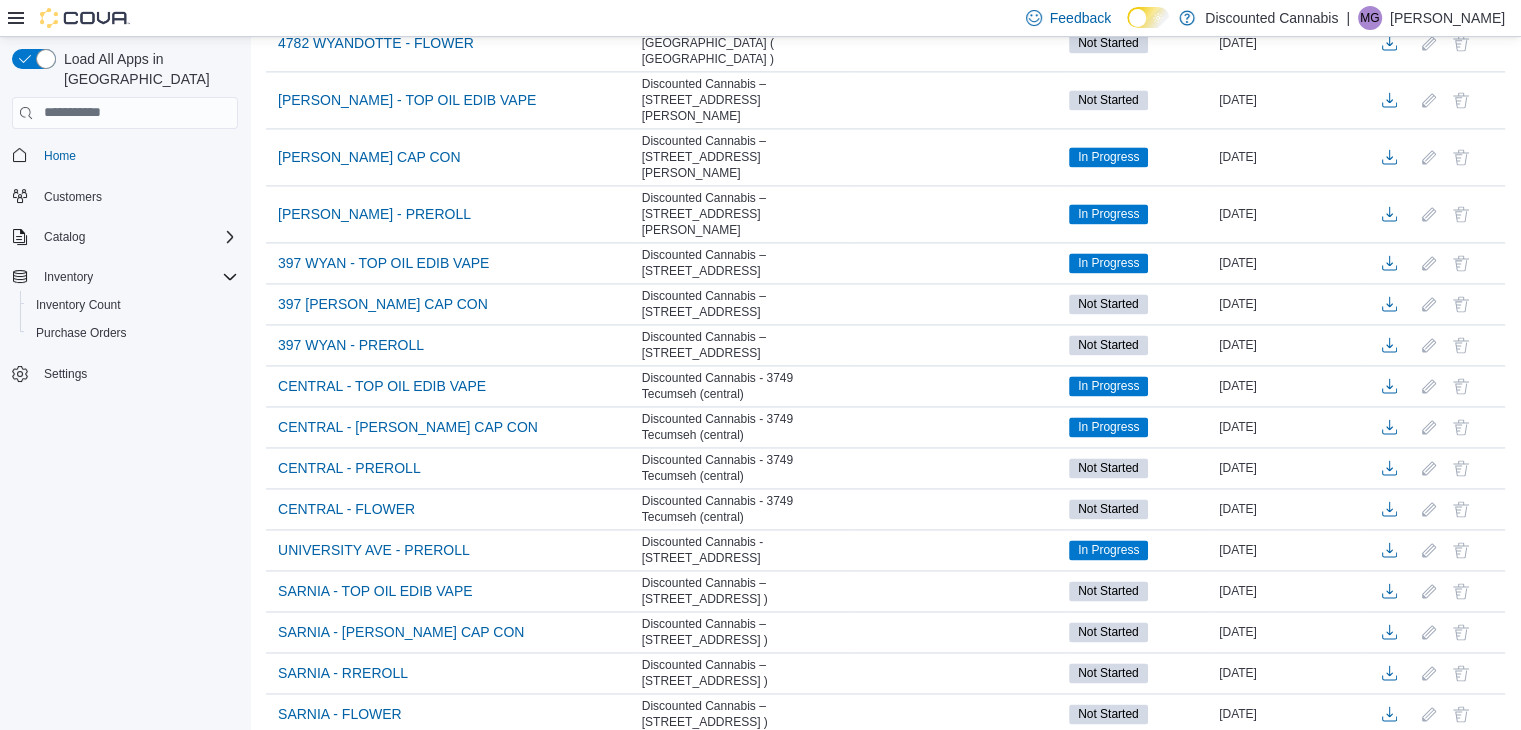 scroll, scrollTop: 3730, scrollLeft: 0, axis: vertical 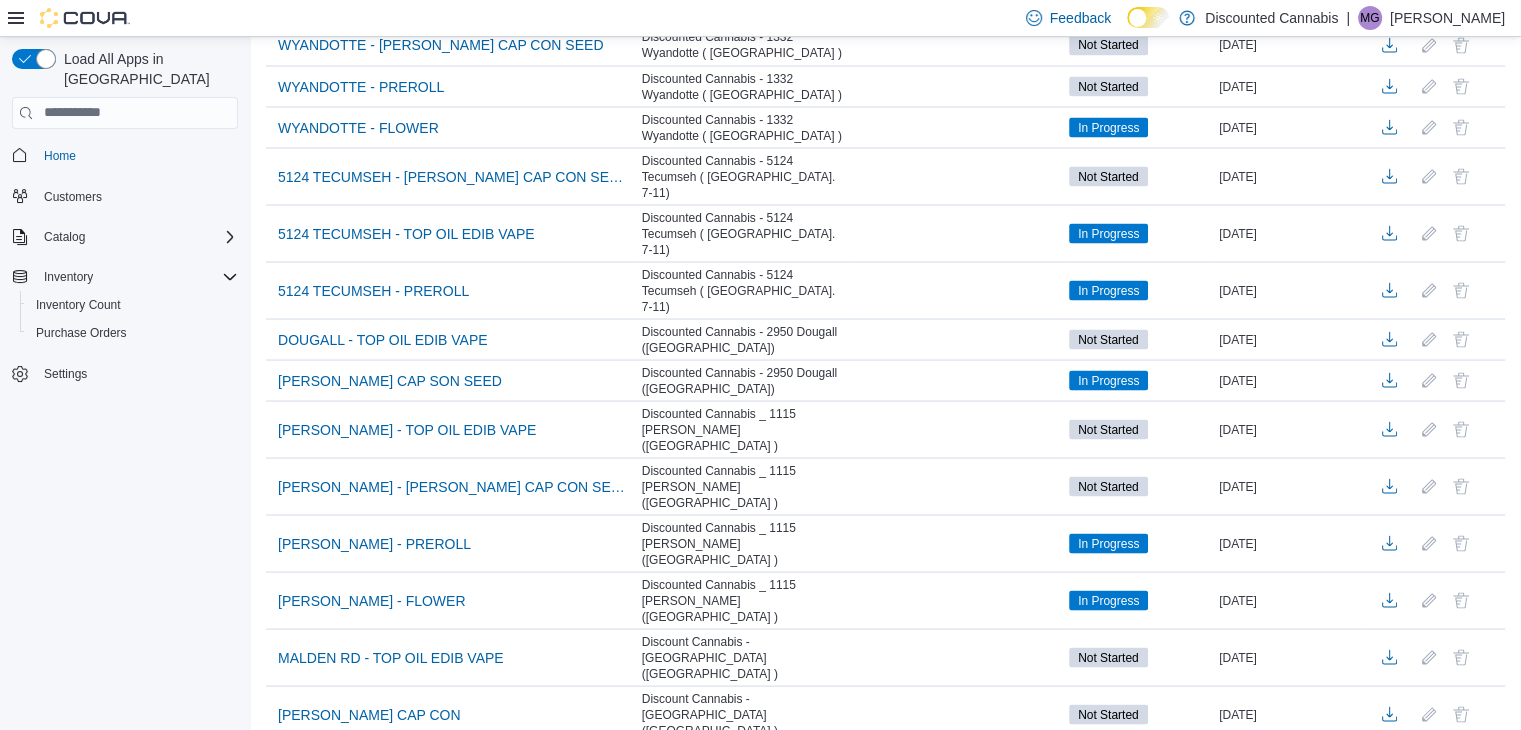 click on "Load More" at bounding box center (885, 1464) 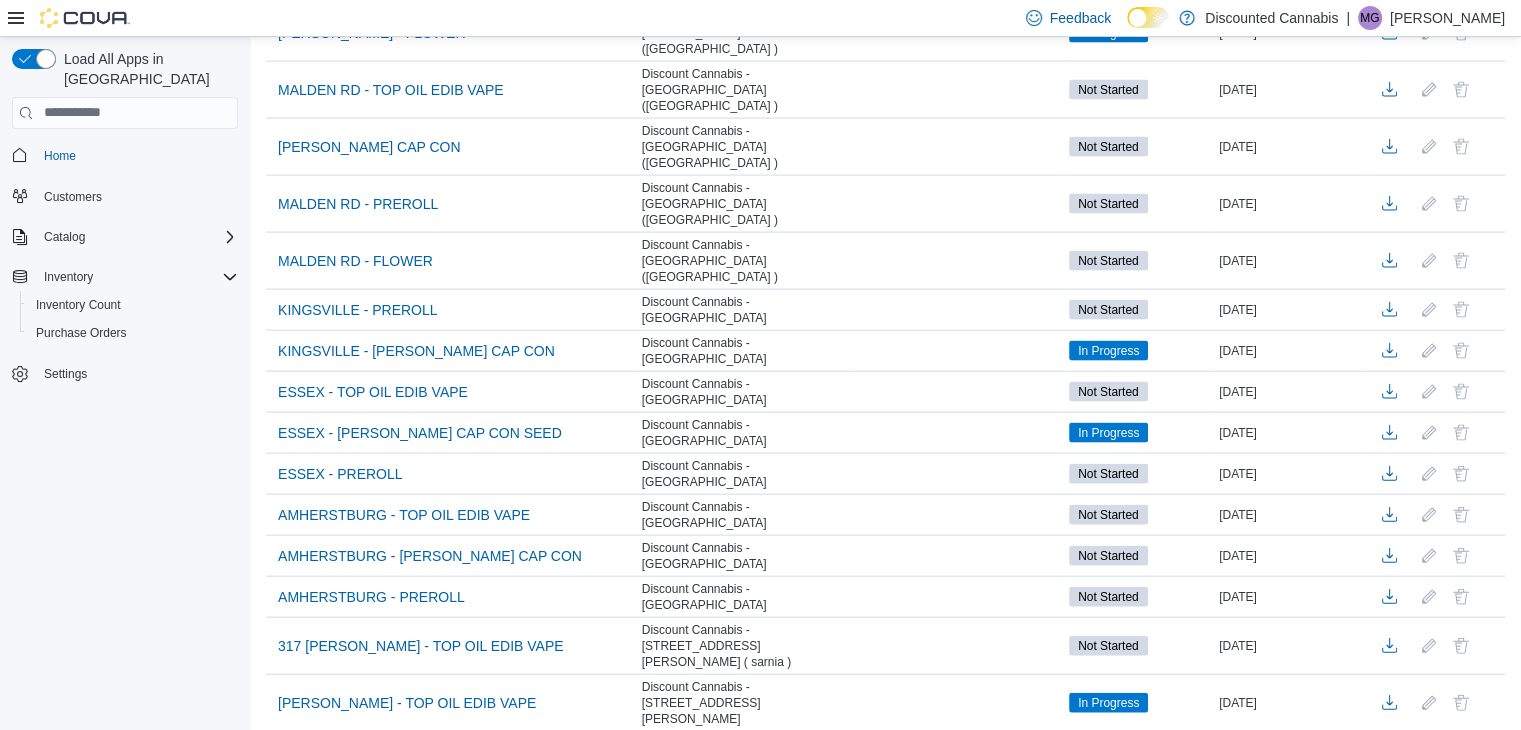 click on "TECUMSEH - FLOWER" at bounding box center (353, 1317) 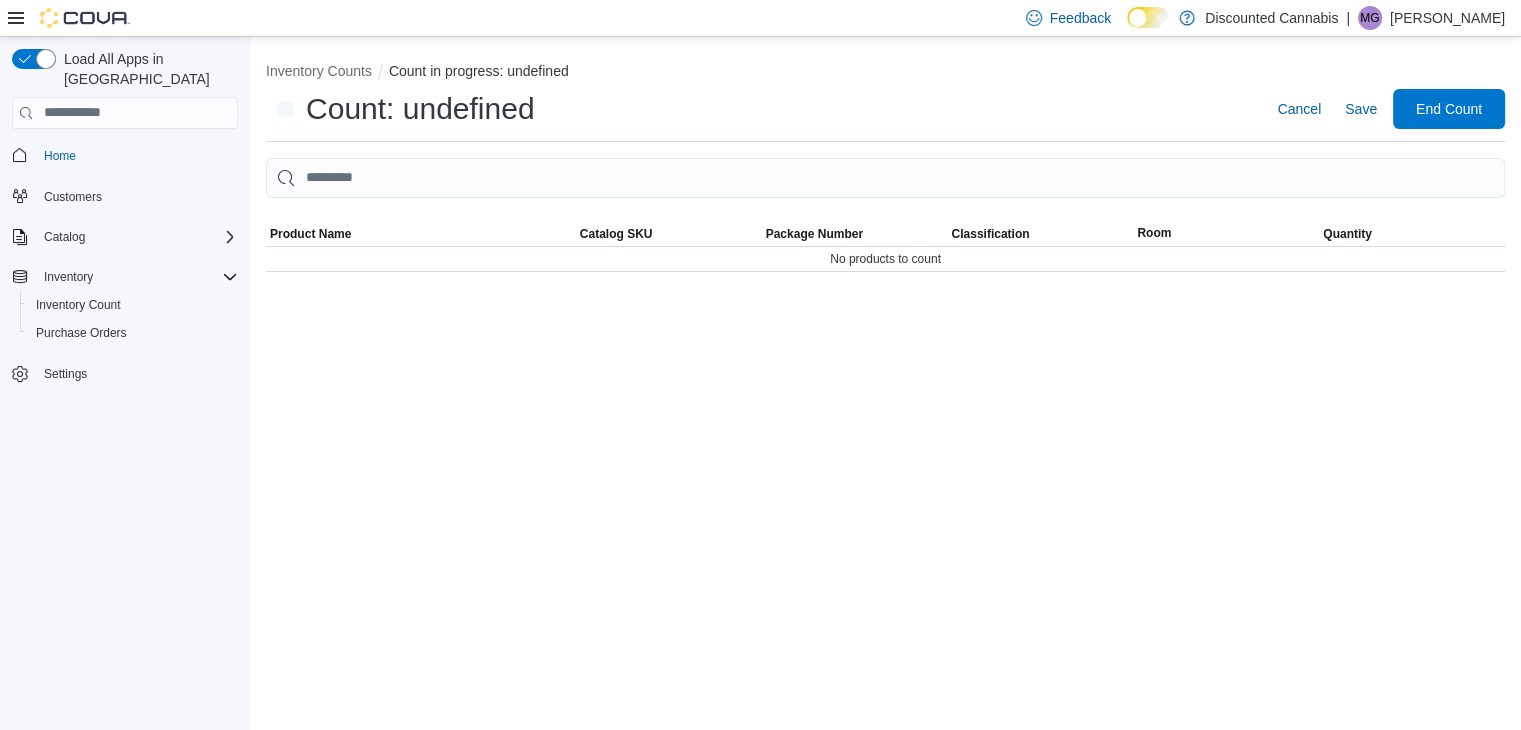 scroll, scrollTop: 0, scrollLeft: 0, axis: both 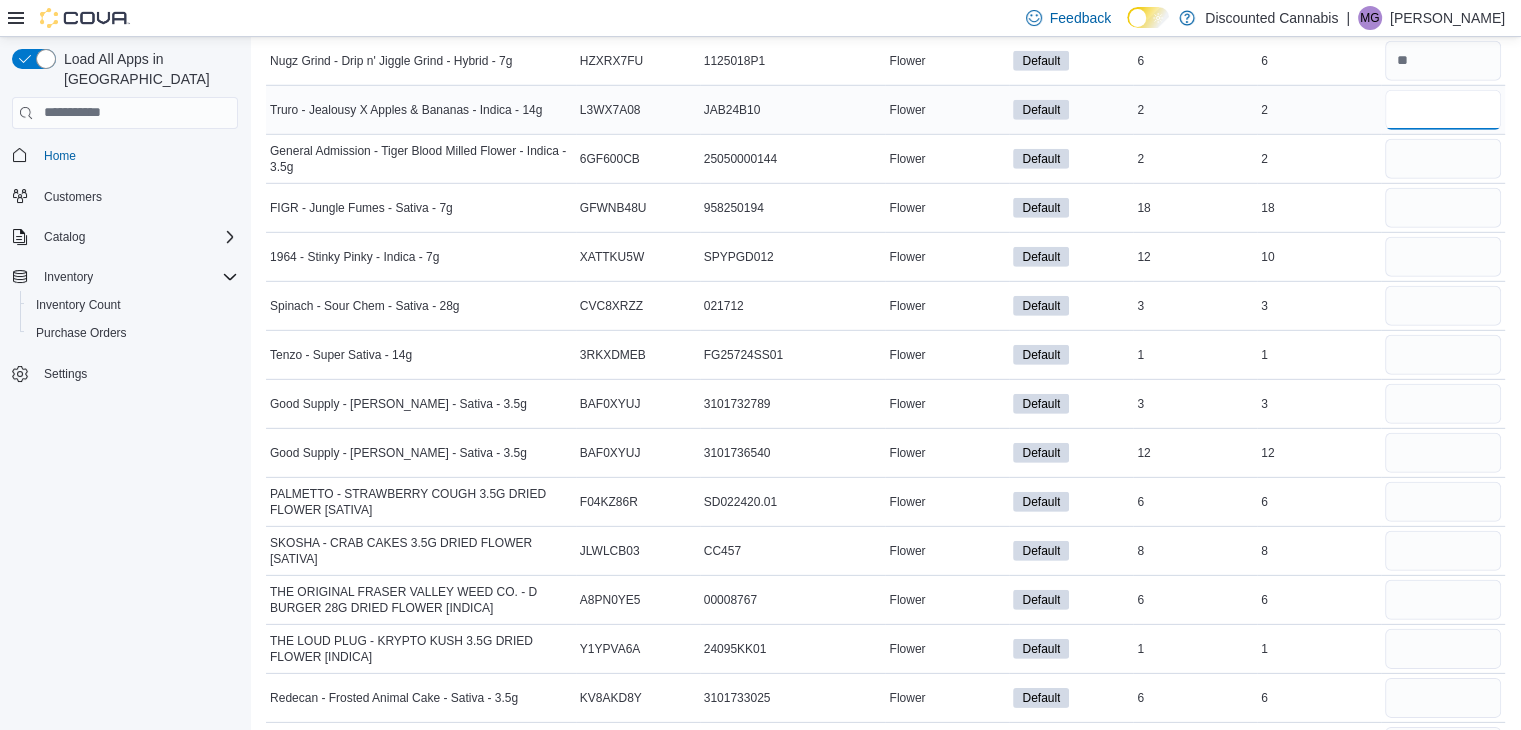 click at bounding box center (1443, 110) 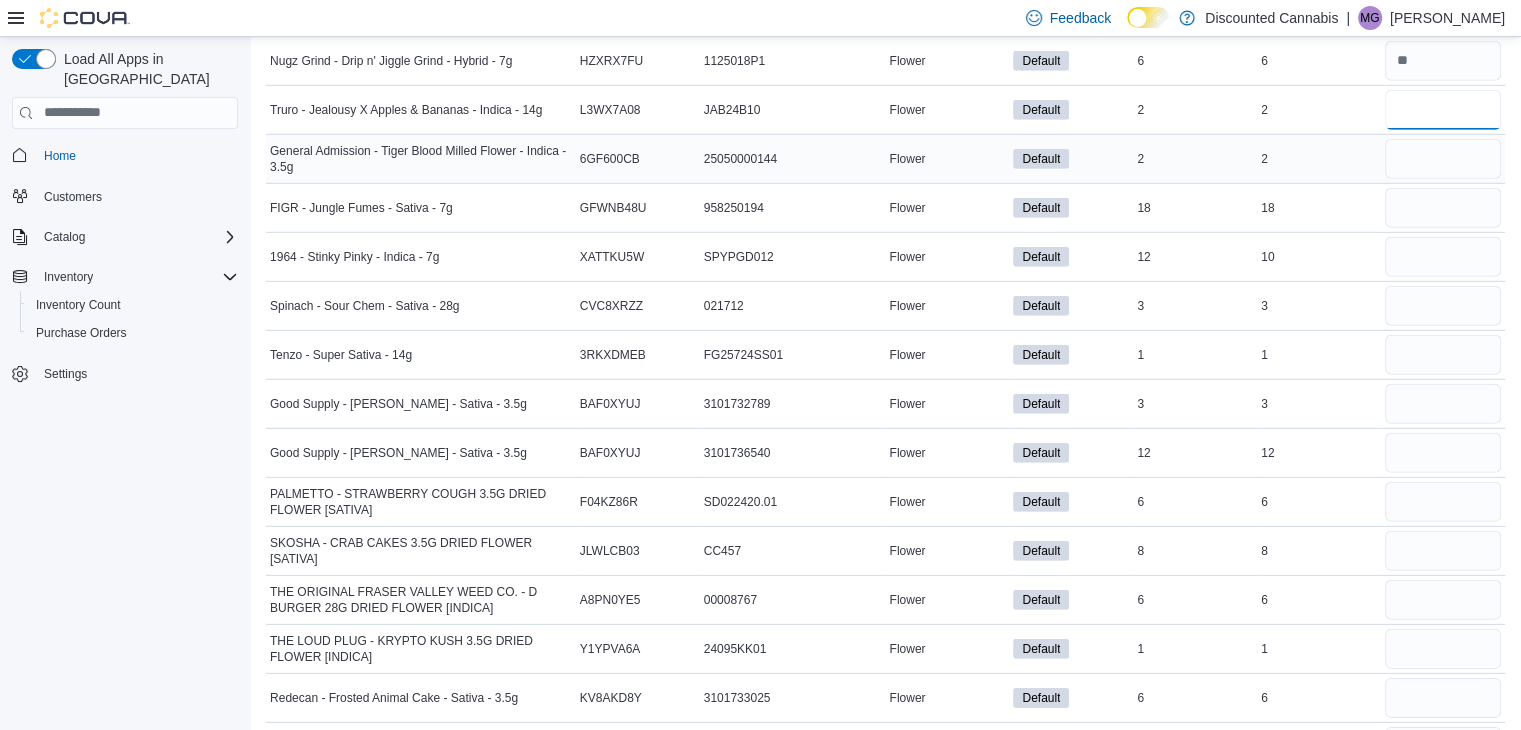 type on "*" 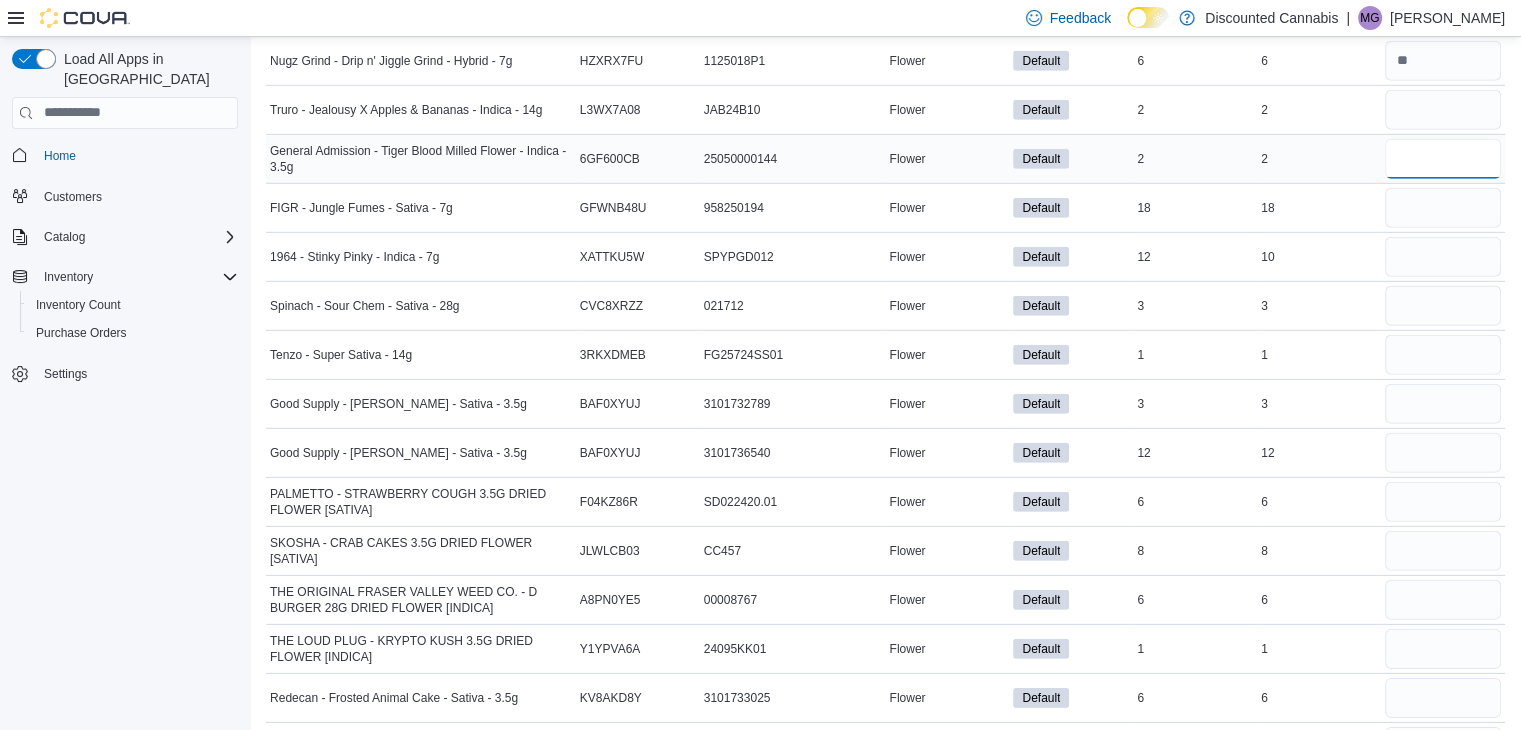 click at bounding box center (1443, 159) 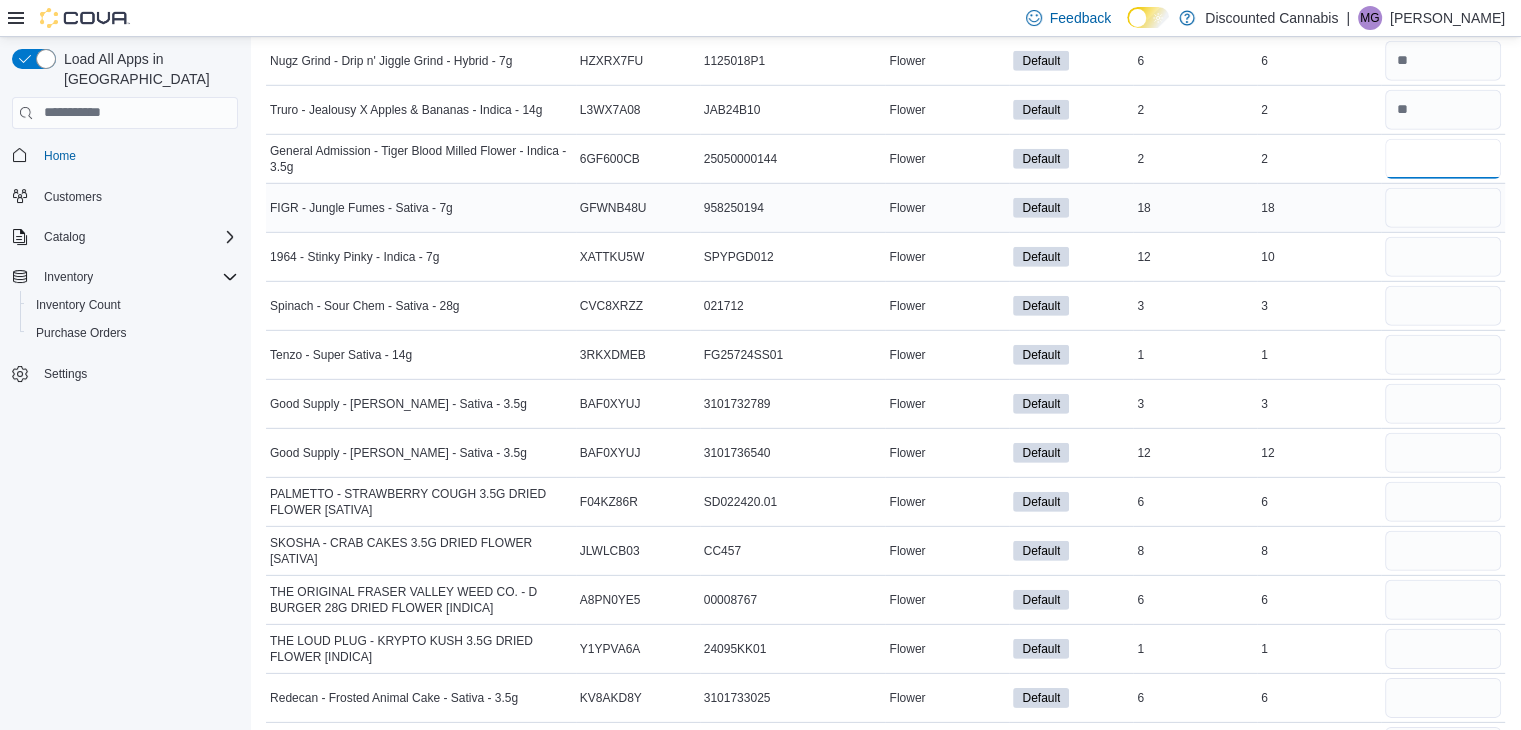 type on "*" 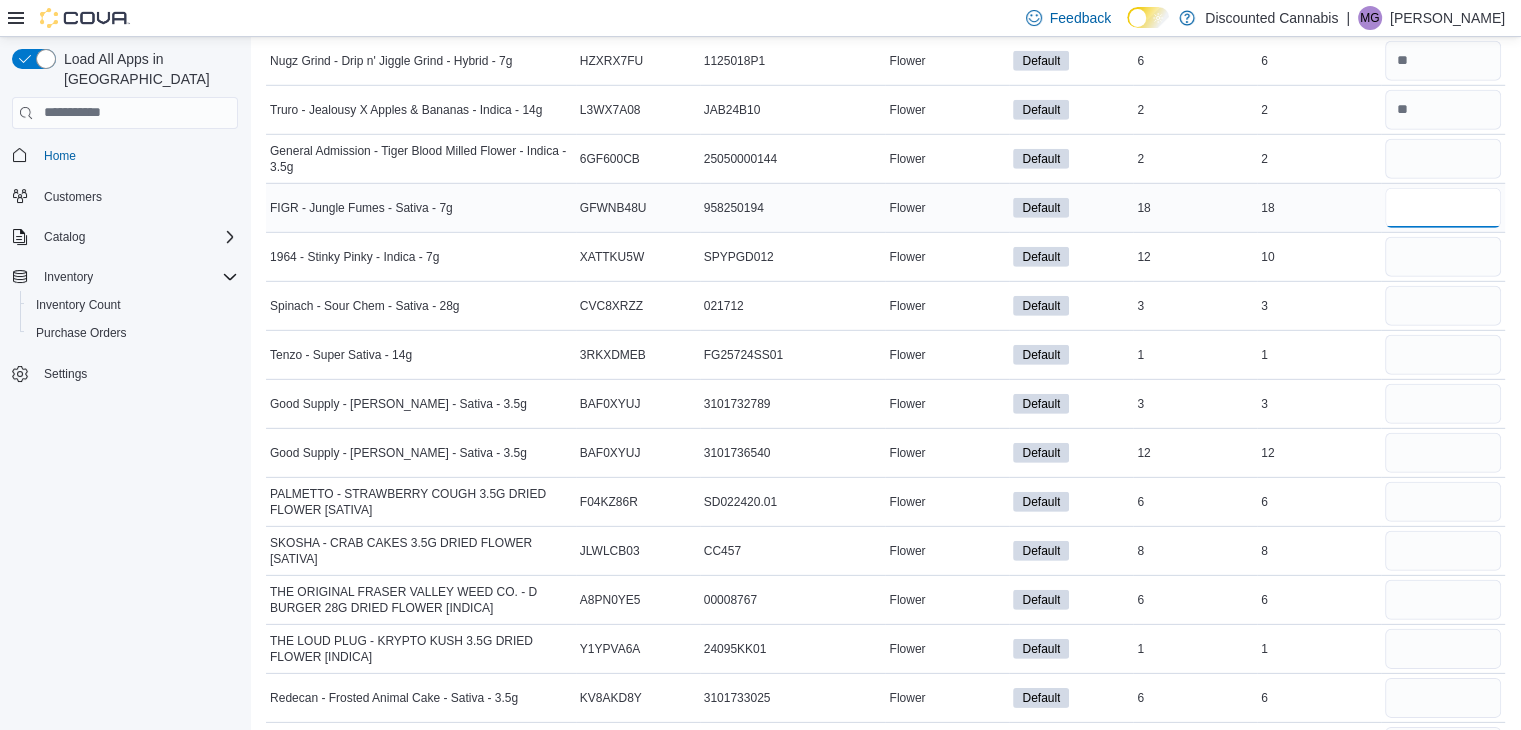 type 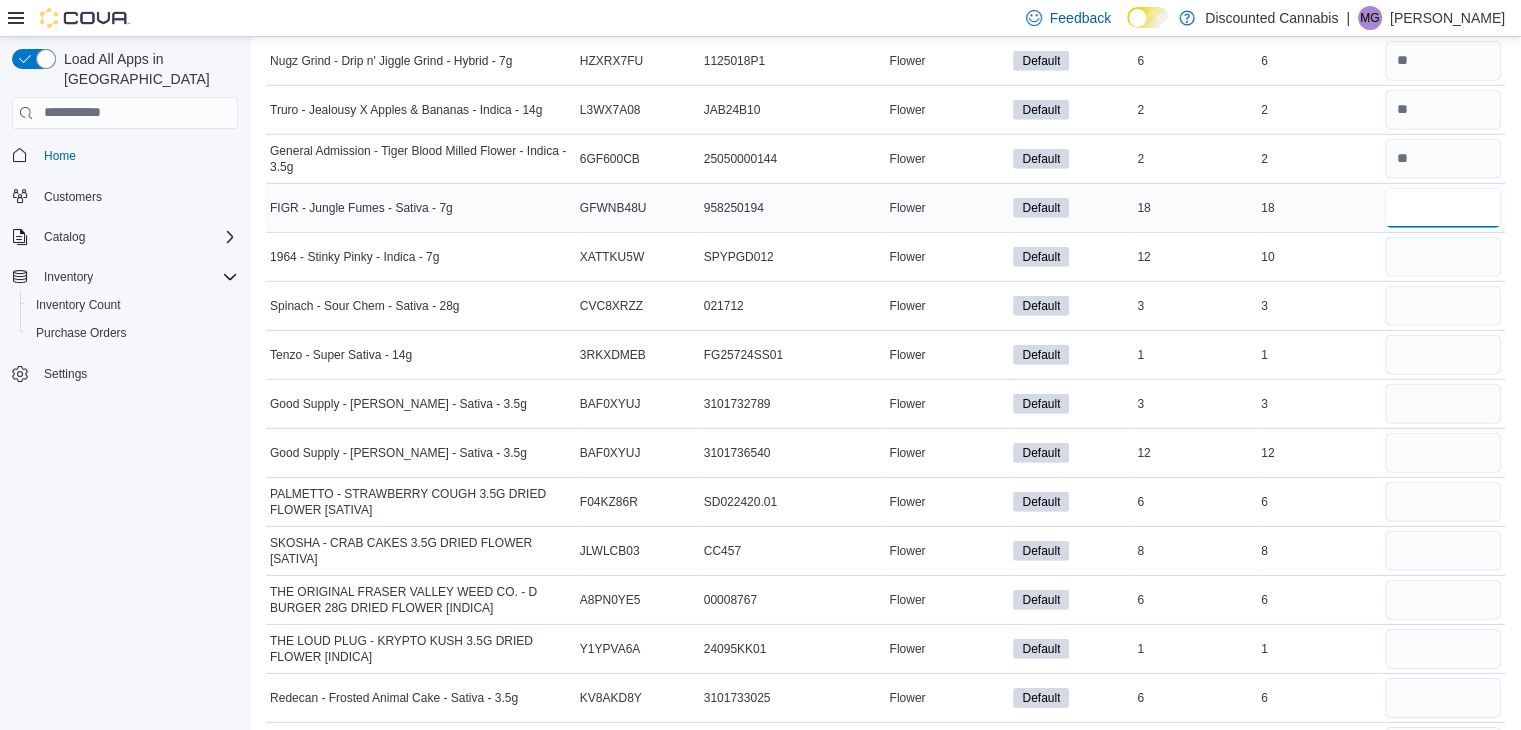 click at bounding box center (1443, 208) 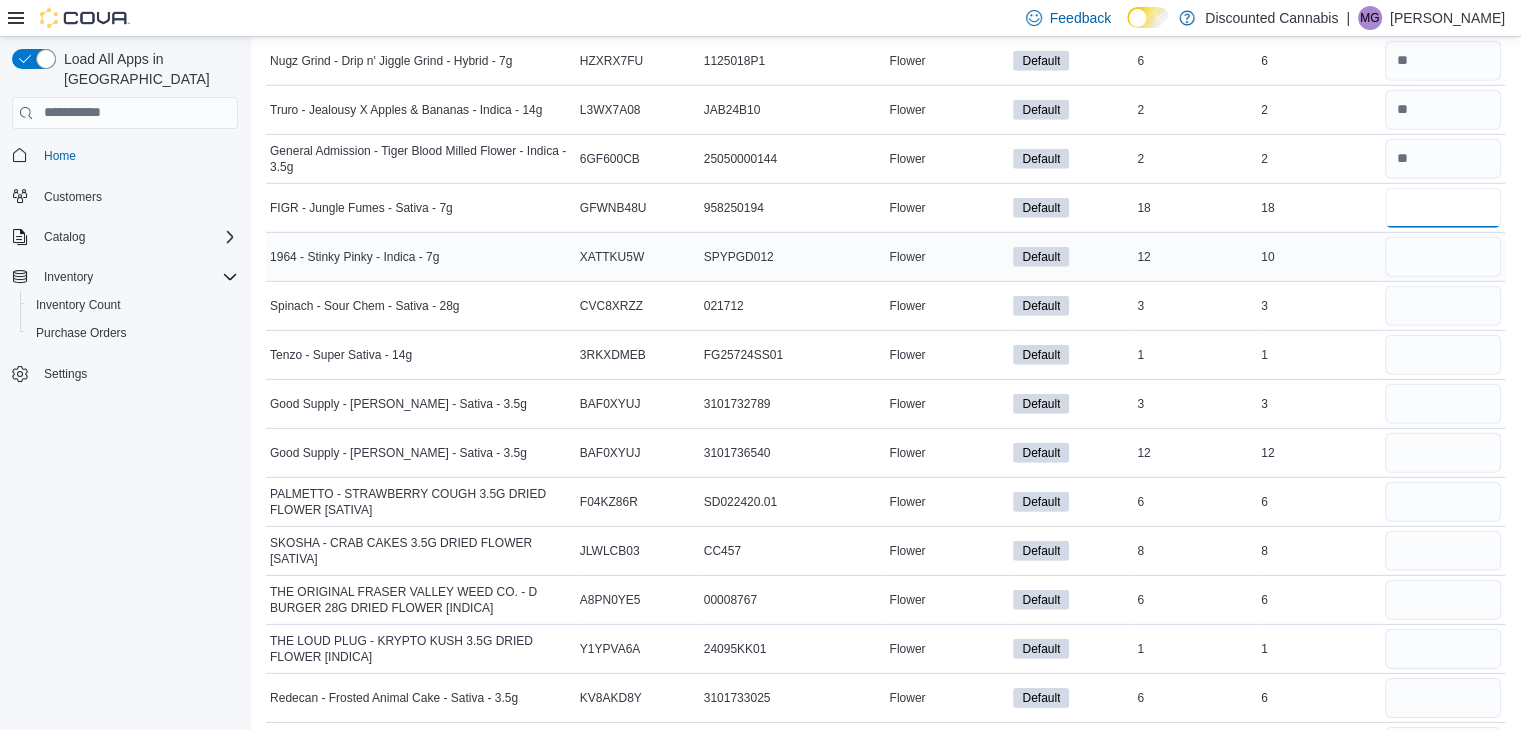 type on "**" 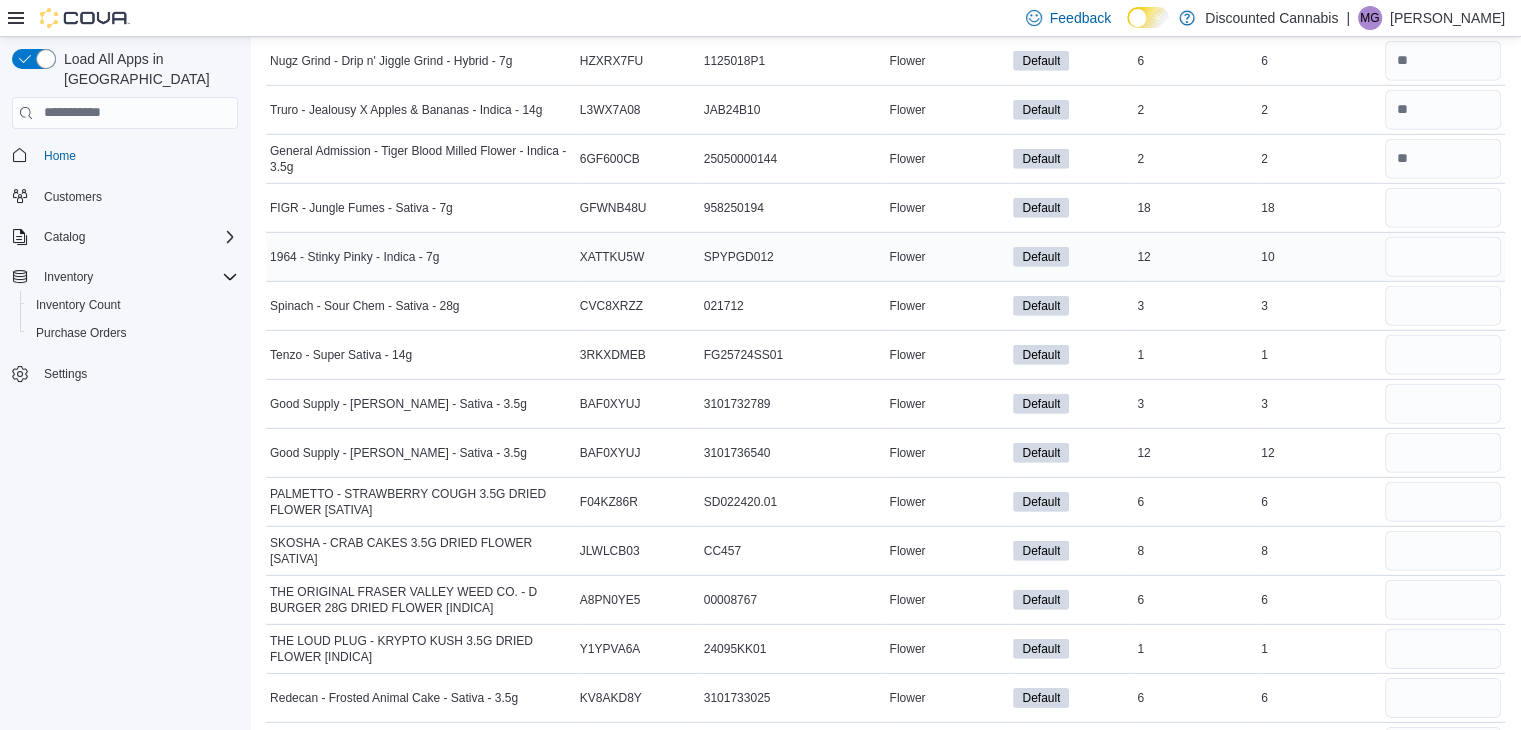 click at bounding box center (1443, 257) 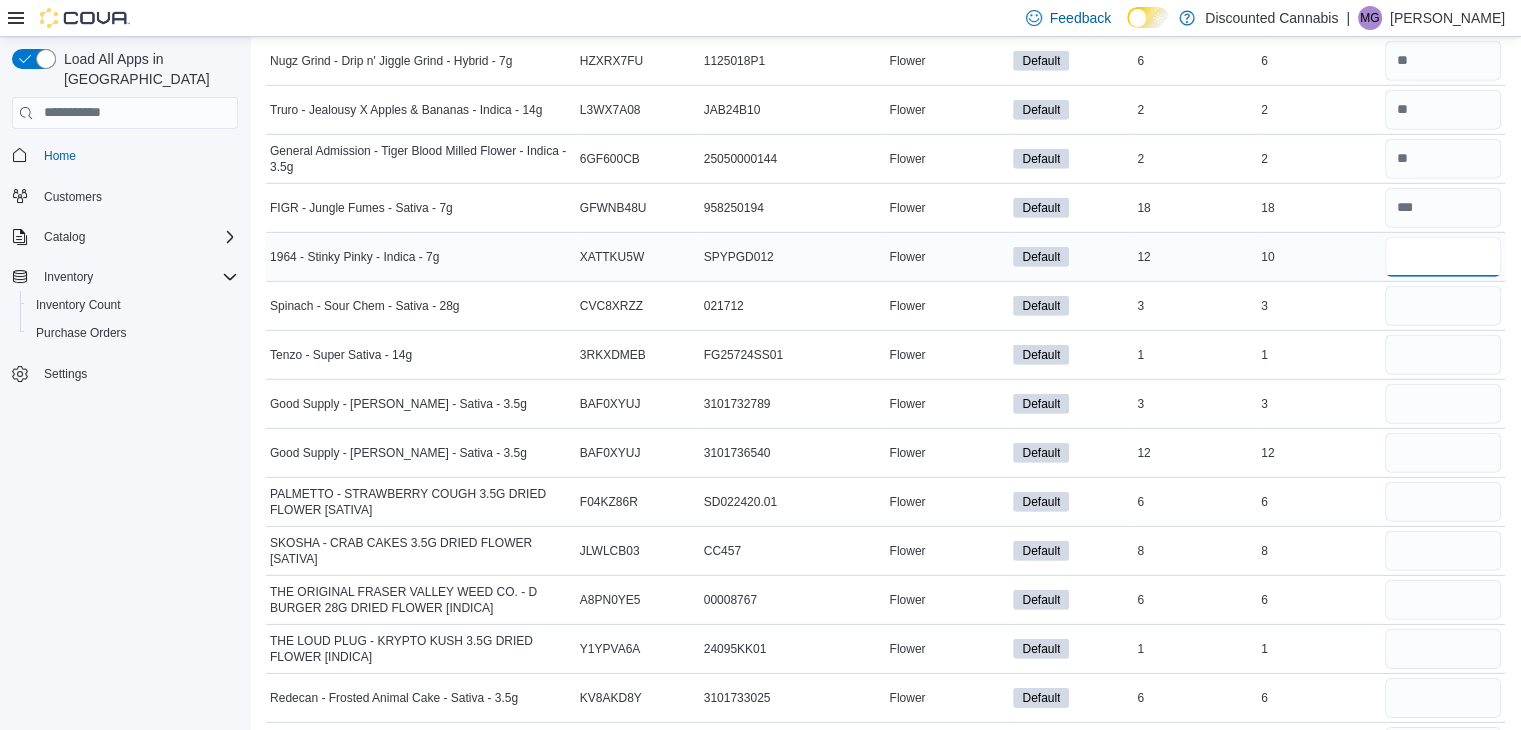 click at bounding box center [1443, 257] 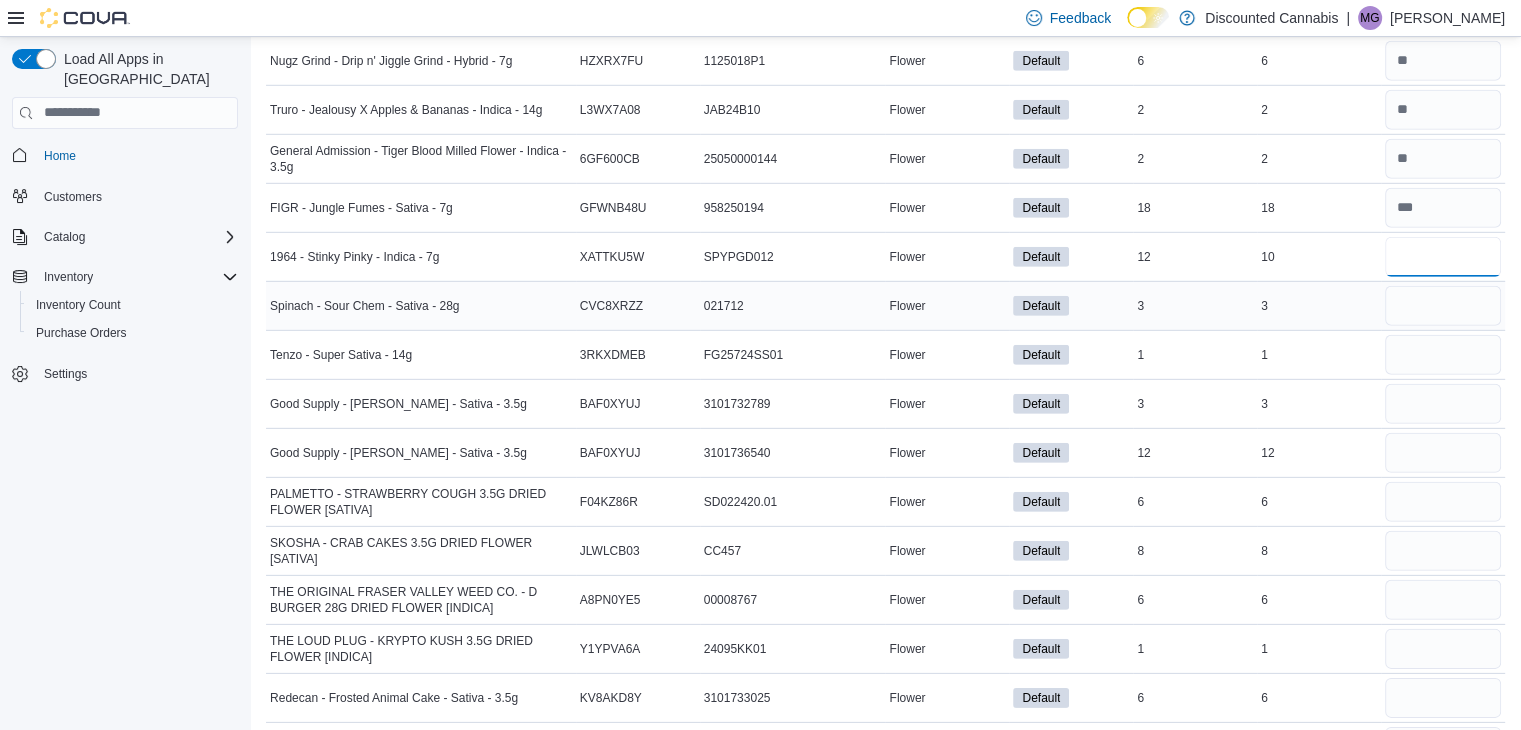 type on "**" 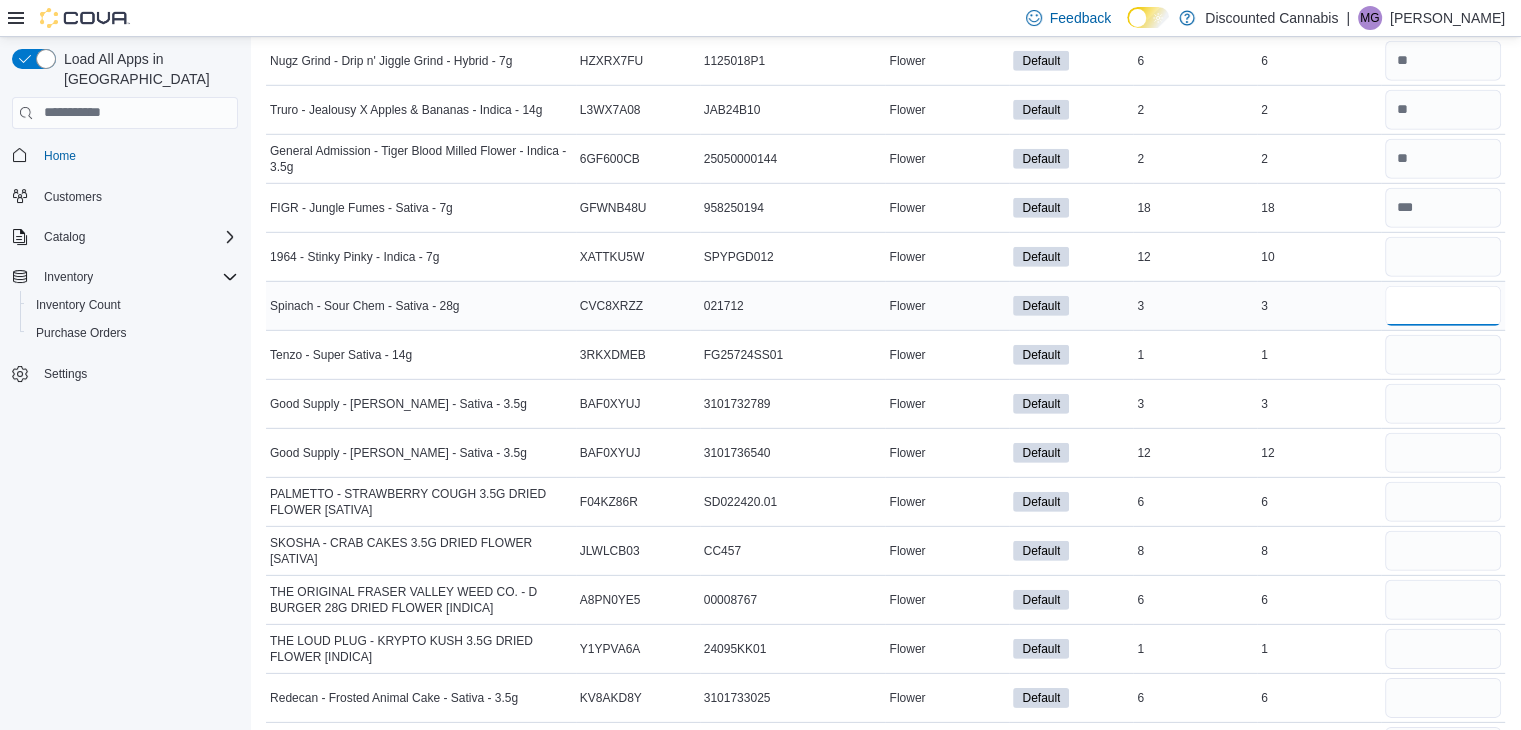 type 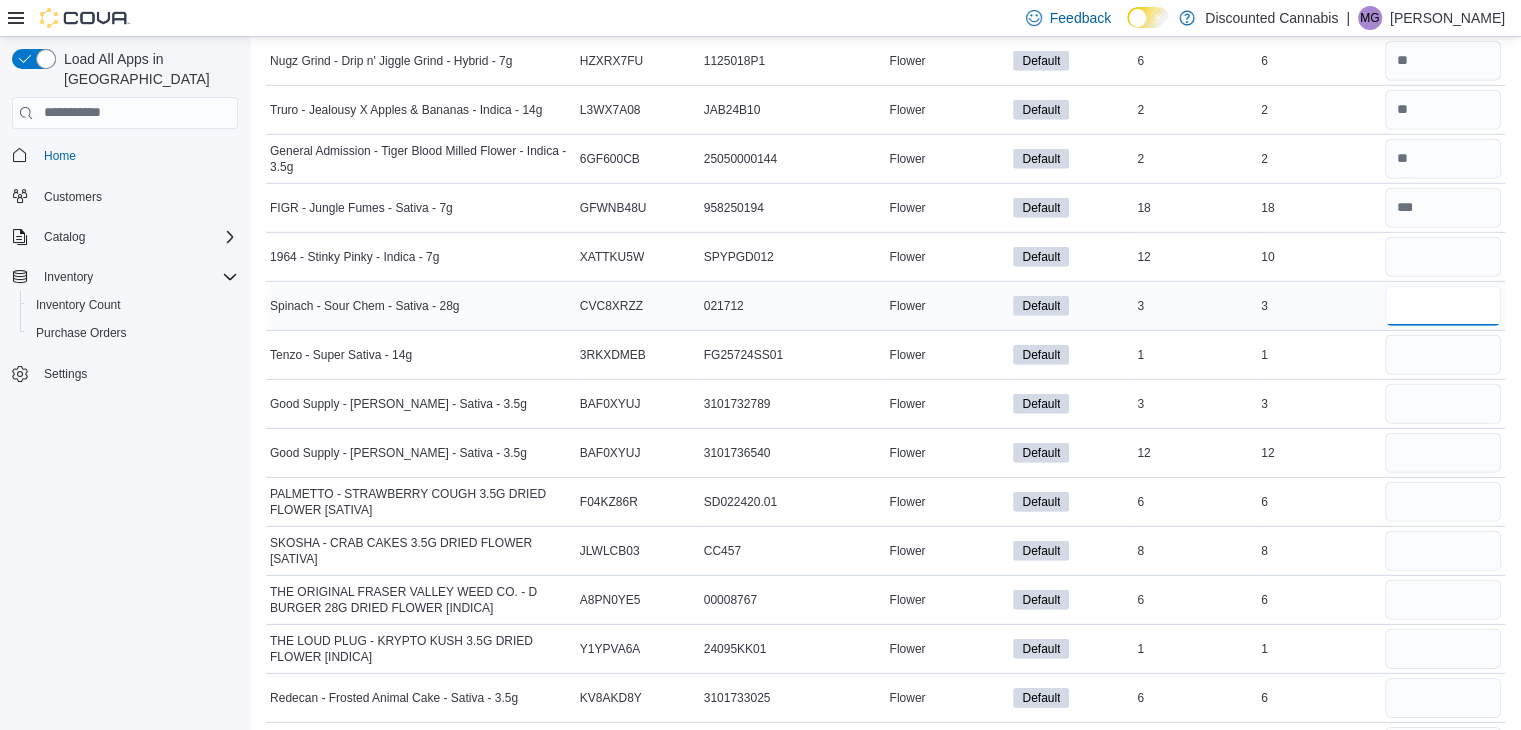 click at bounding box center [1443, 306] 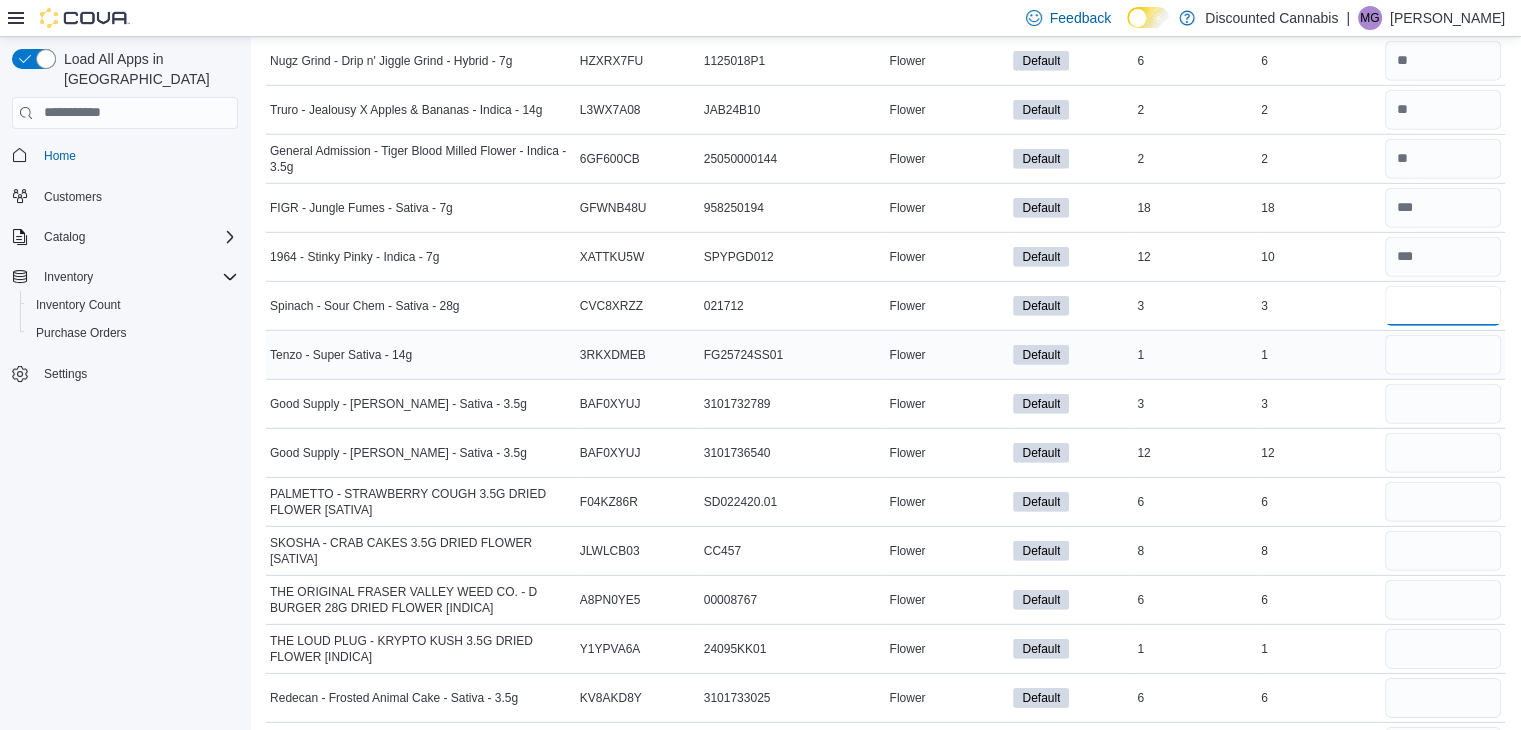 type on "*" 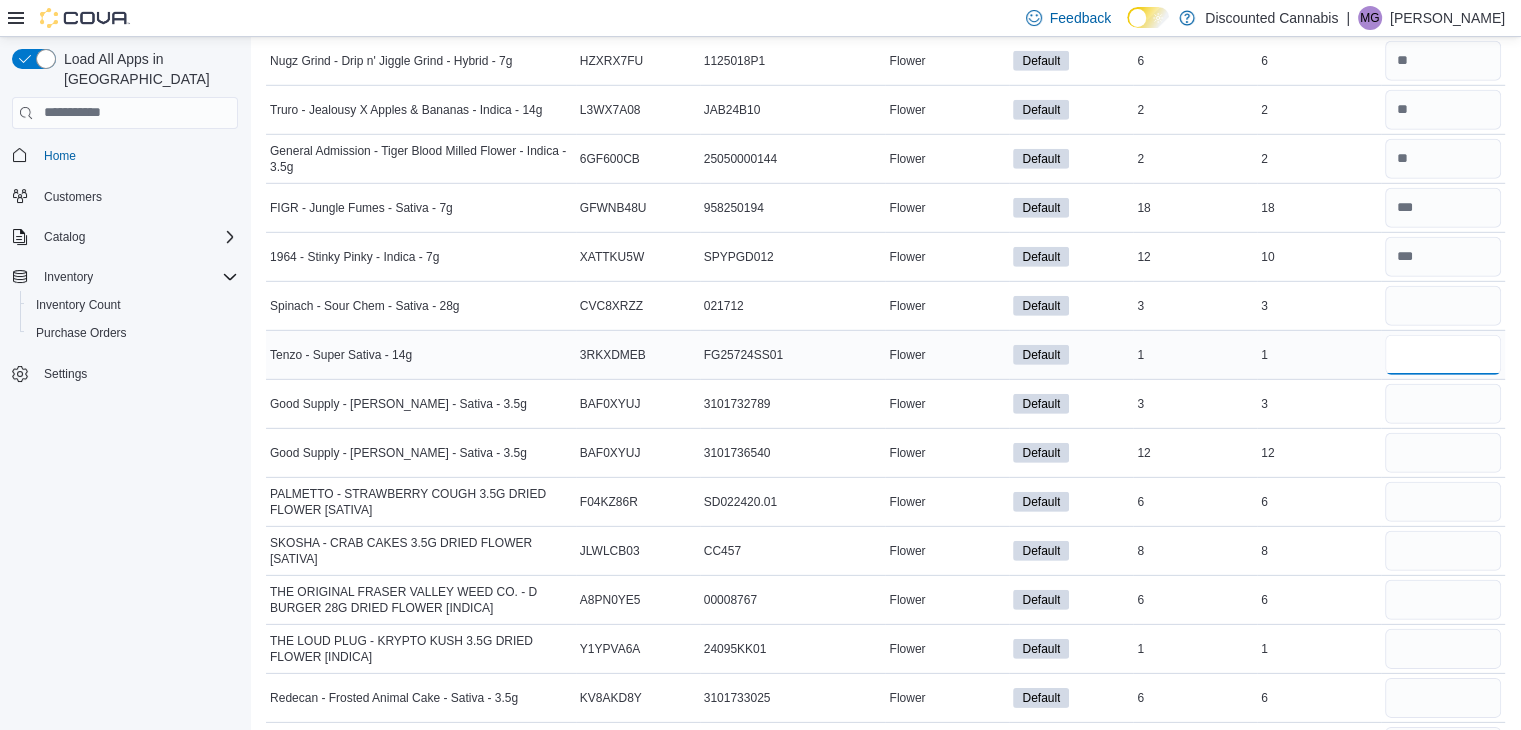 type 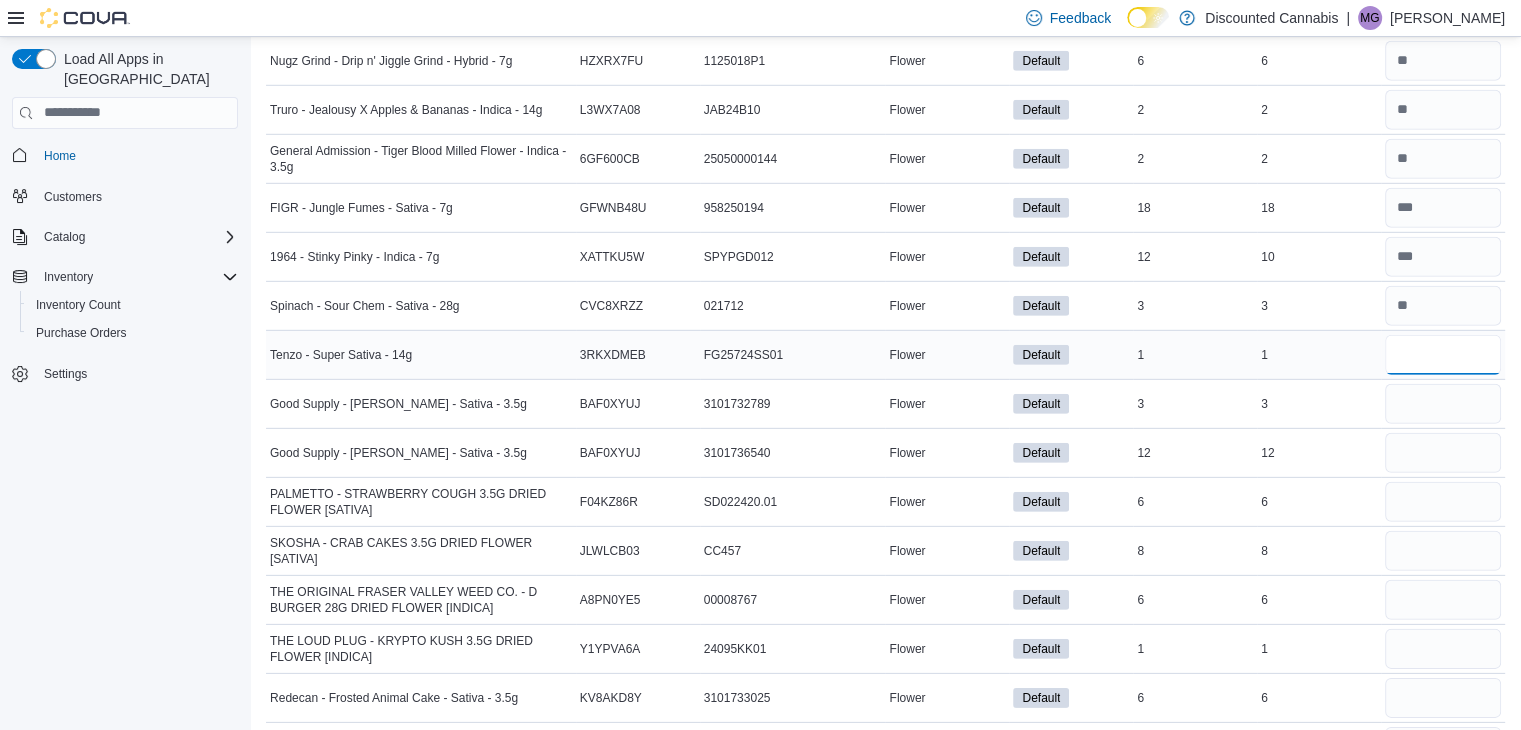 click at bounding box center (1443, 355) 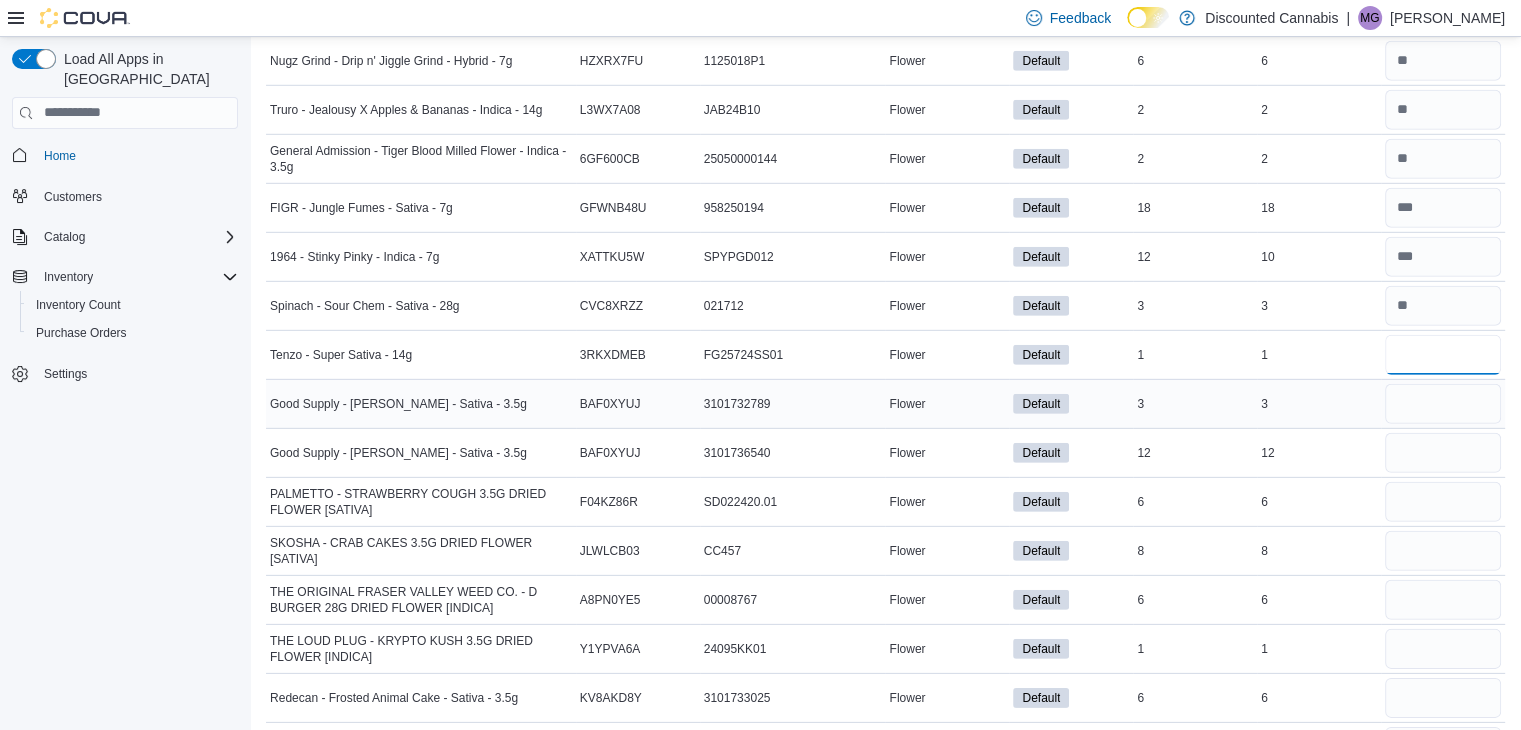 type on "*" 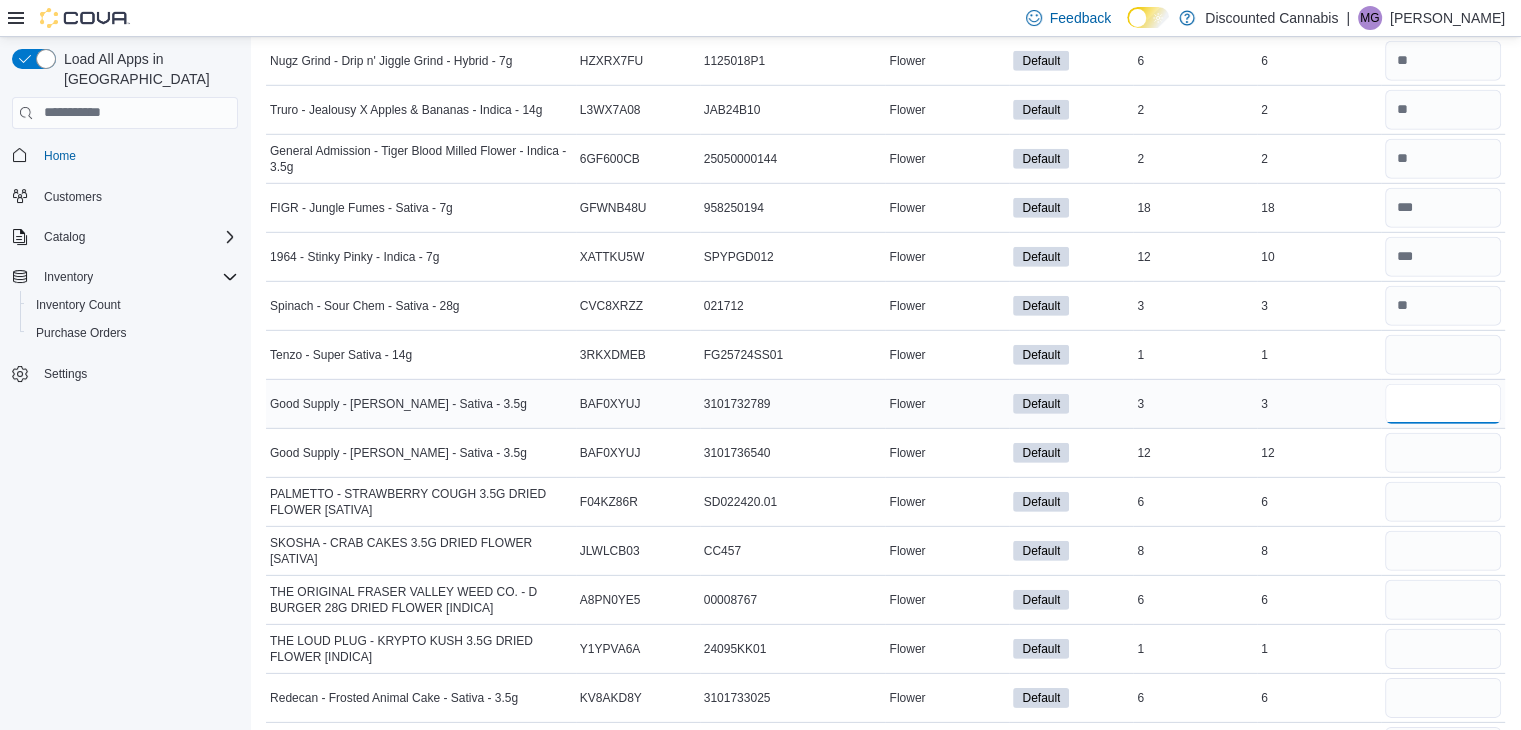 type 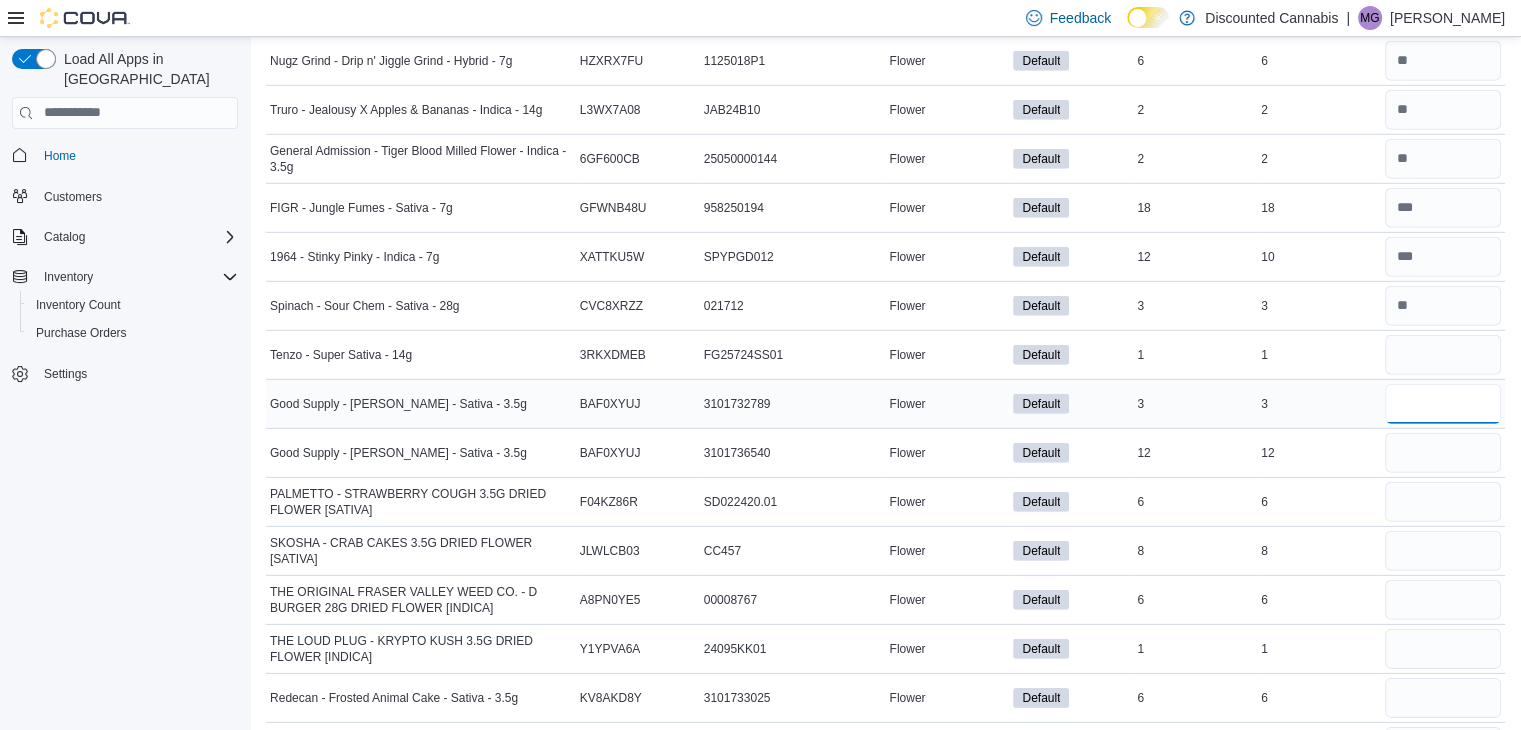 click at bounding box center (1443, 404) 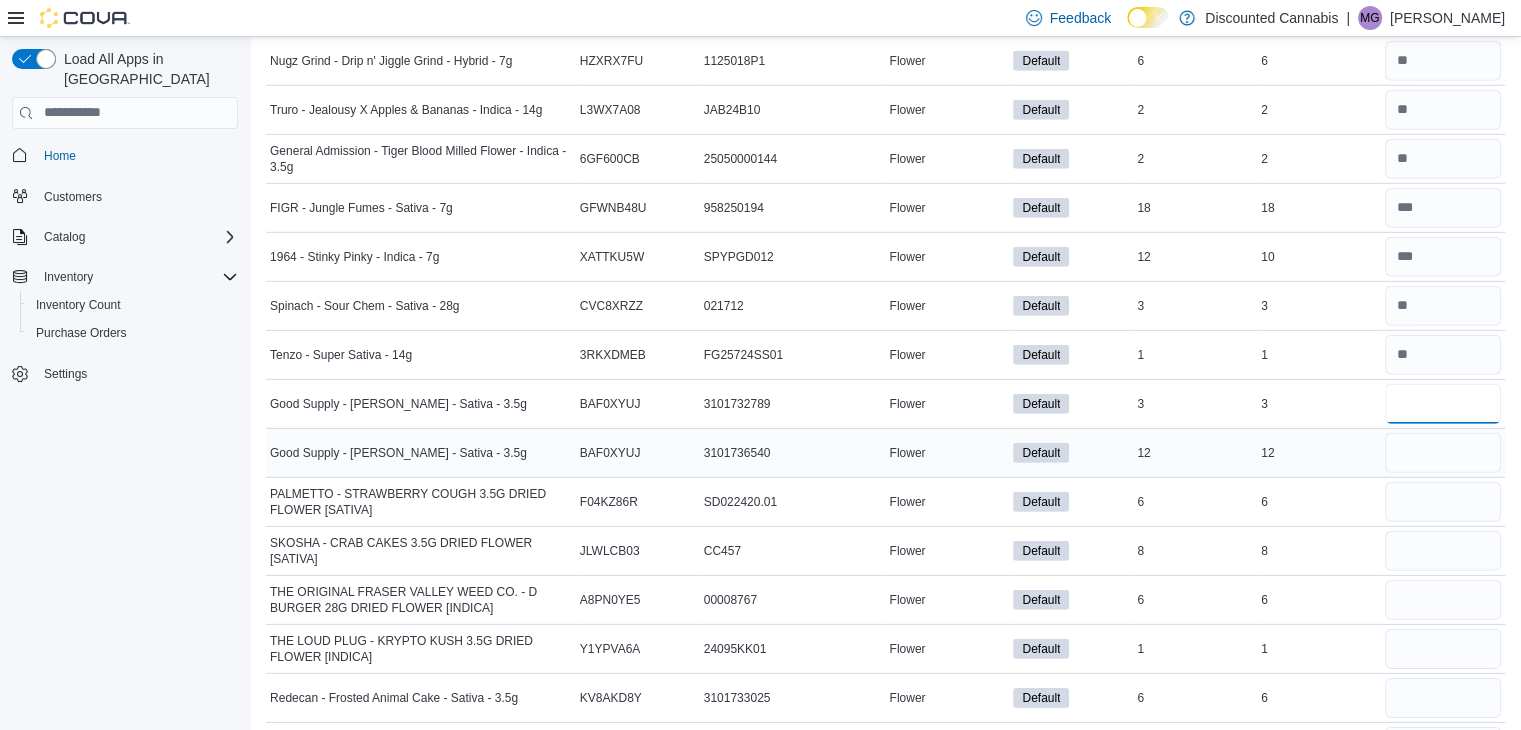 type on "*" 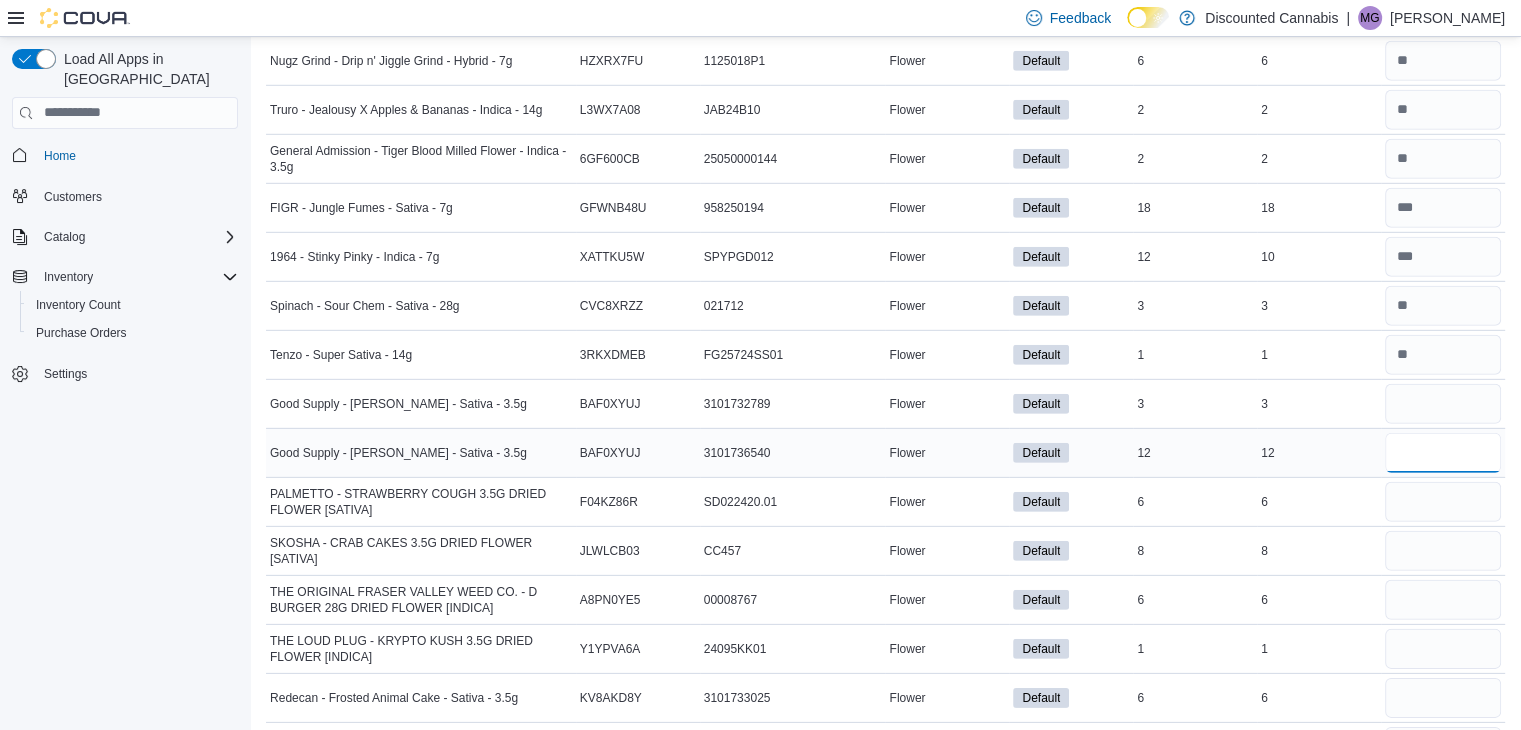 type 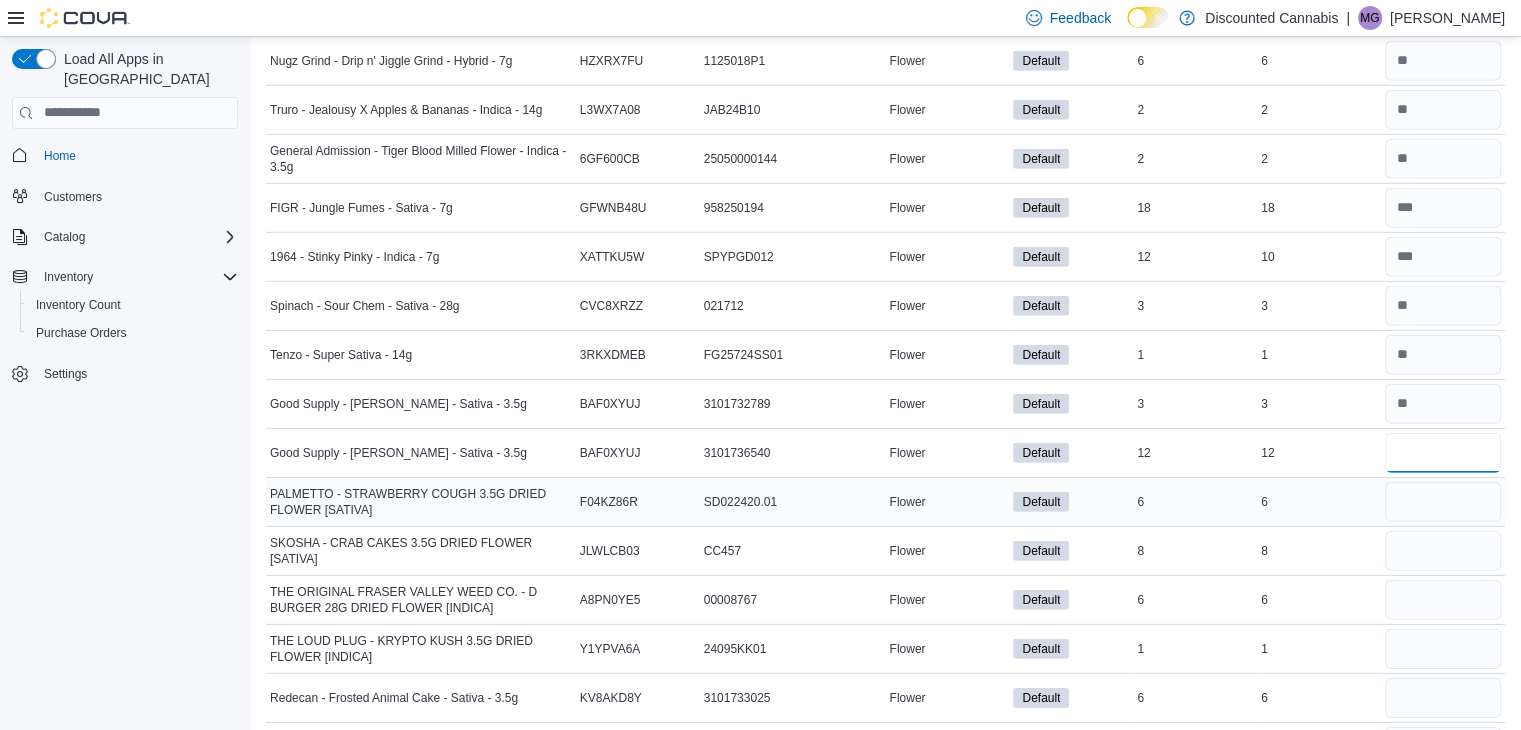 type on "**" 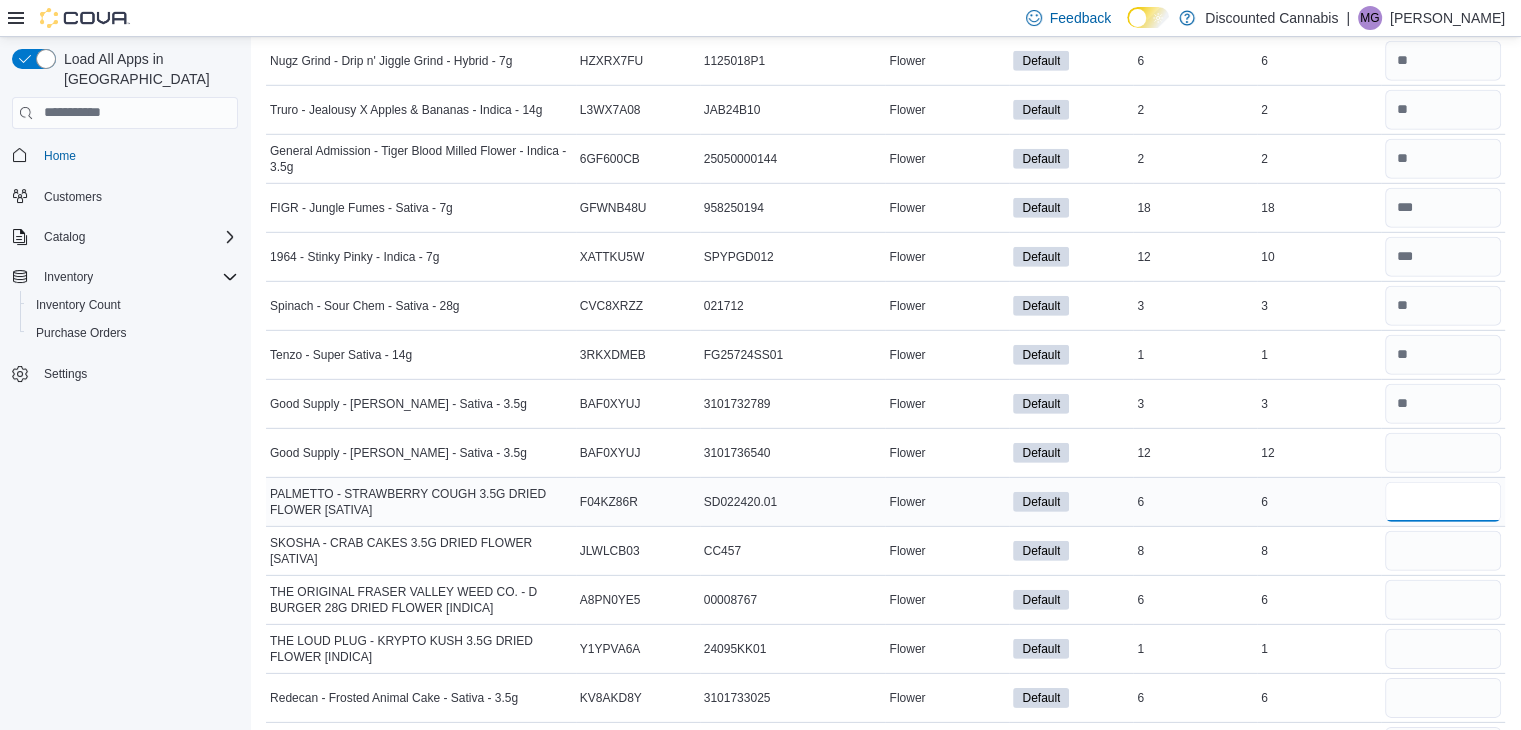 click at bounding box center [1443, 502] 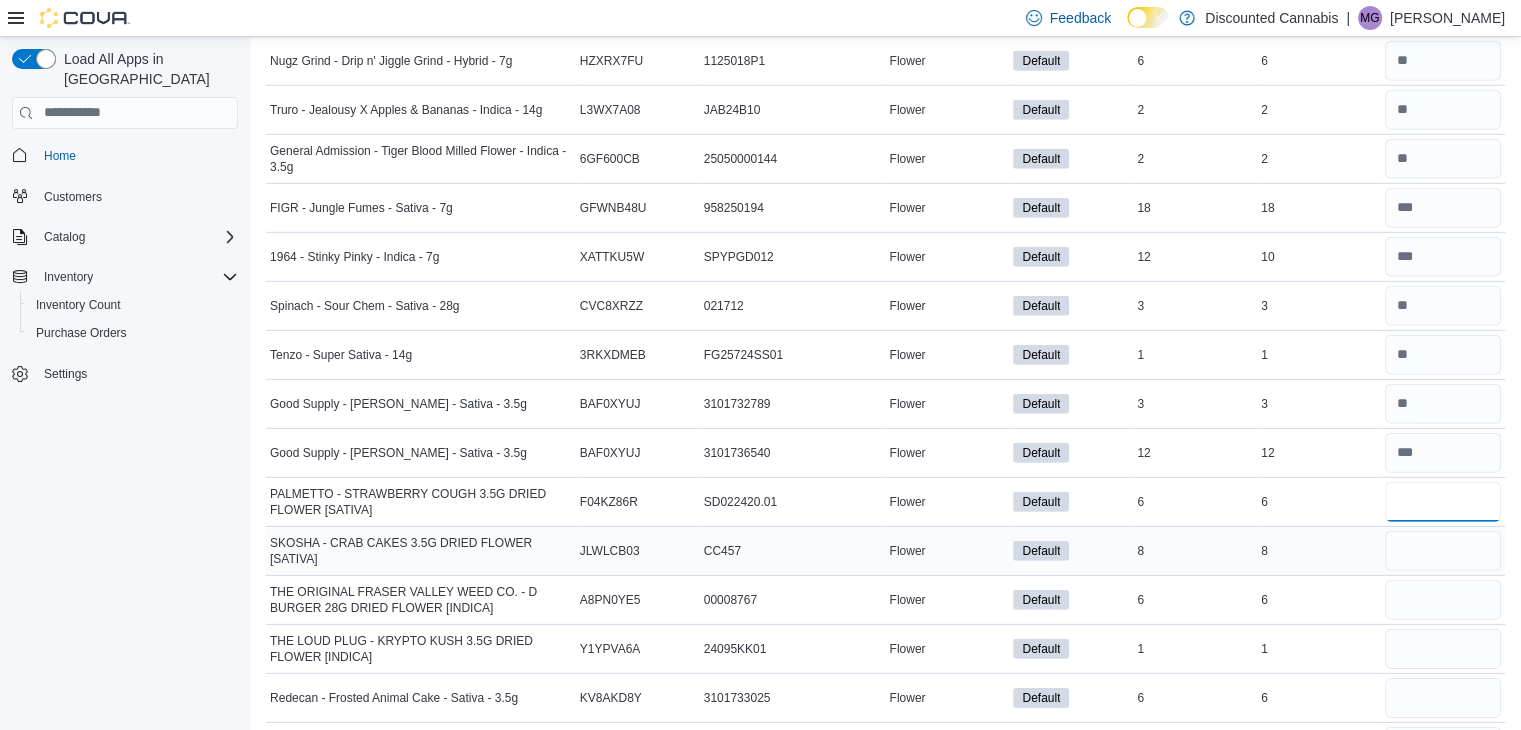 type on "*" 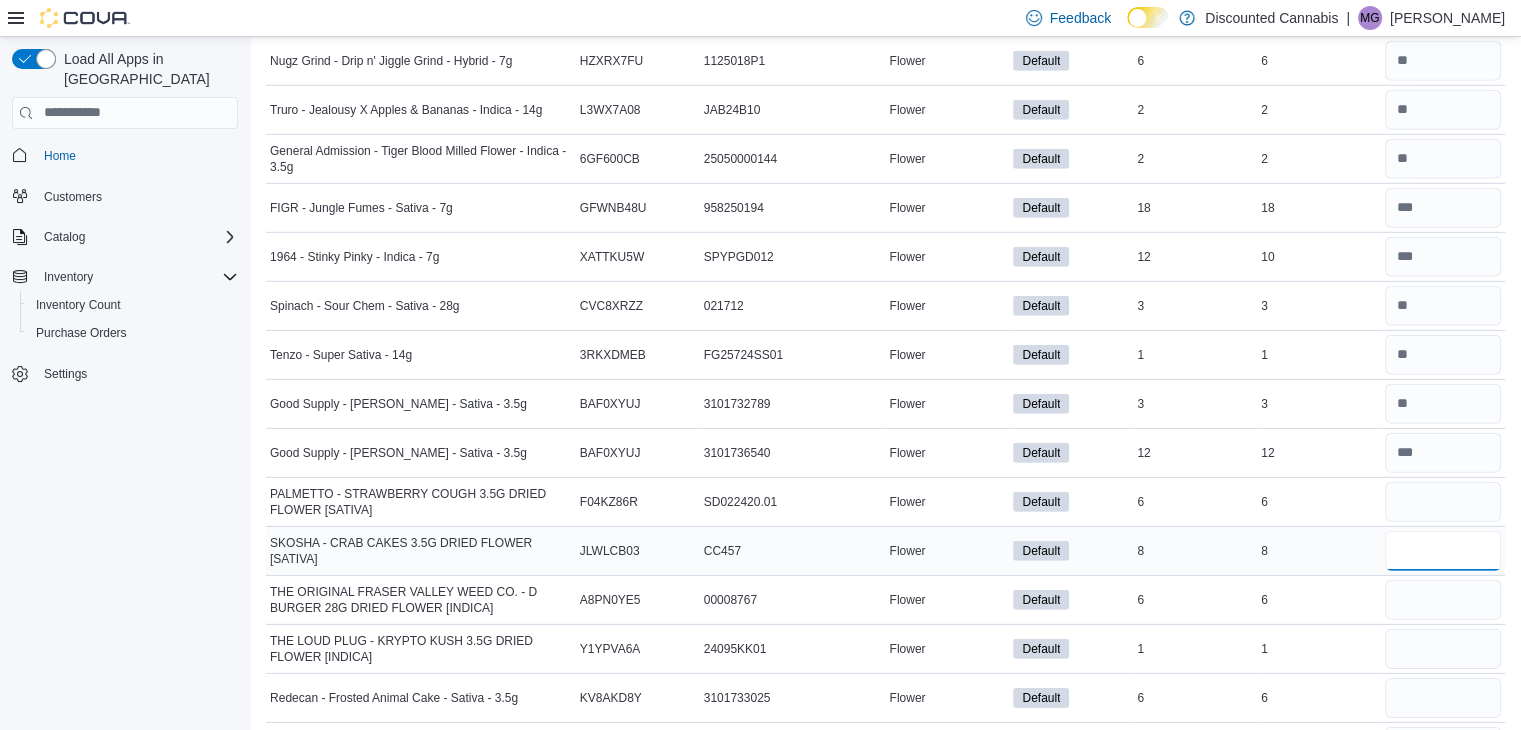 type 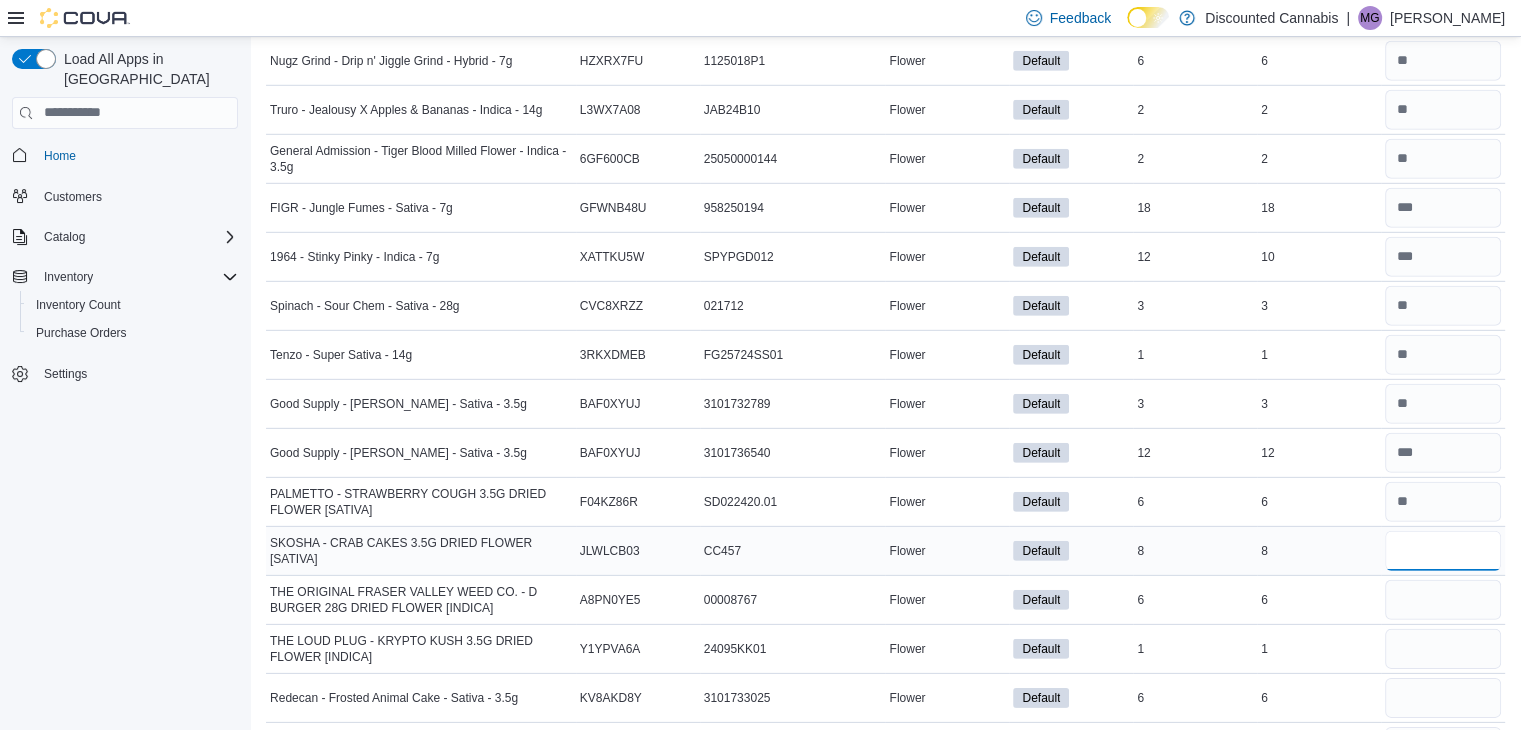 click at bounding box center (1443, 551) 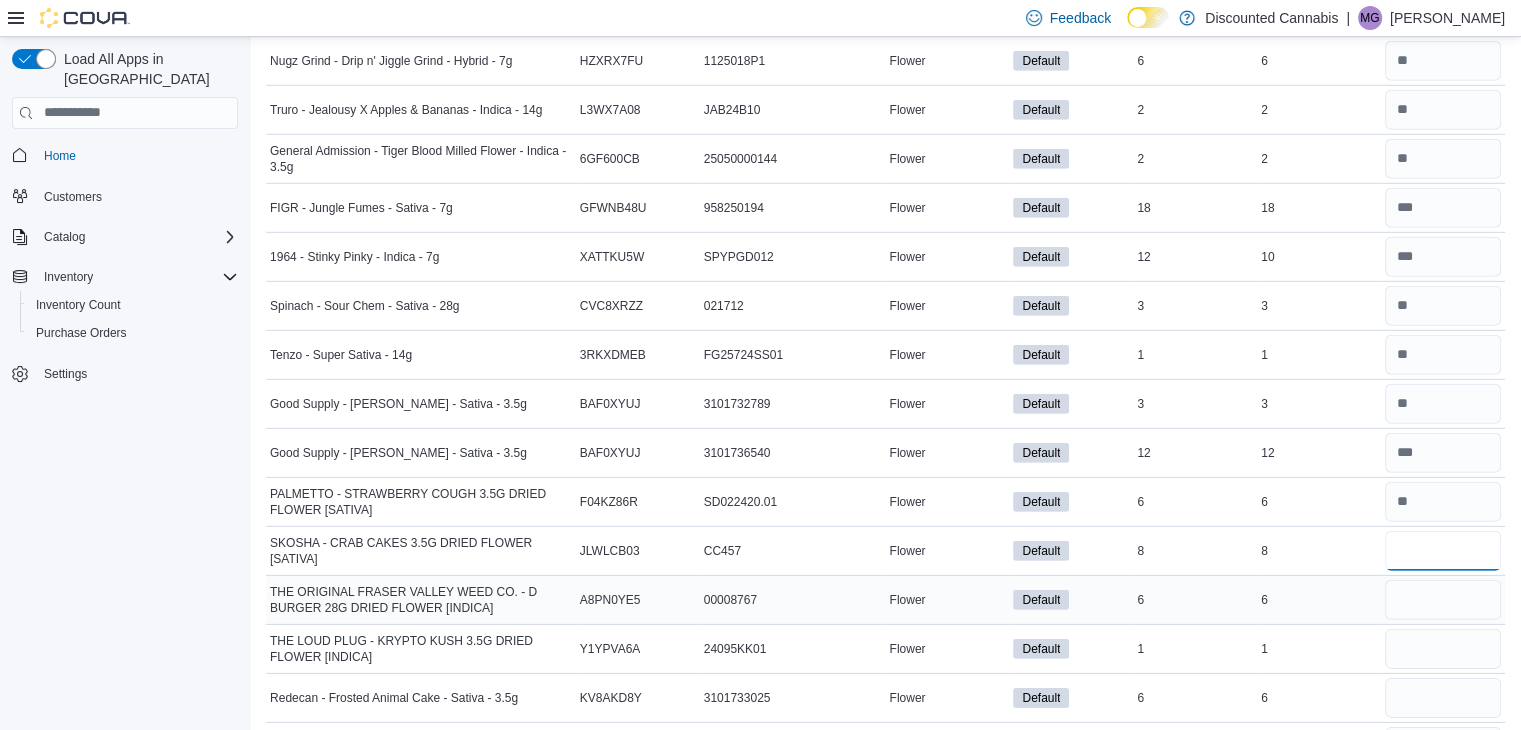 type on "*" 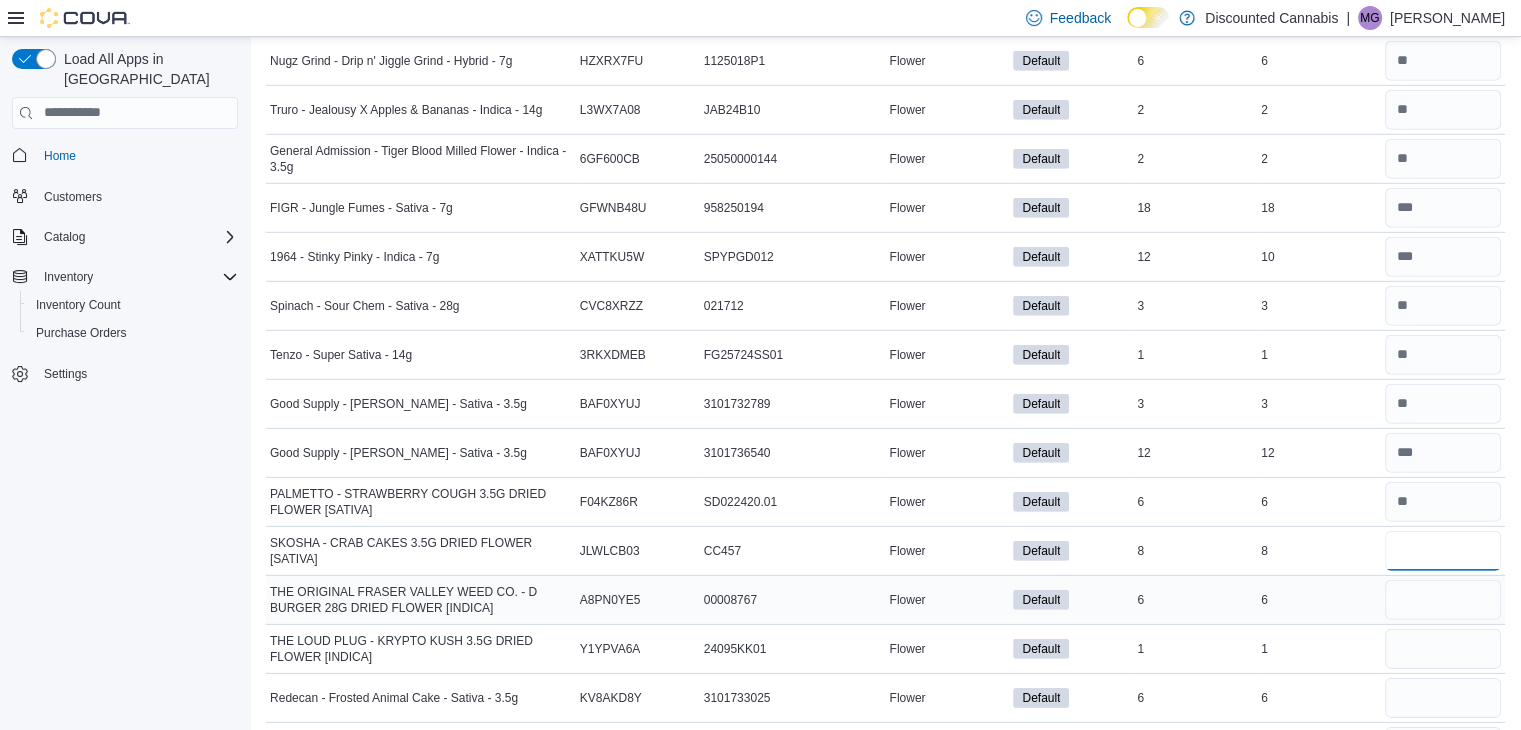 type on "*" 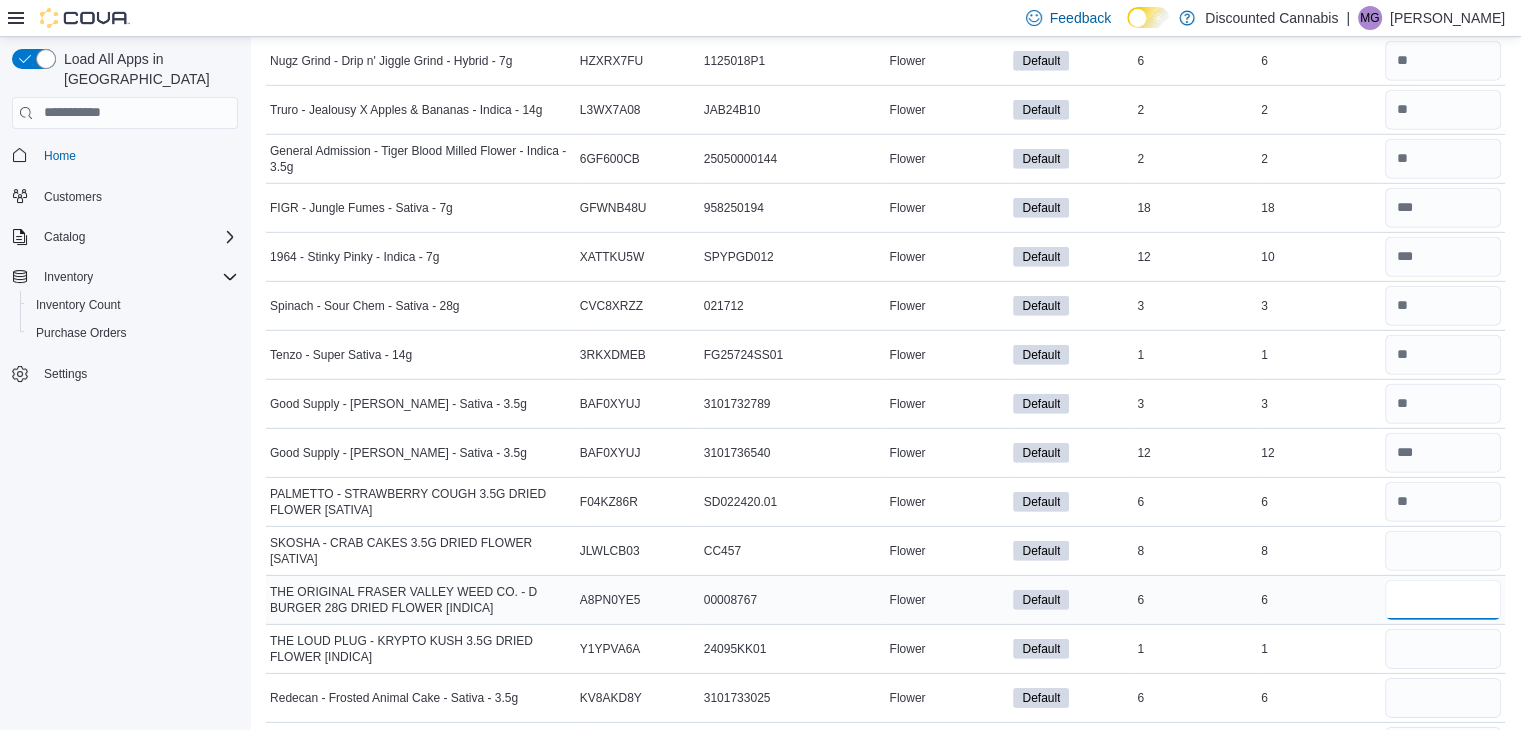 type 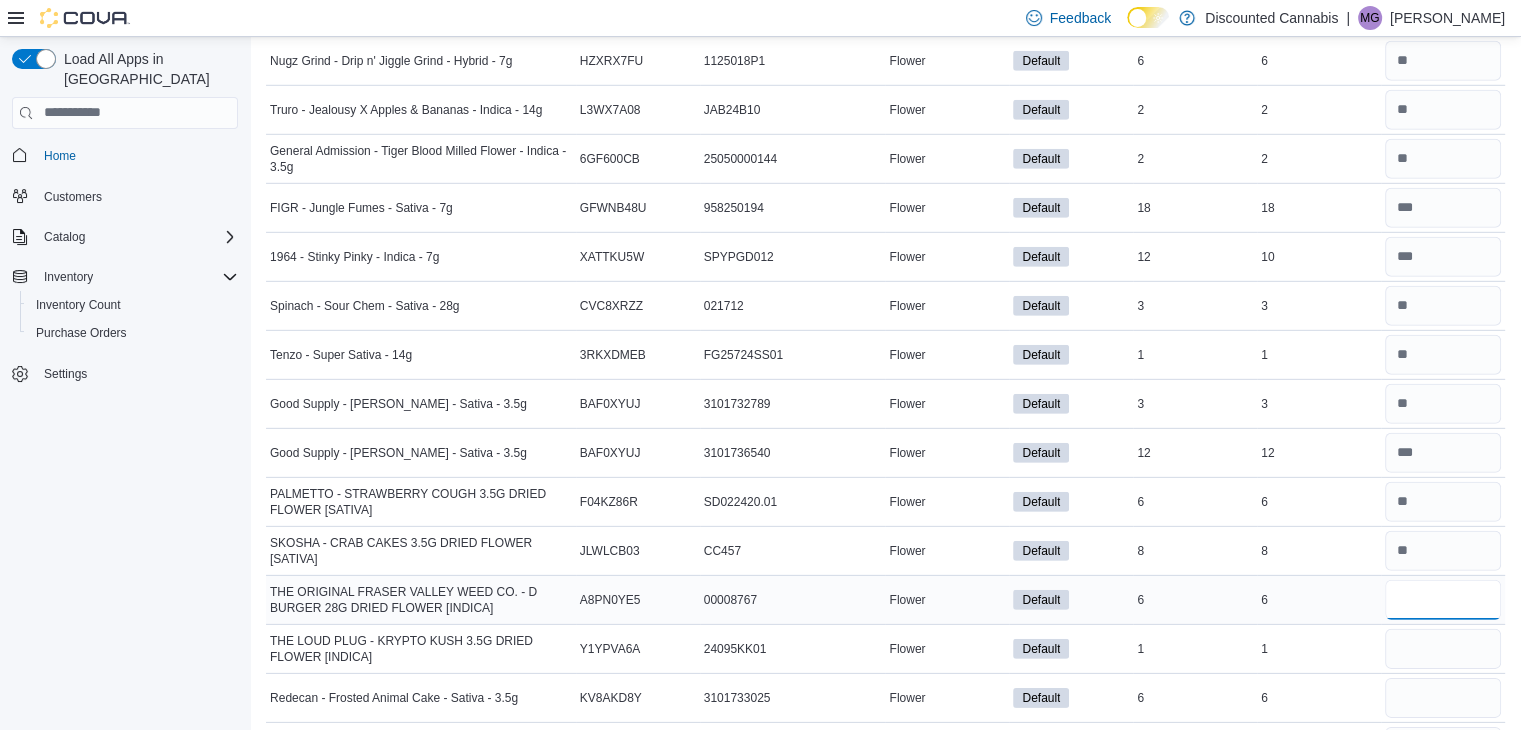 click at bounding box center (1443, 600) 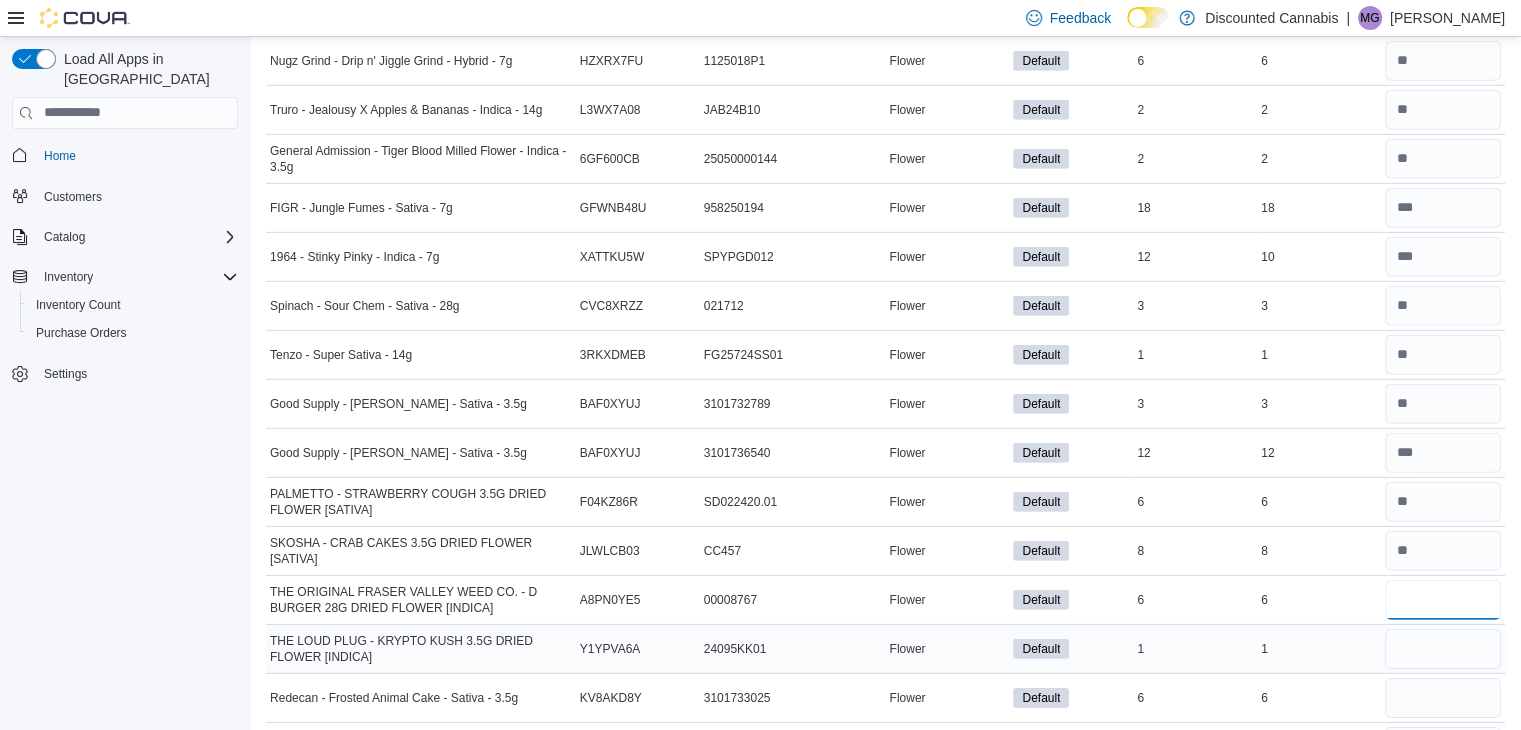 type on "*" 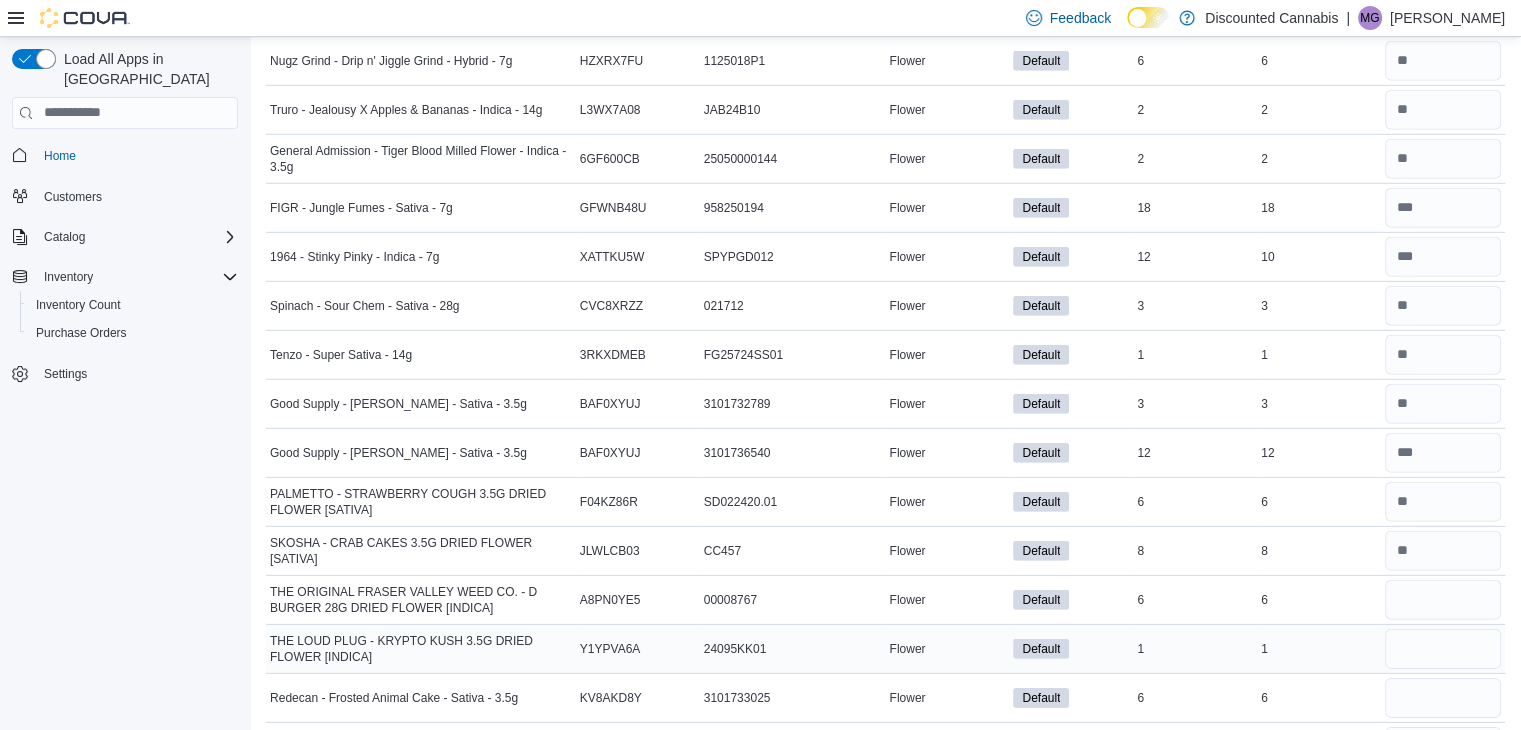 type 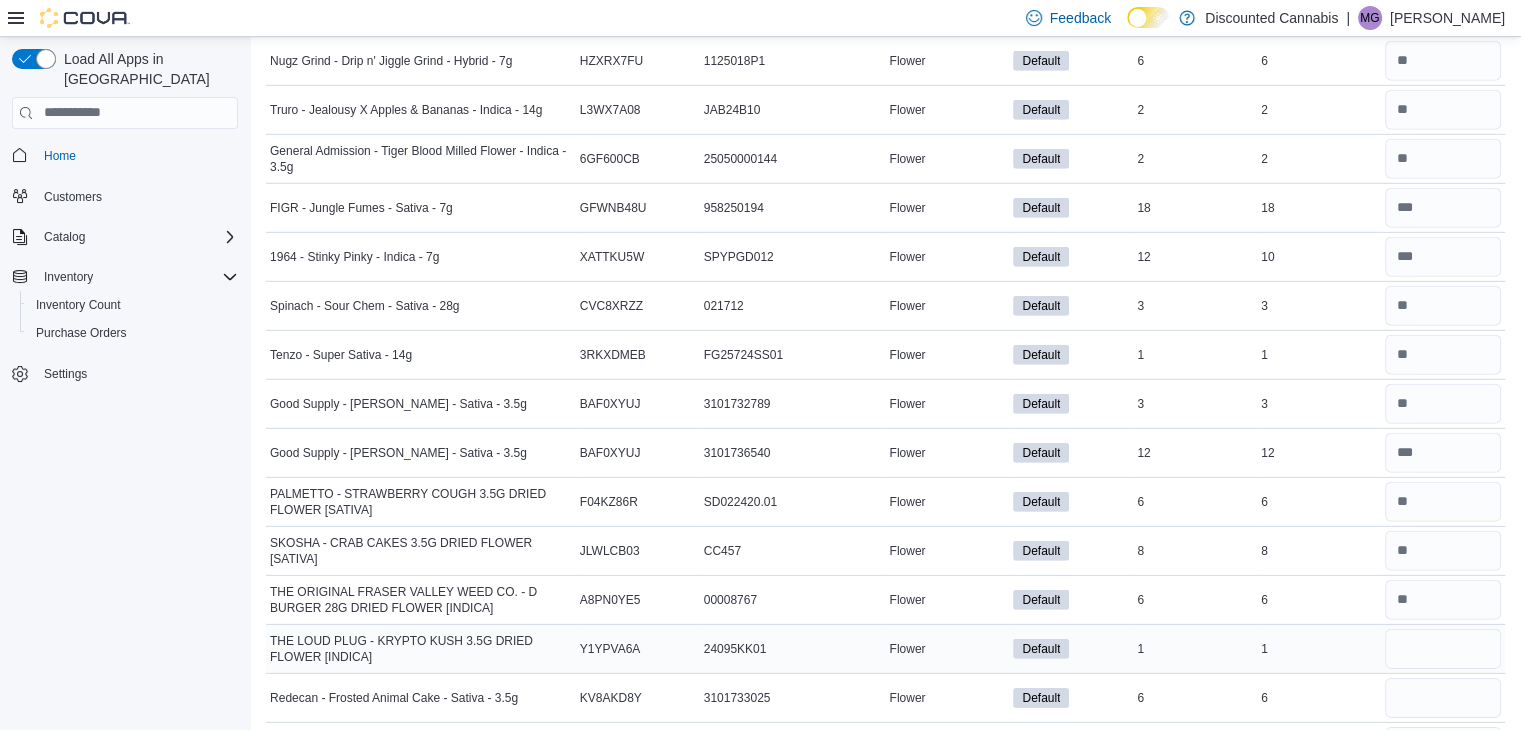 click at bounding box center [1443, 649] 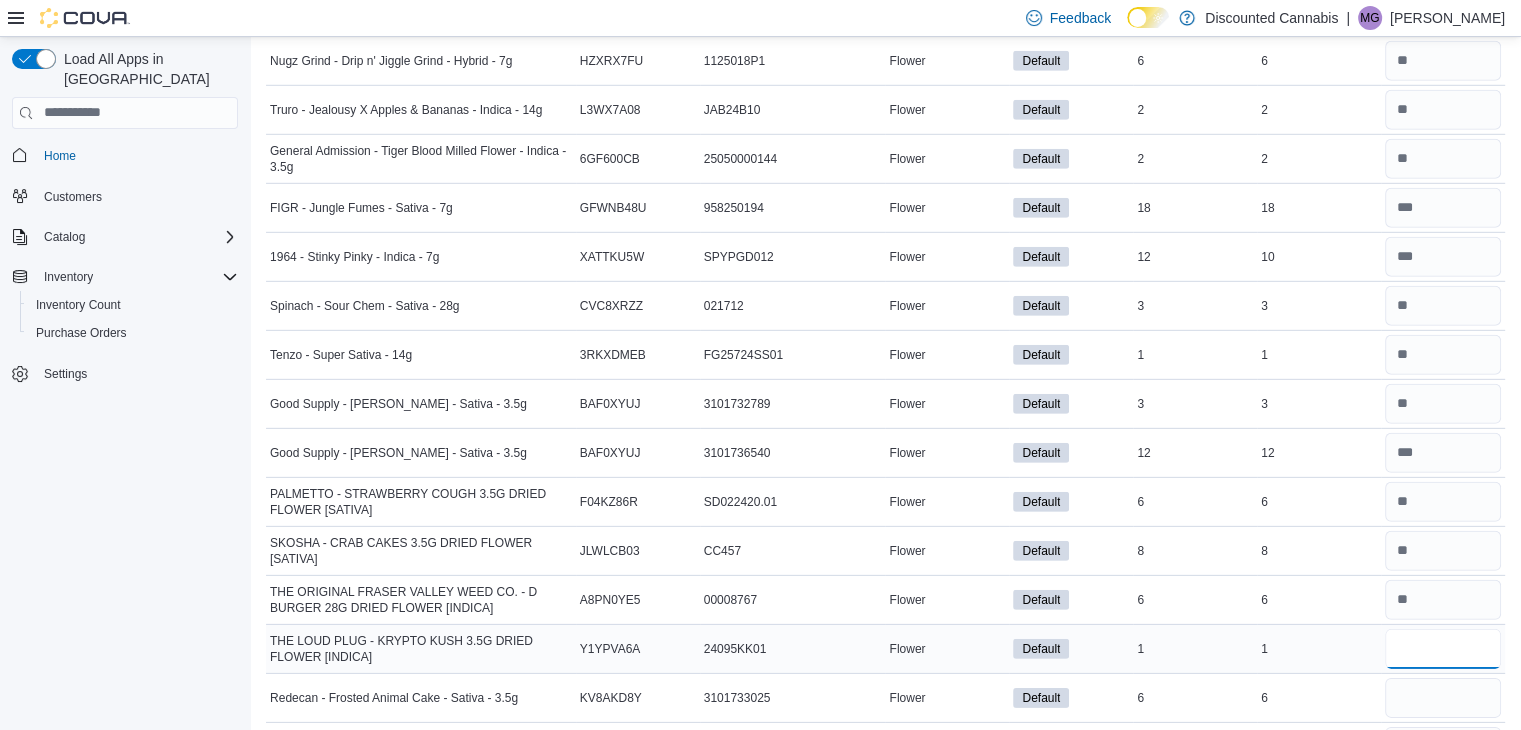 click at bounding box center [1443, 649] 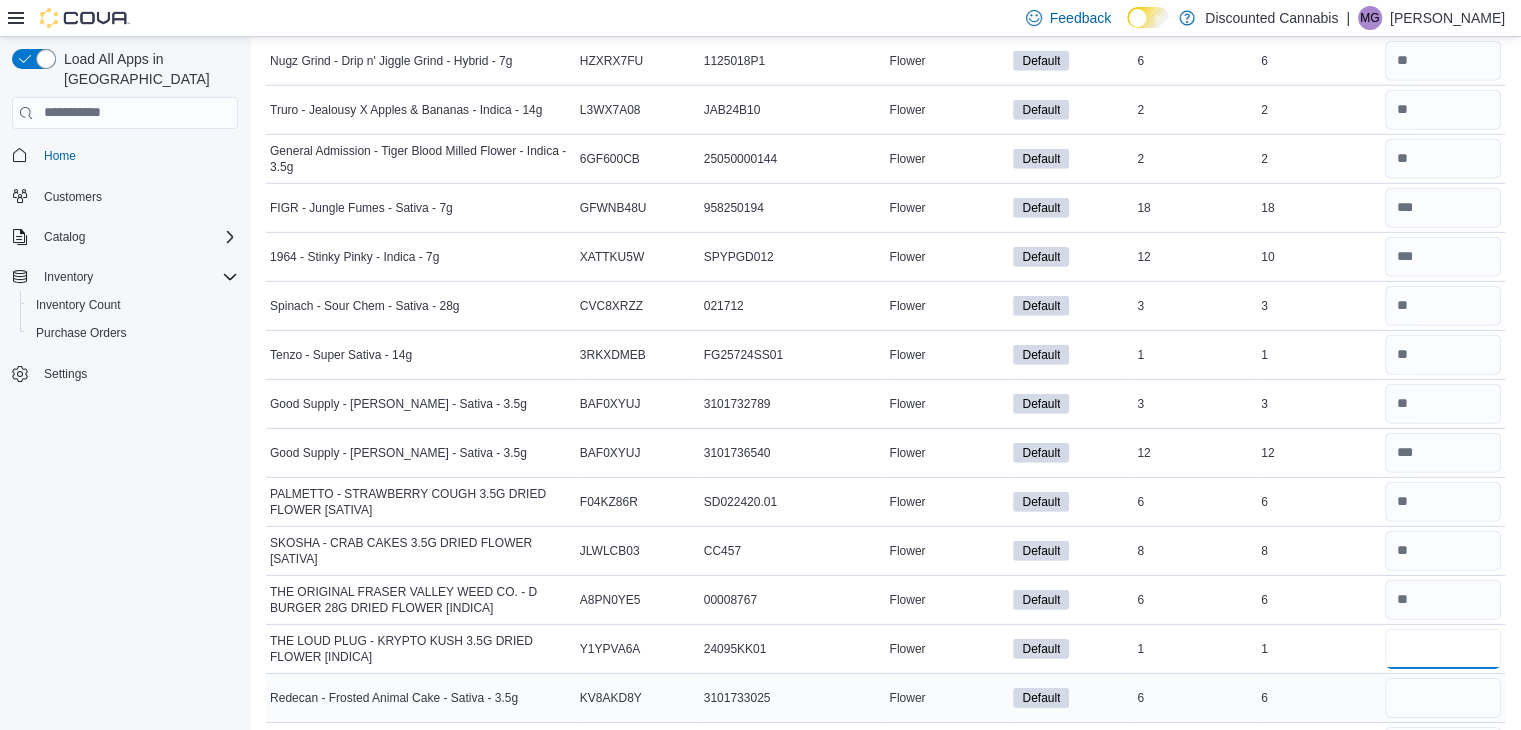 type on "*" 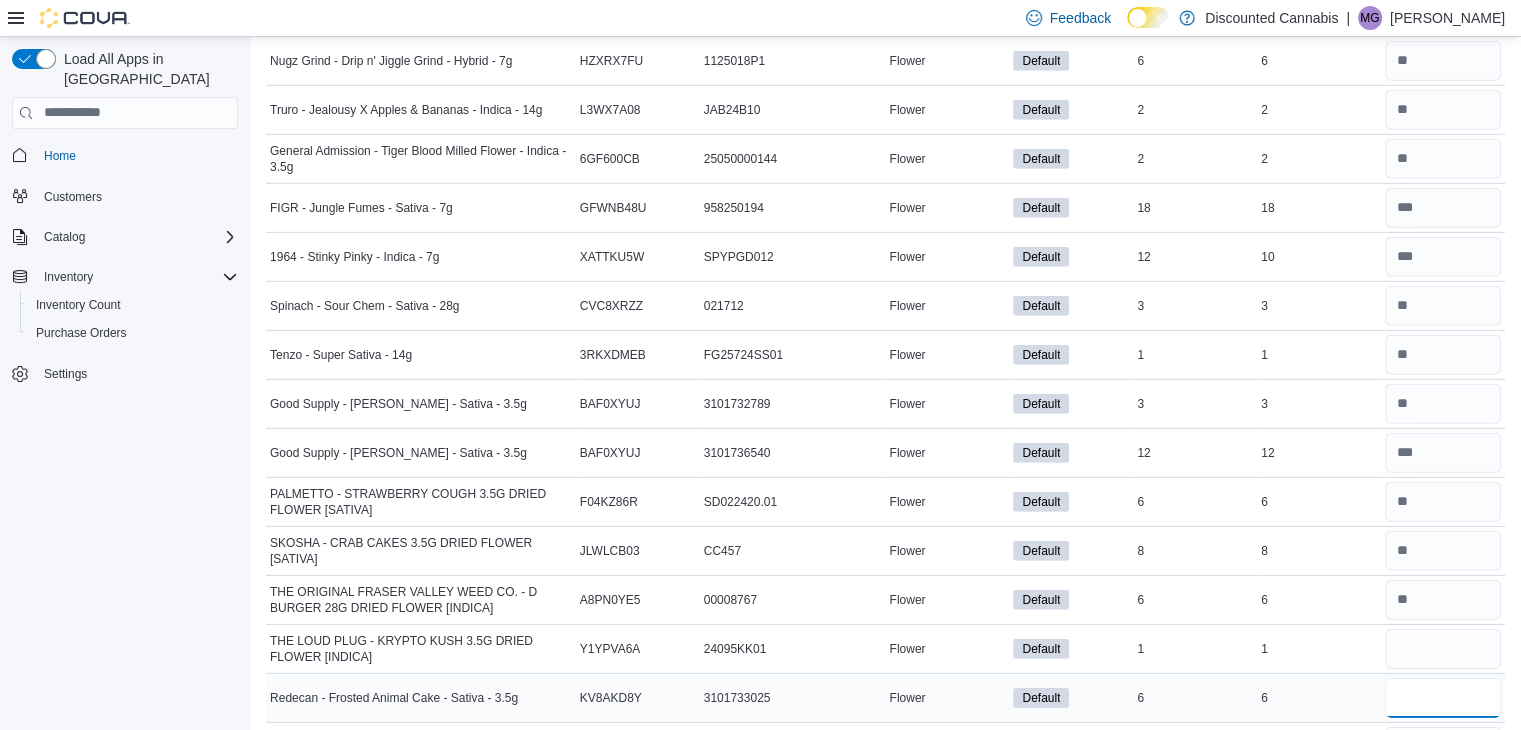 type 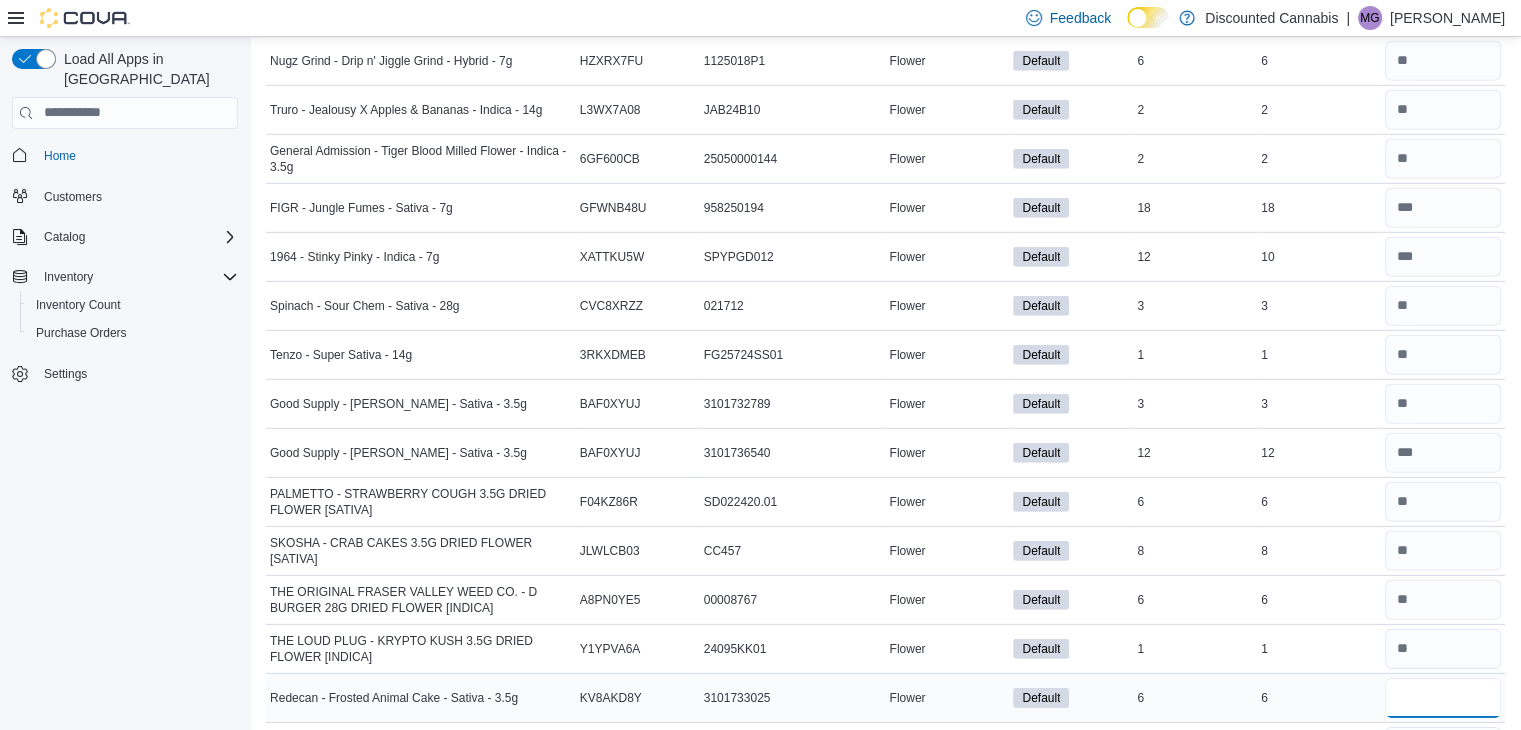 click at bounding box center (1443, 698) 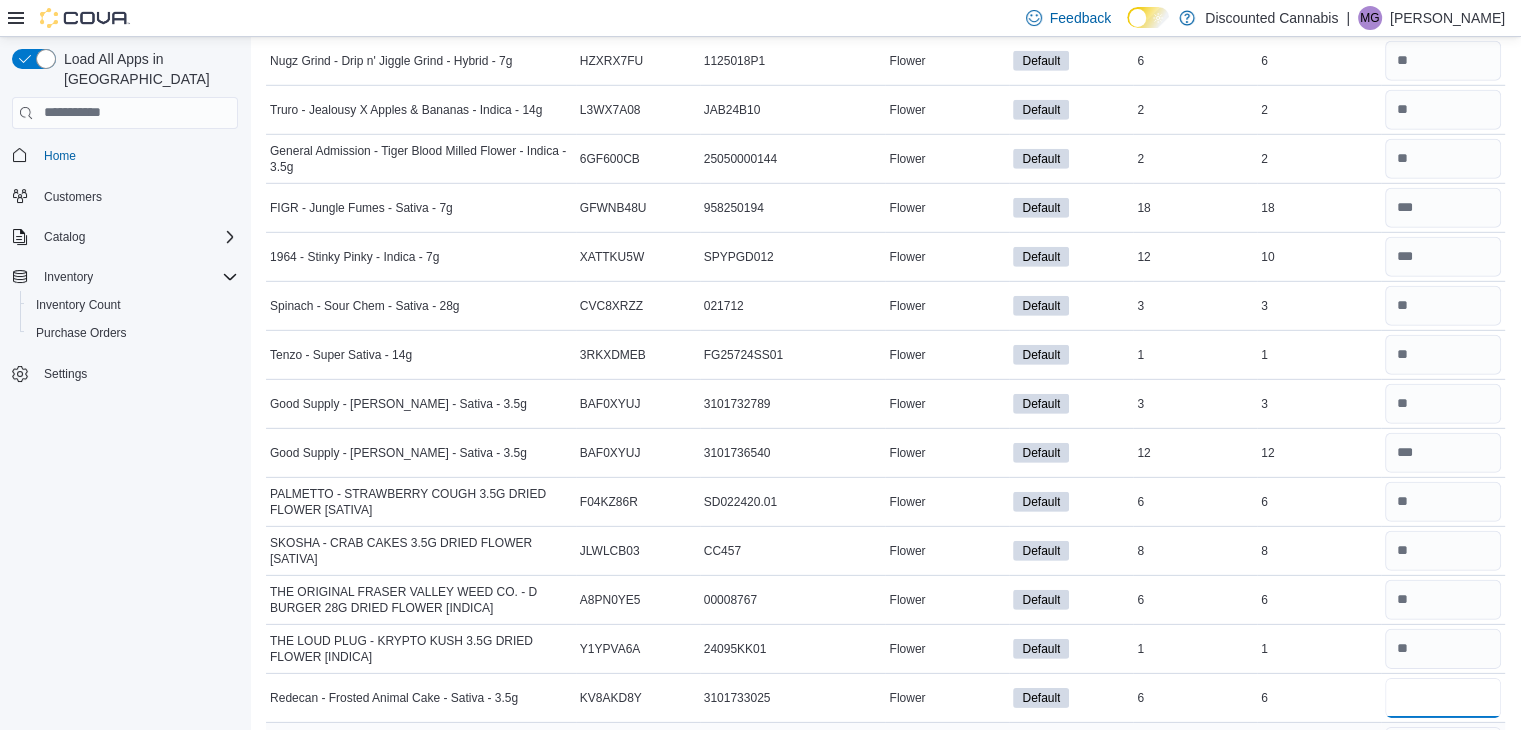 type on "*" 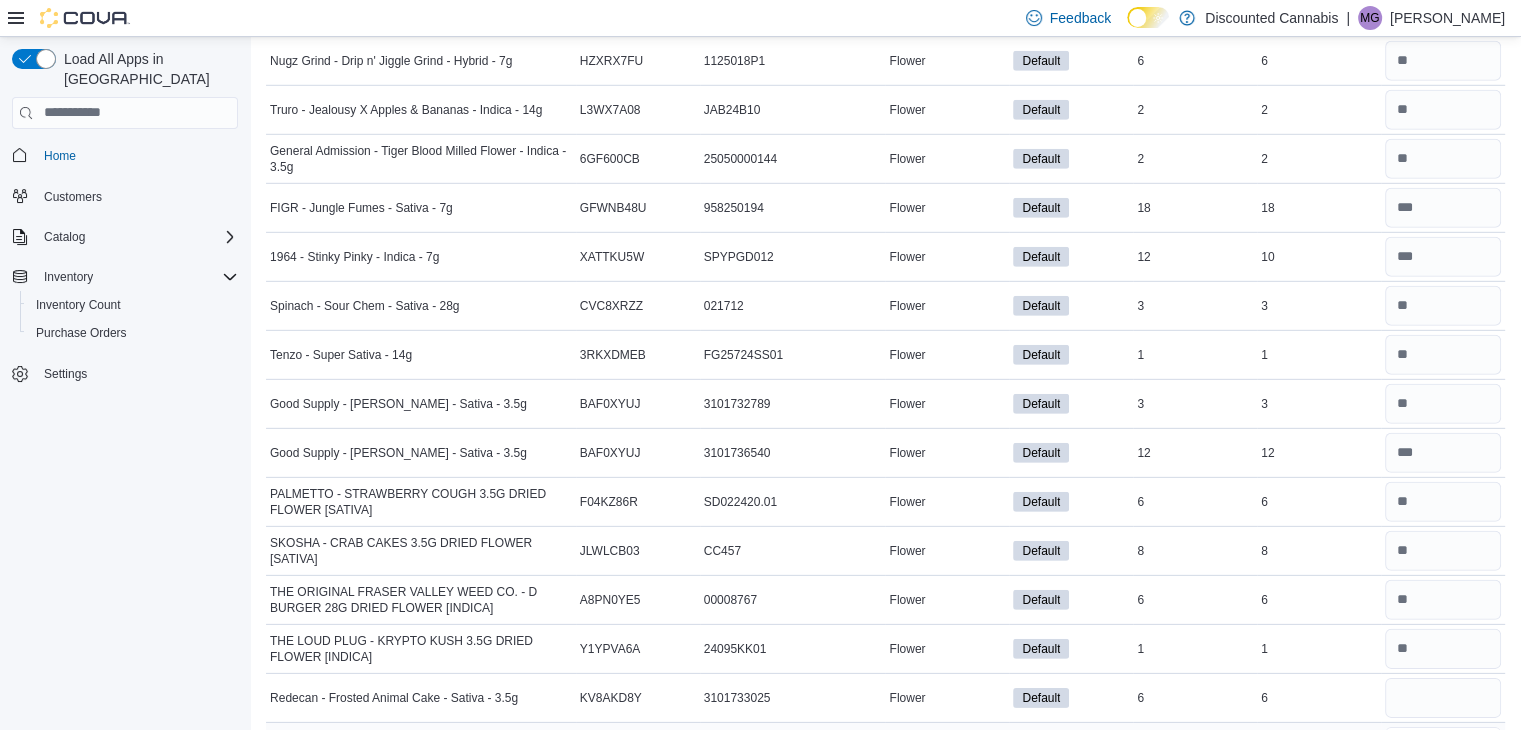 click at bounding box center [1443, 747] 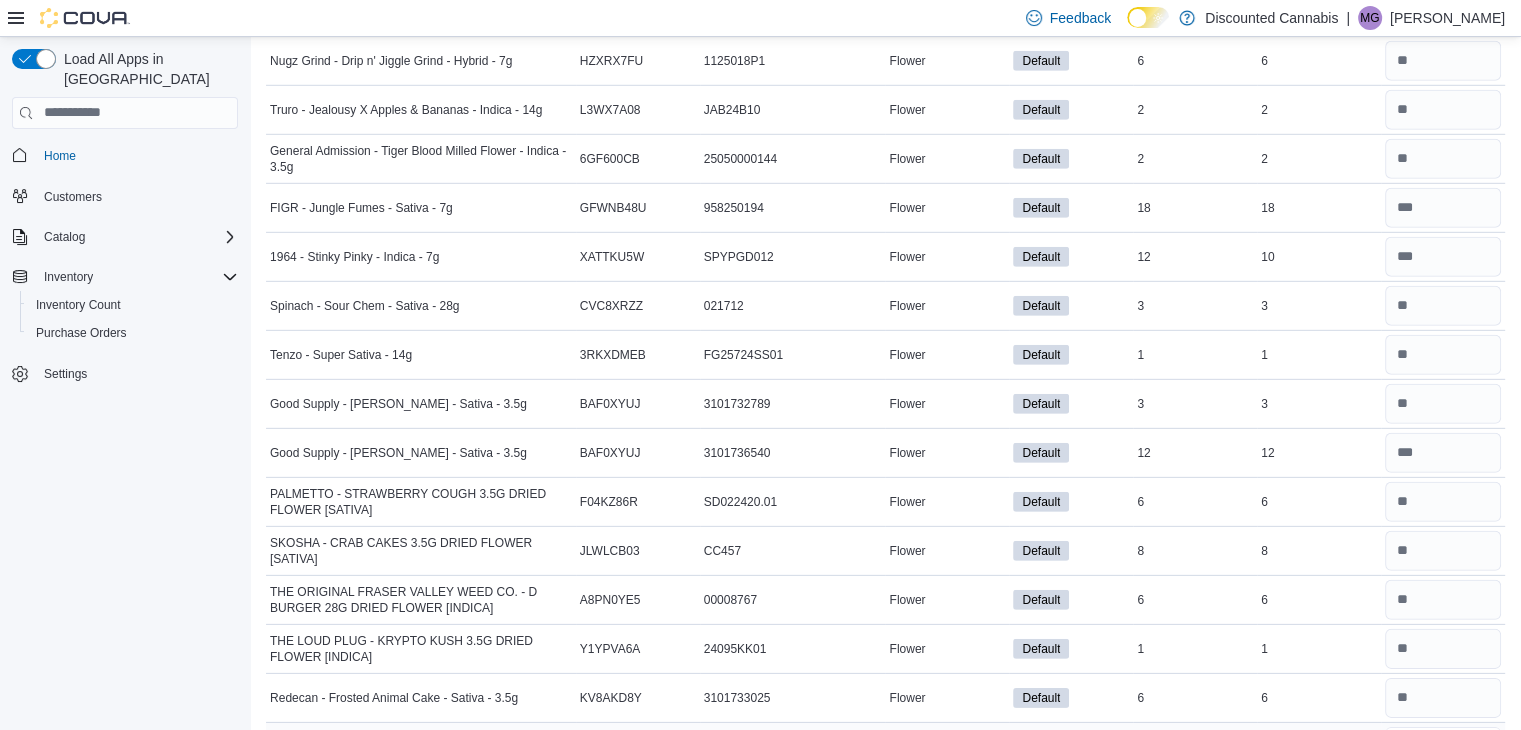 type 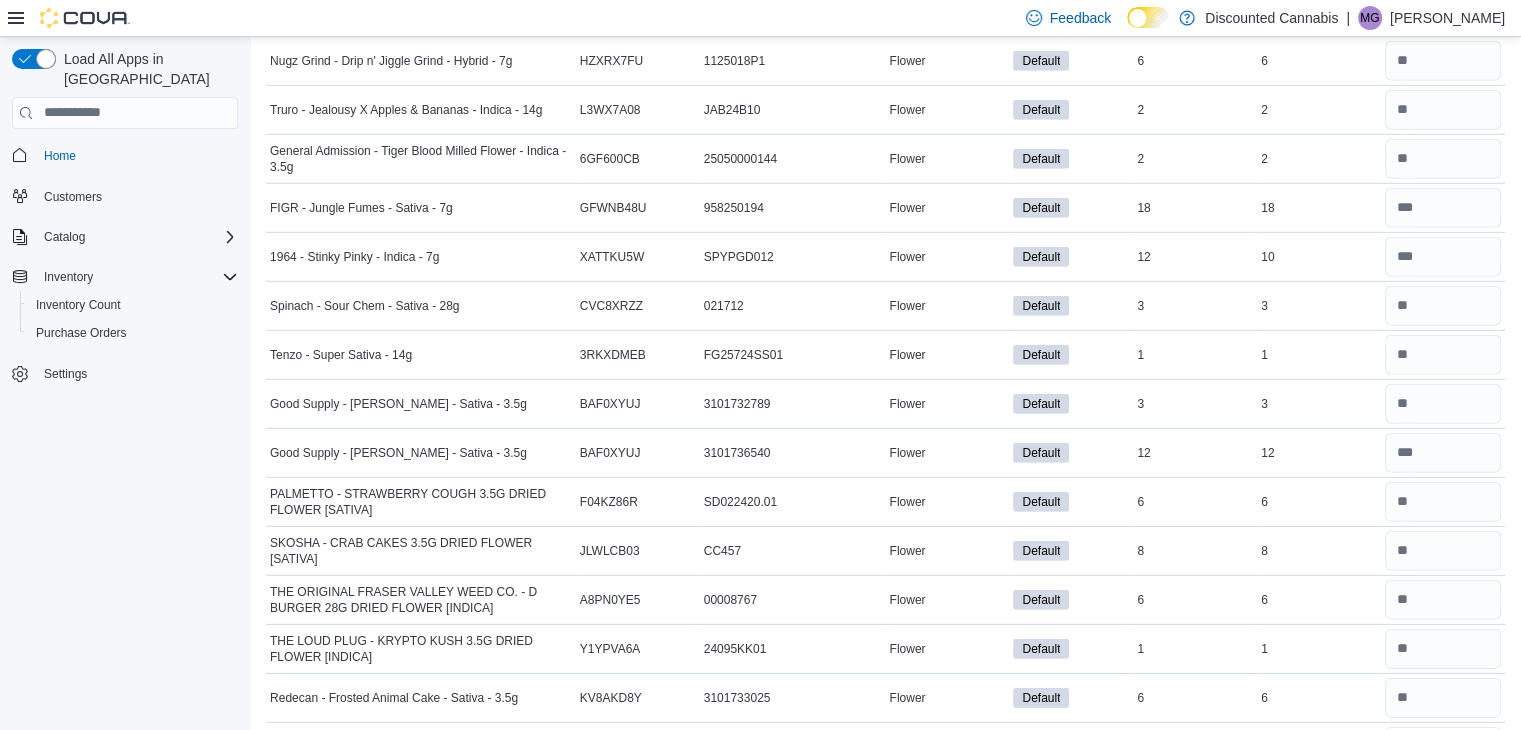 type on "*" 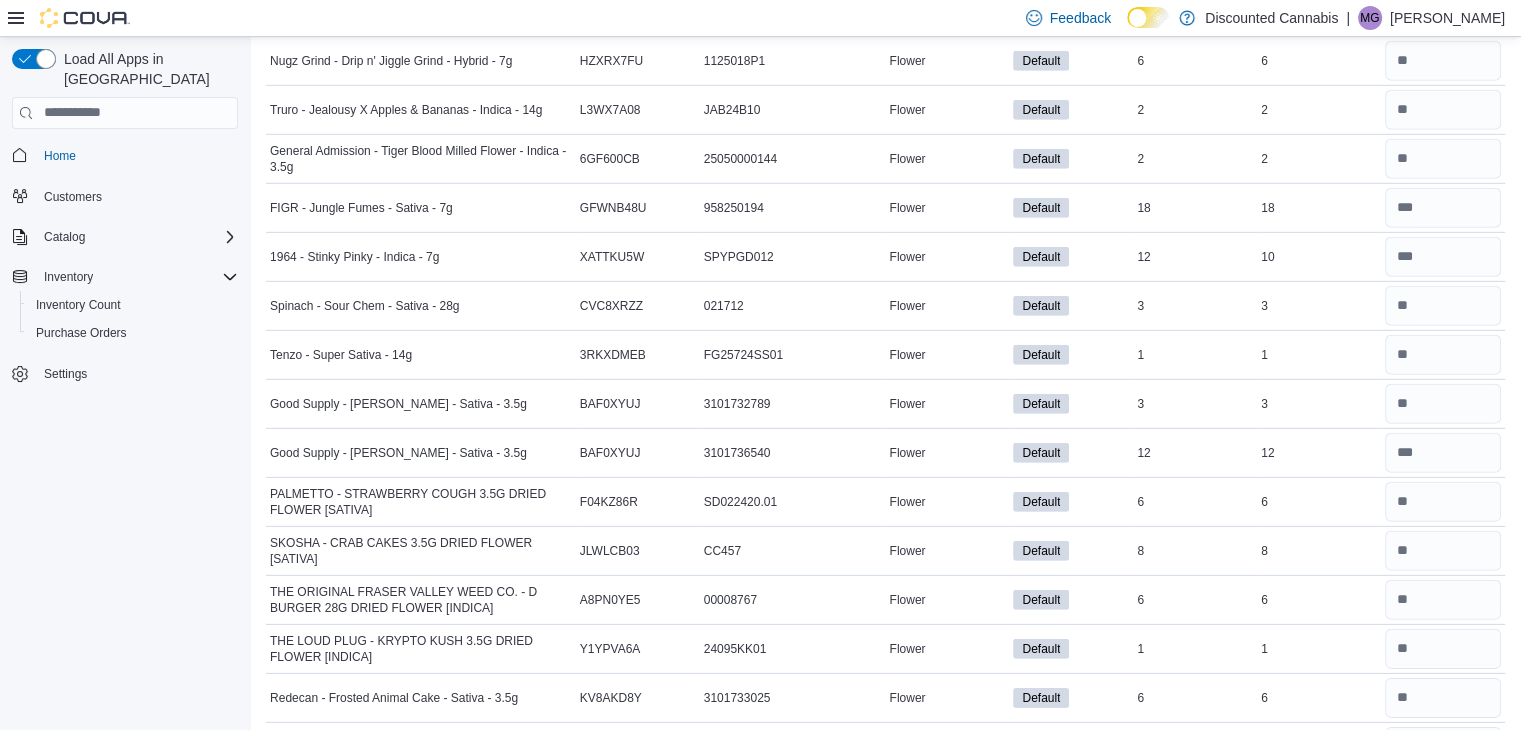 type 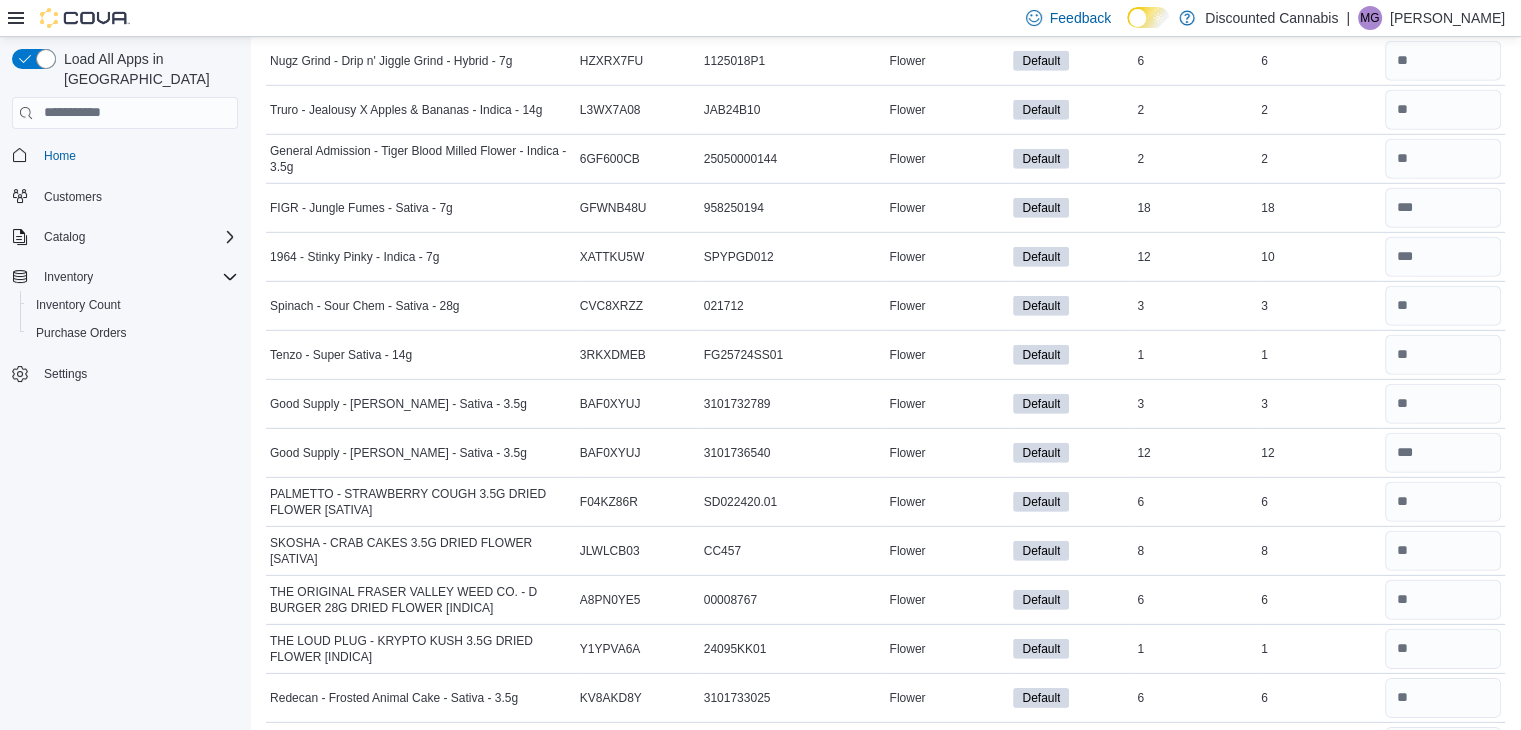 click on "Inventory Counts Count in progress: TECUMSEH - FLOWER Count: TECUMSEH - FLOWER  Cancel Save End Count Refresh Real Time Stock Sorting Product Name Catalog SKU Package Number Classification Room In Stock Real Time Stock Quantity Top Leaf - Purple Mendocino - Indica - 7g Catalog SKU TZMGNPFF Package Number AFG00000014 Flower Default In Stock 1  Real Time Stock 1  Redecan - Animal Rntz Grind - Indica - 7g Catalog SKU PEC3L4XW Package Number 3101736874 Flower Default In Stock 12  Real Time Stock 12  Pure Sunfarms - Pink Kush - Indica - 3.5g Catalog SKU CKUMBQZF Package Number 00008871 Flower Default In Stock 23  Real Time Stock 23  ENDGAME - THE ZA 7G DRIED FLOWER [INDICA] Catalog SKU DDHAQC4Q Package Number P240717DF01 Flower Default In Stock 1  Real Time Stock 1  PARCEL - SWEET NOTES 14G WHOLE DRIED FLOWER [HYBRID] Catalog SKU CXG1QUT5 Package Number 10504461-01 Flower Default In Stock 3  Real Time Stock 3  TWEED - TWEED KUSH MINTS 28G DRIED FLOWER [HYBRID] Catalog SKU Z1BG4EH6 Package Number 2500002056 Flower" at bounding box center (885, -1359) 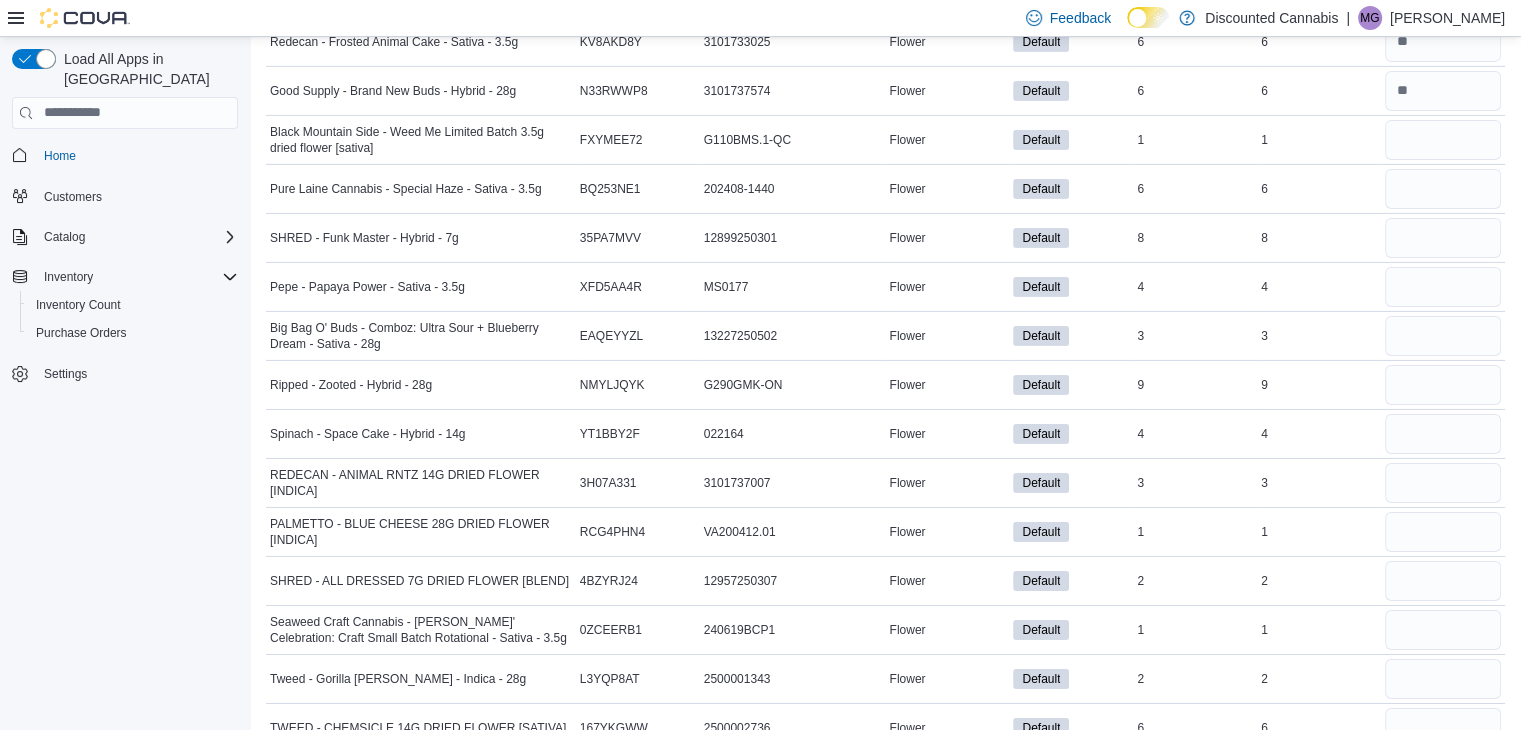 scroll, scrollTop: 6680, scrollLeft: 0, axis: vertical 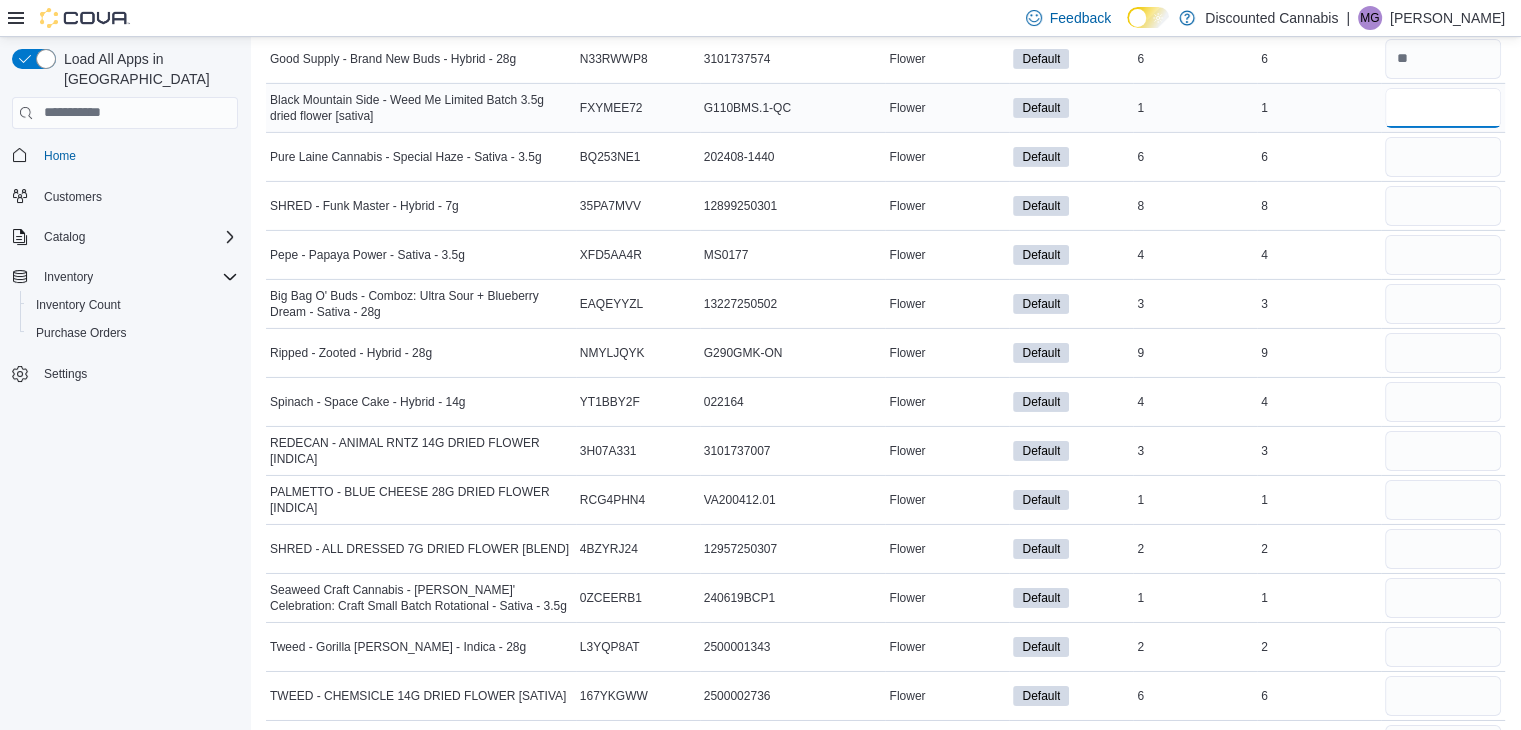 click at bounding box center [1443, 108] 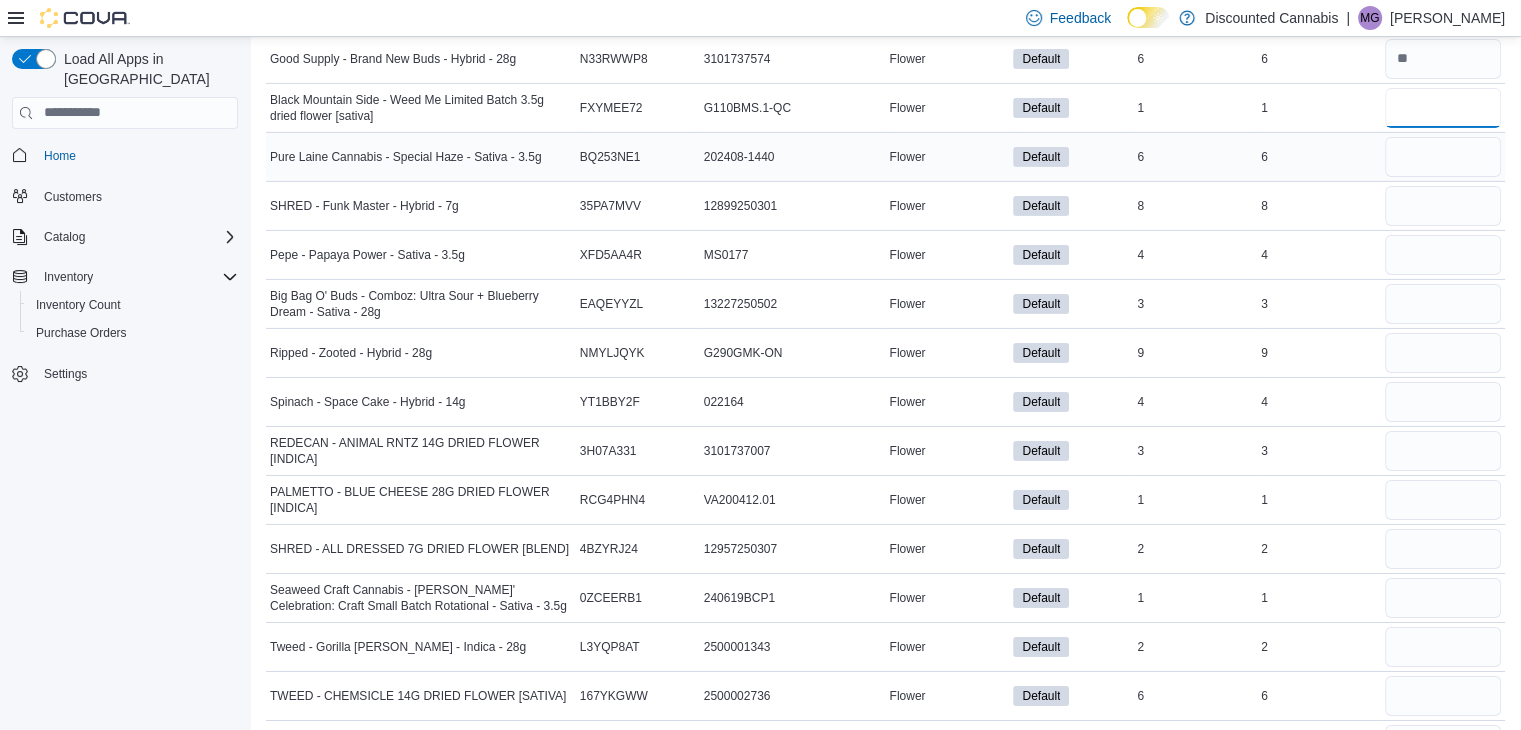 type on "*" 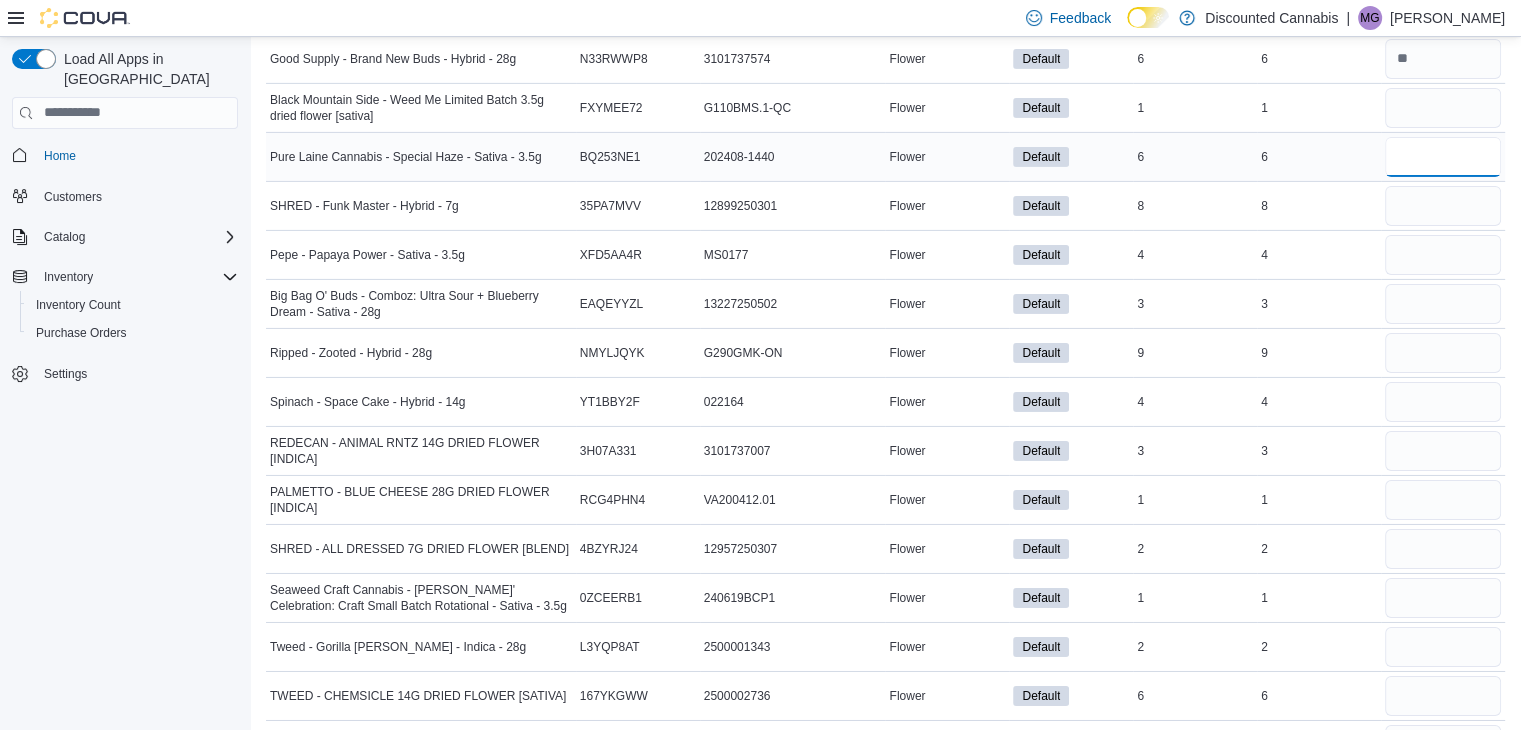 type 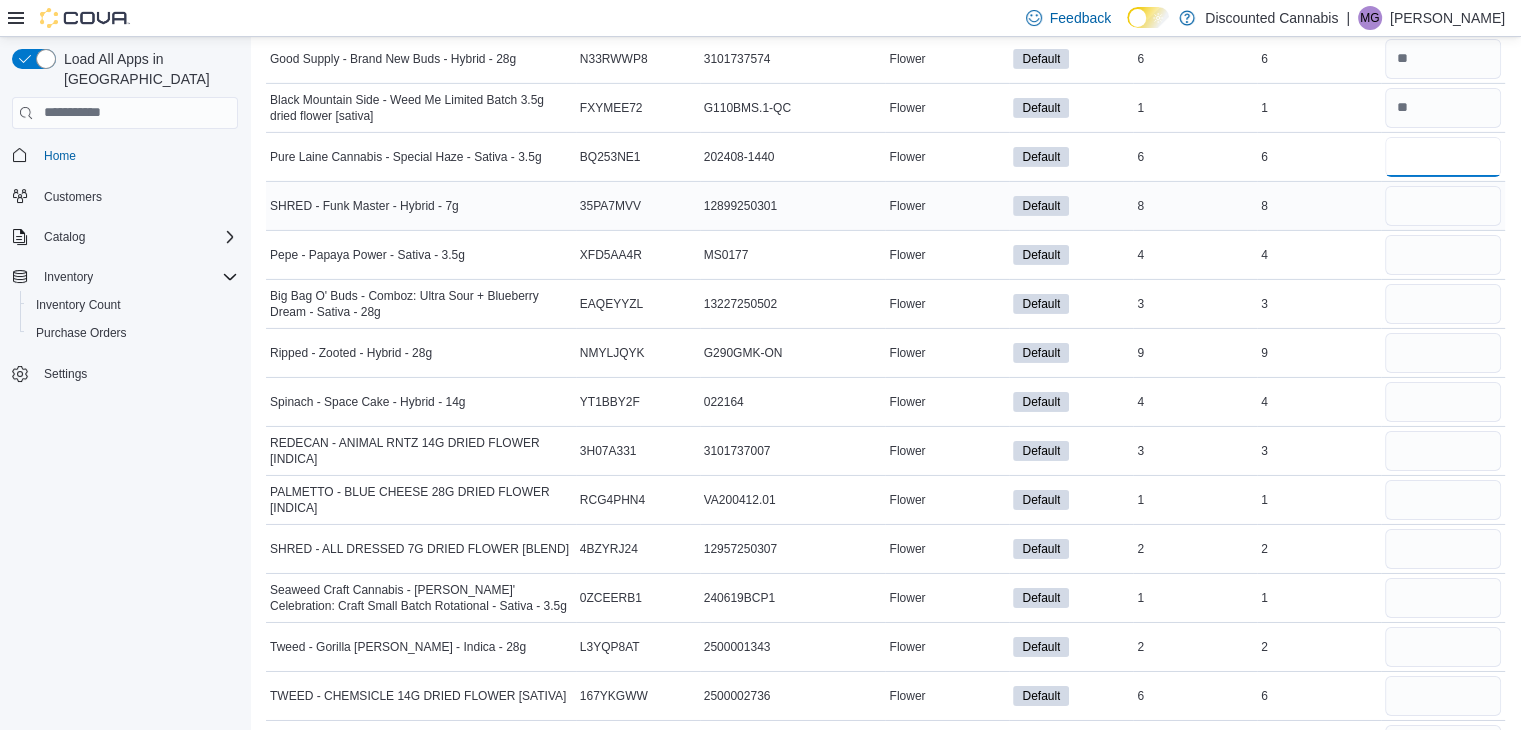 type on "*" 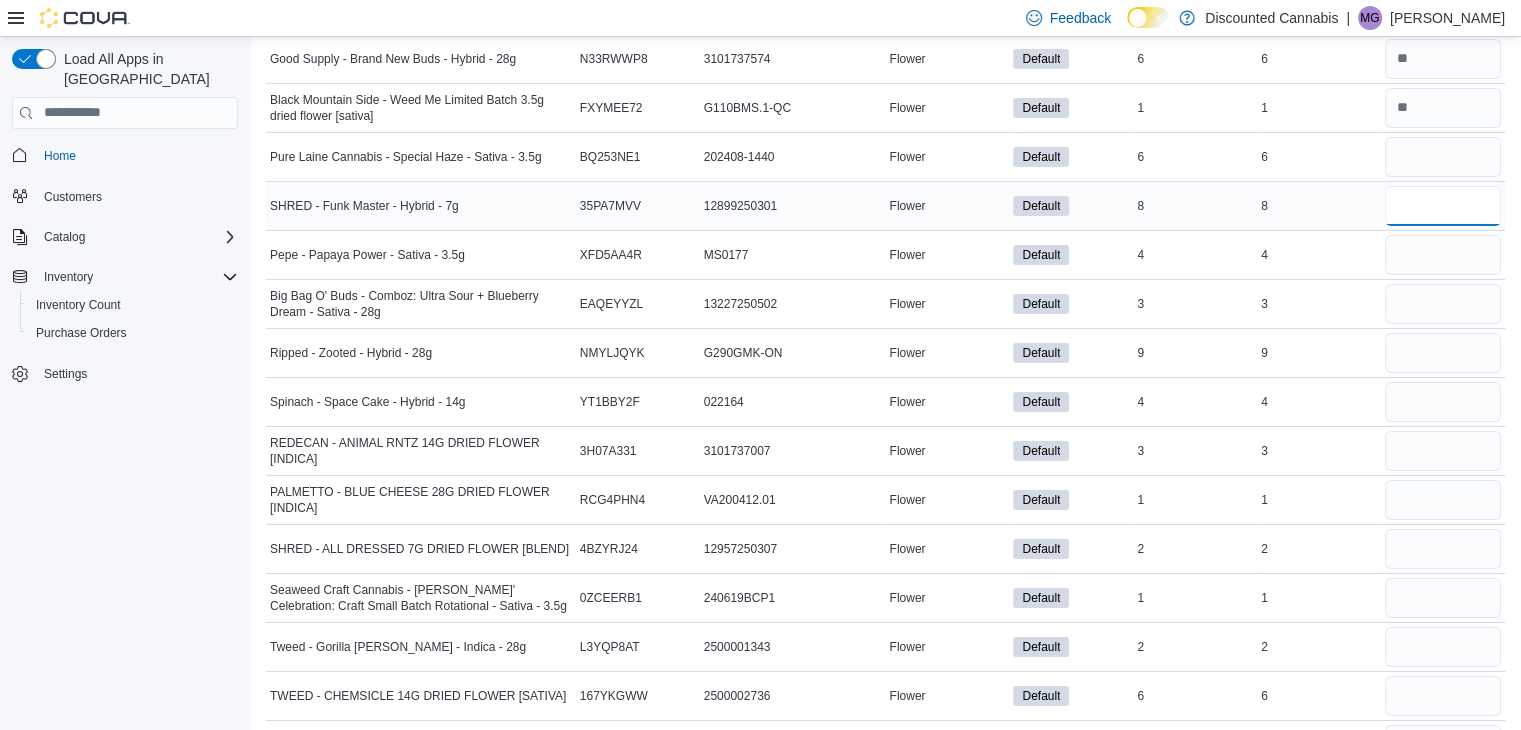 type 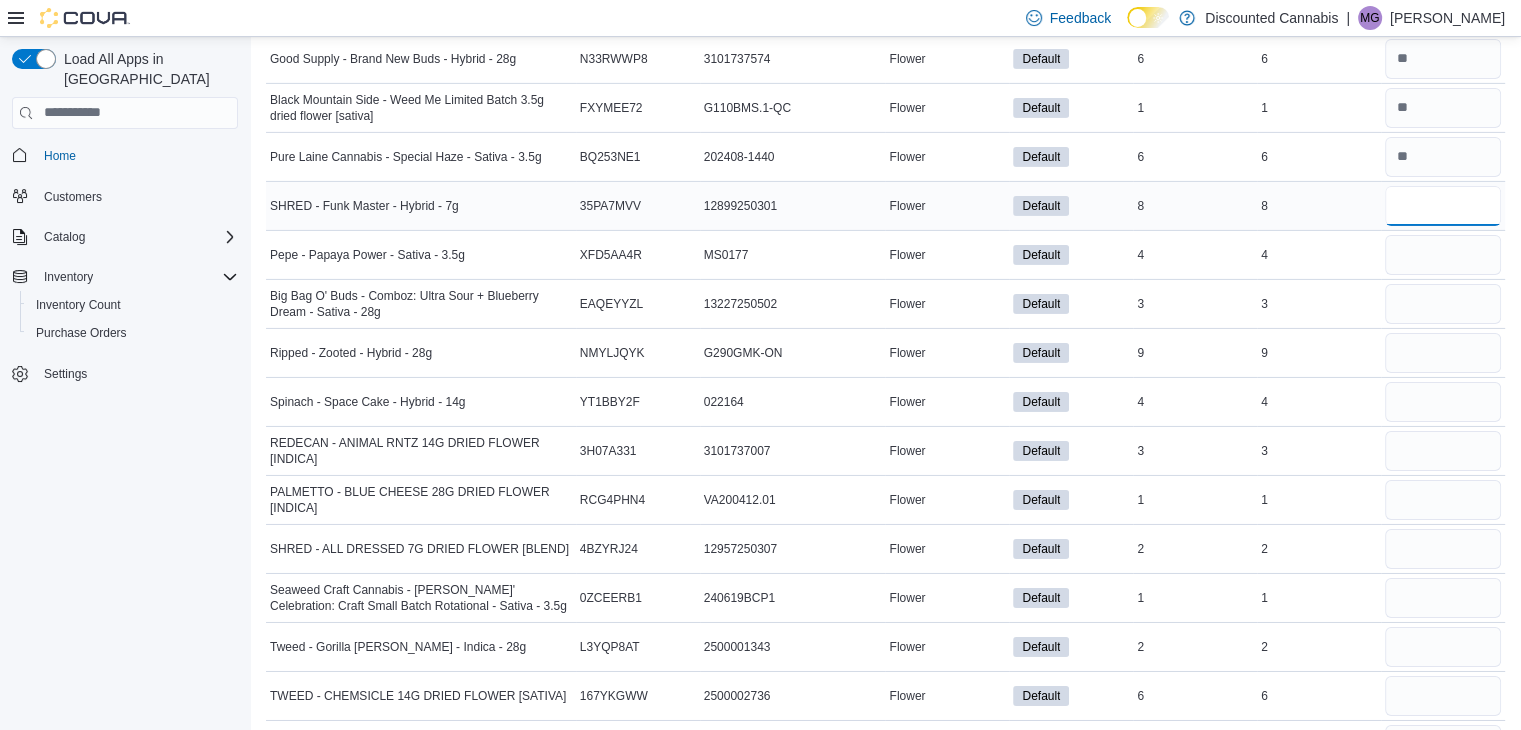 type on "*" 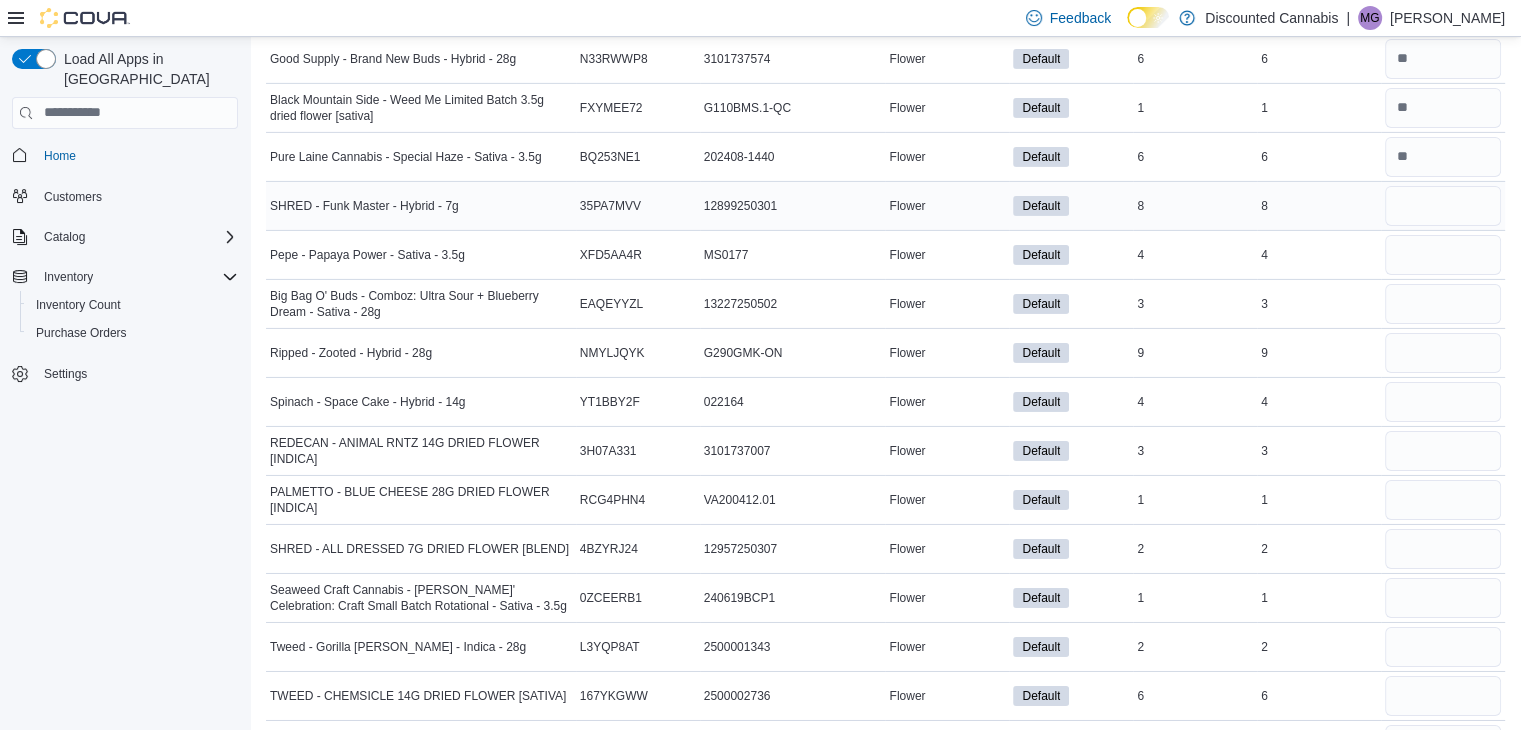 type 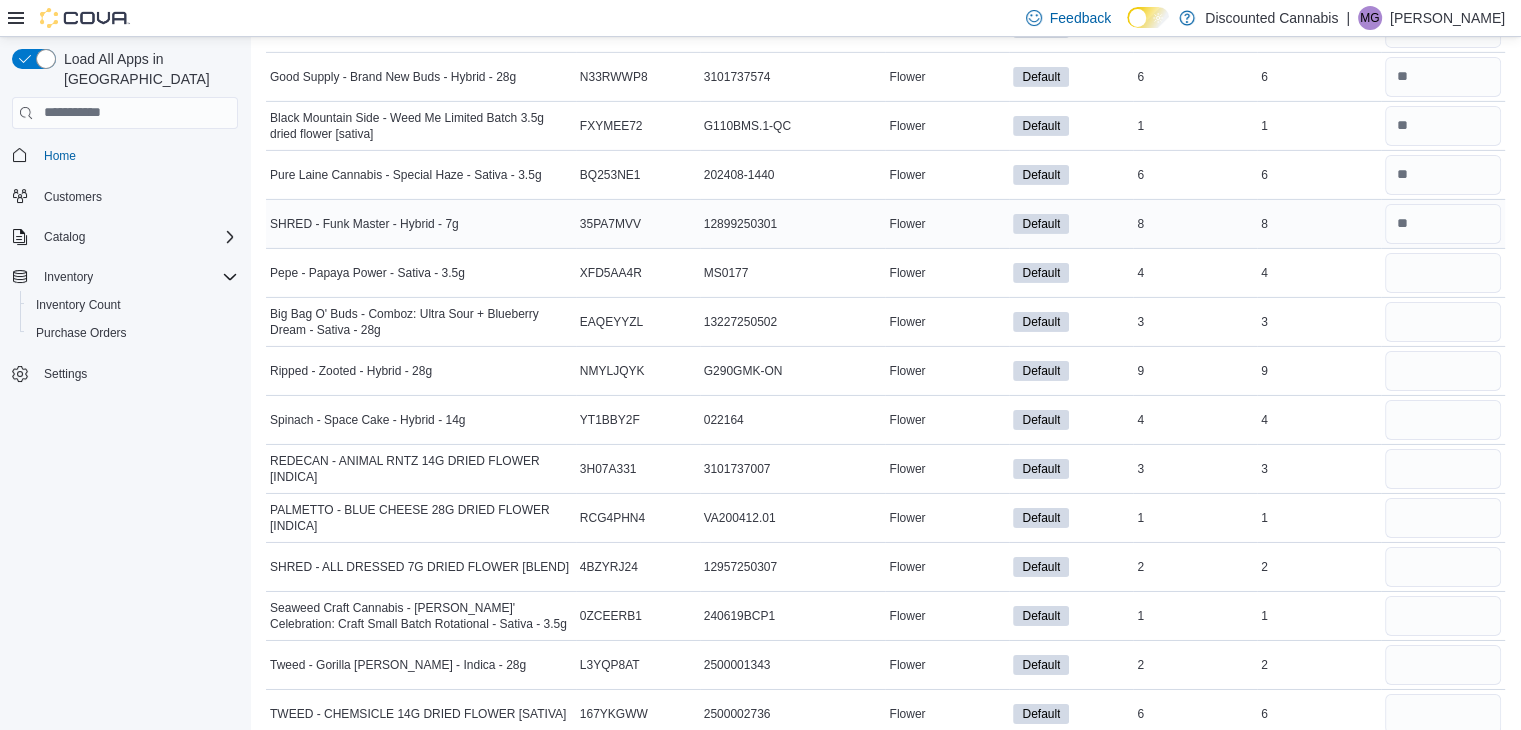scroll, scrollTop: 6654, scrollLeft: 0, axis: vertical 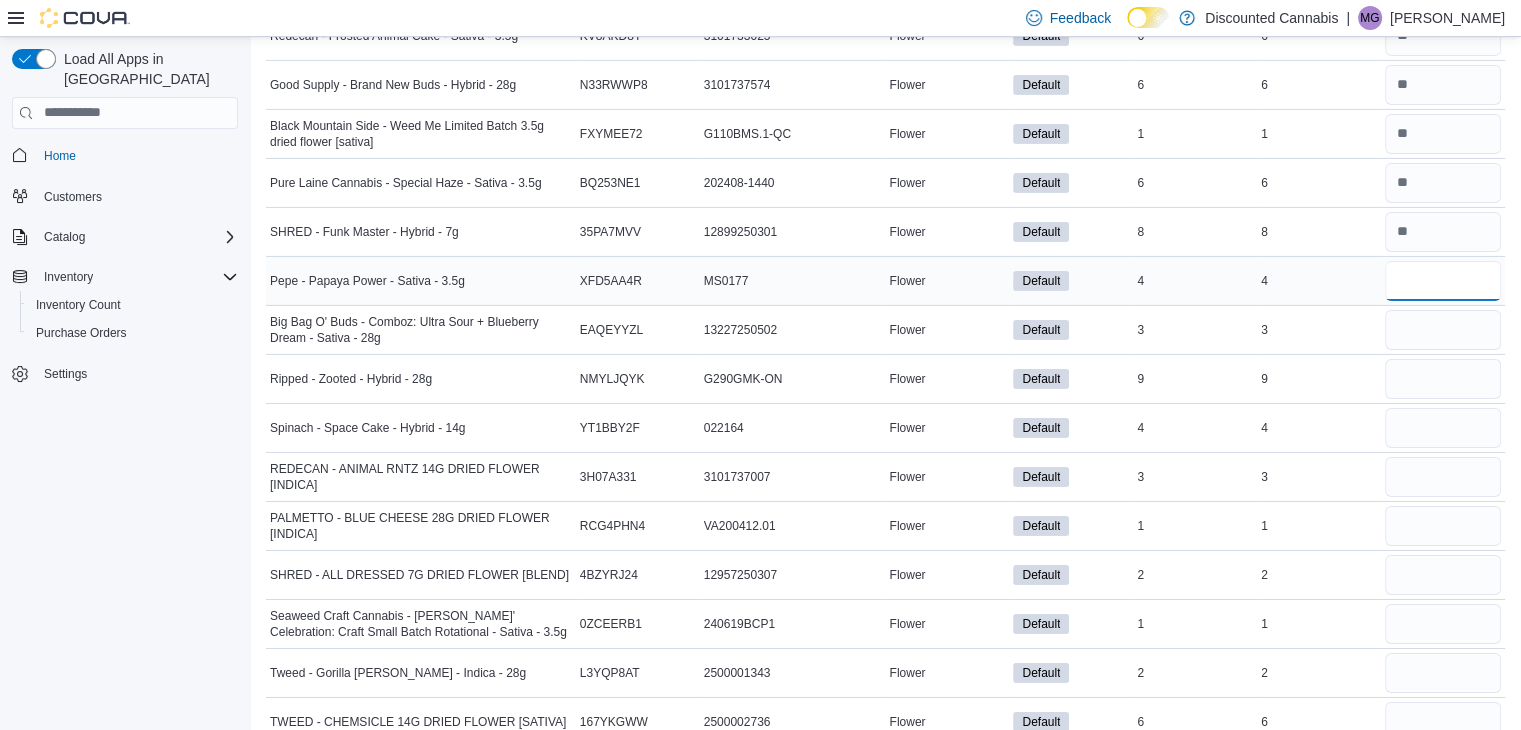 click at bounding box center (1443, 281) 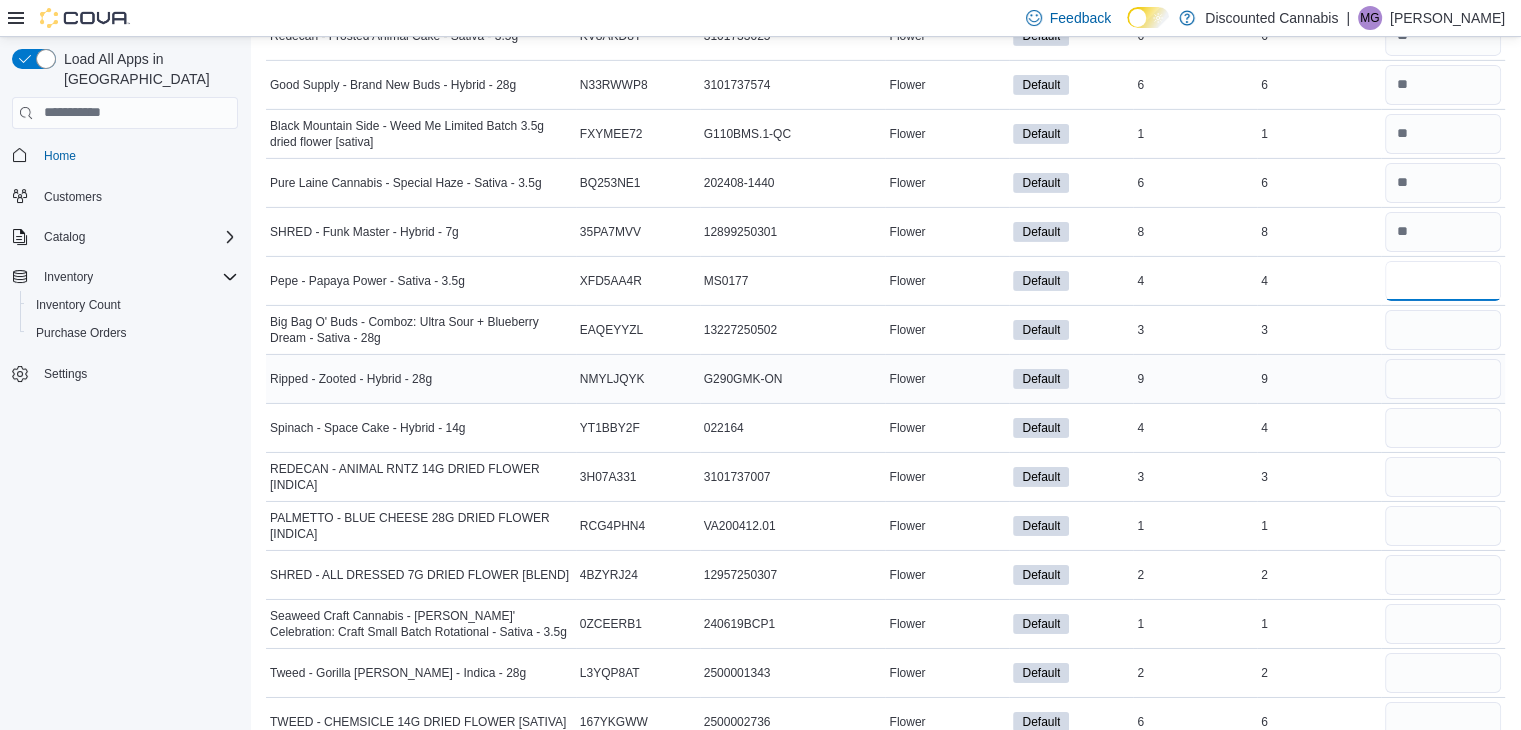 type on "*" 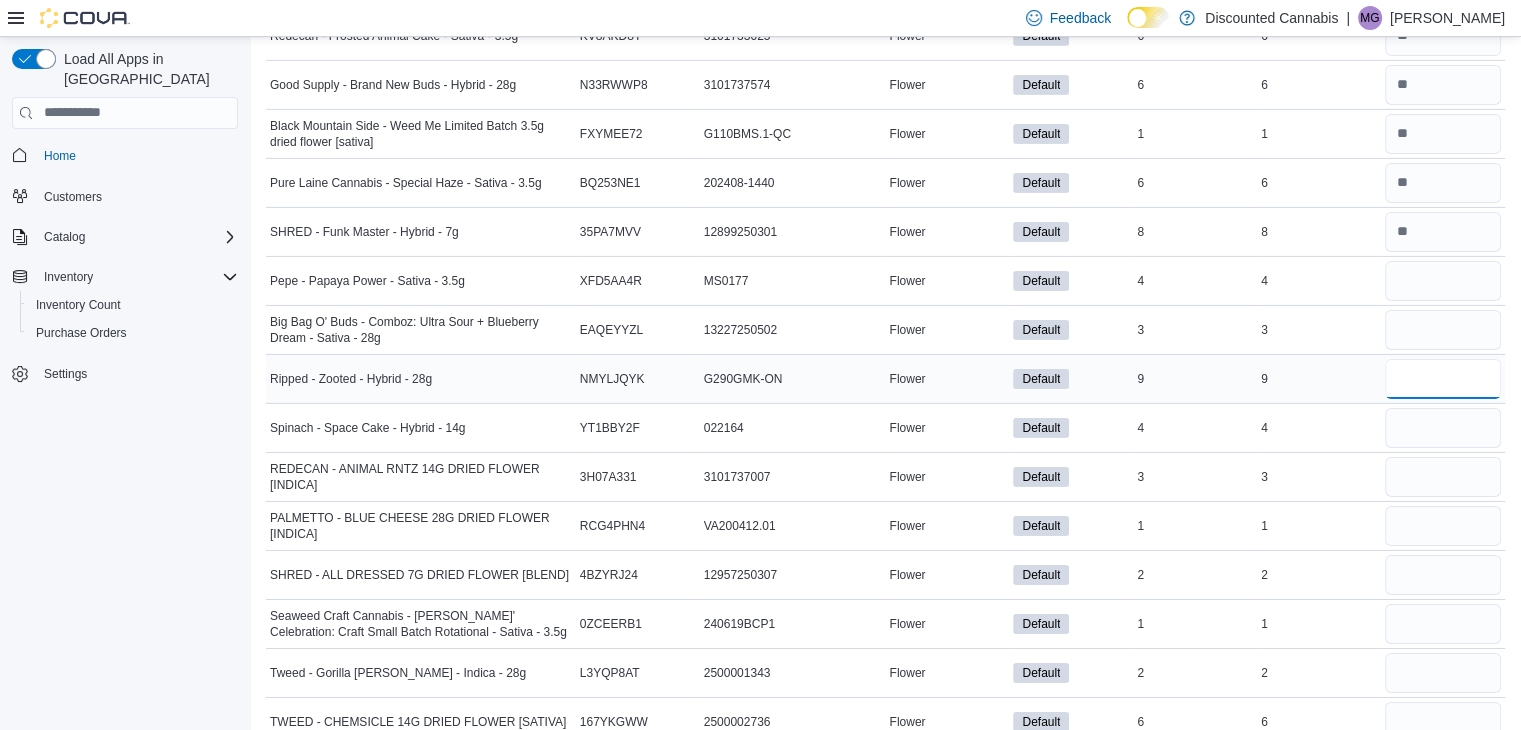 type 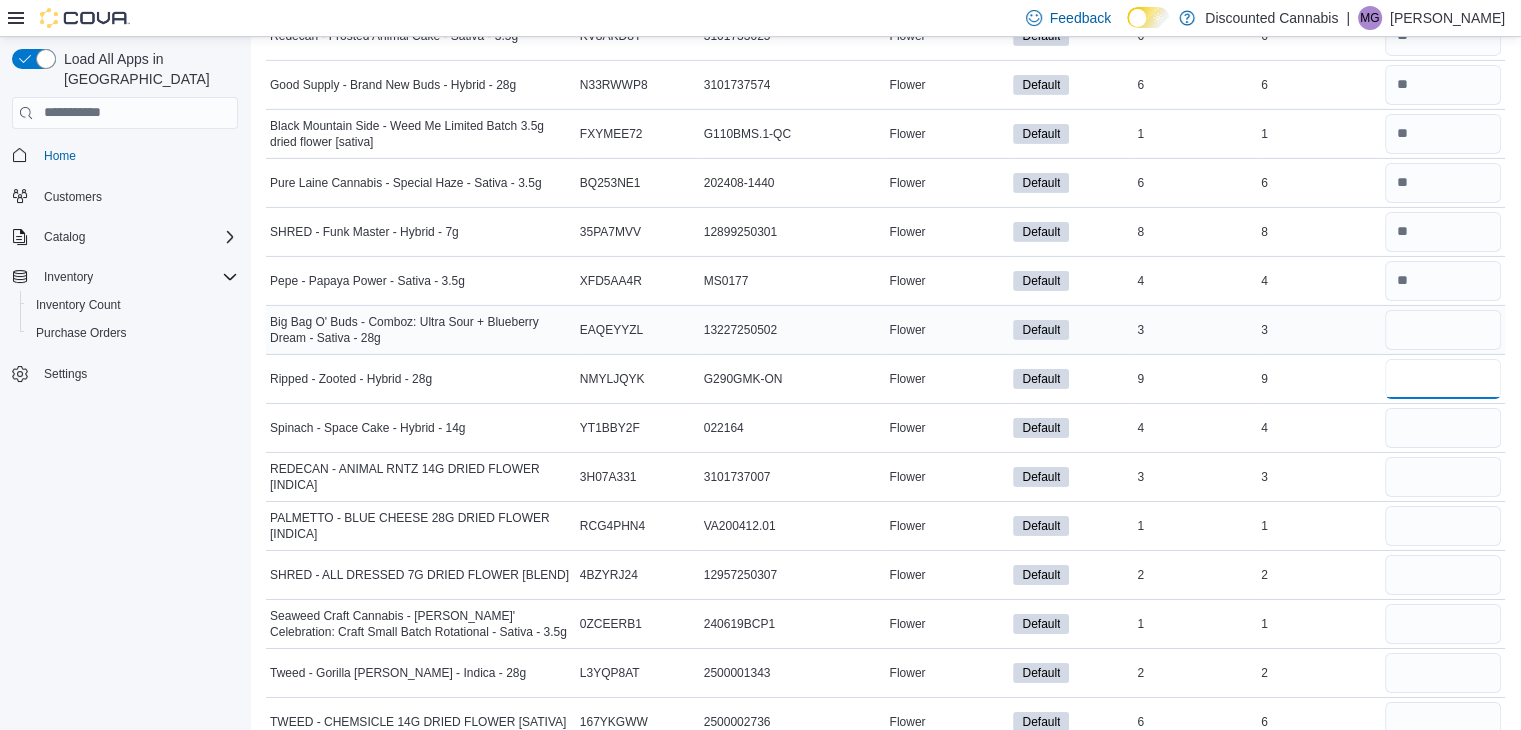type on "*" 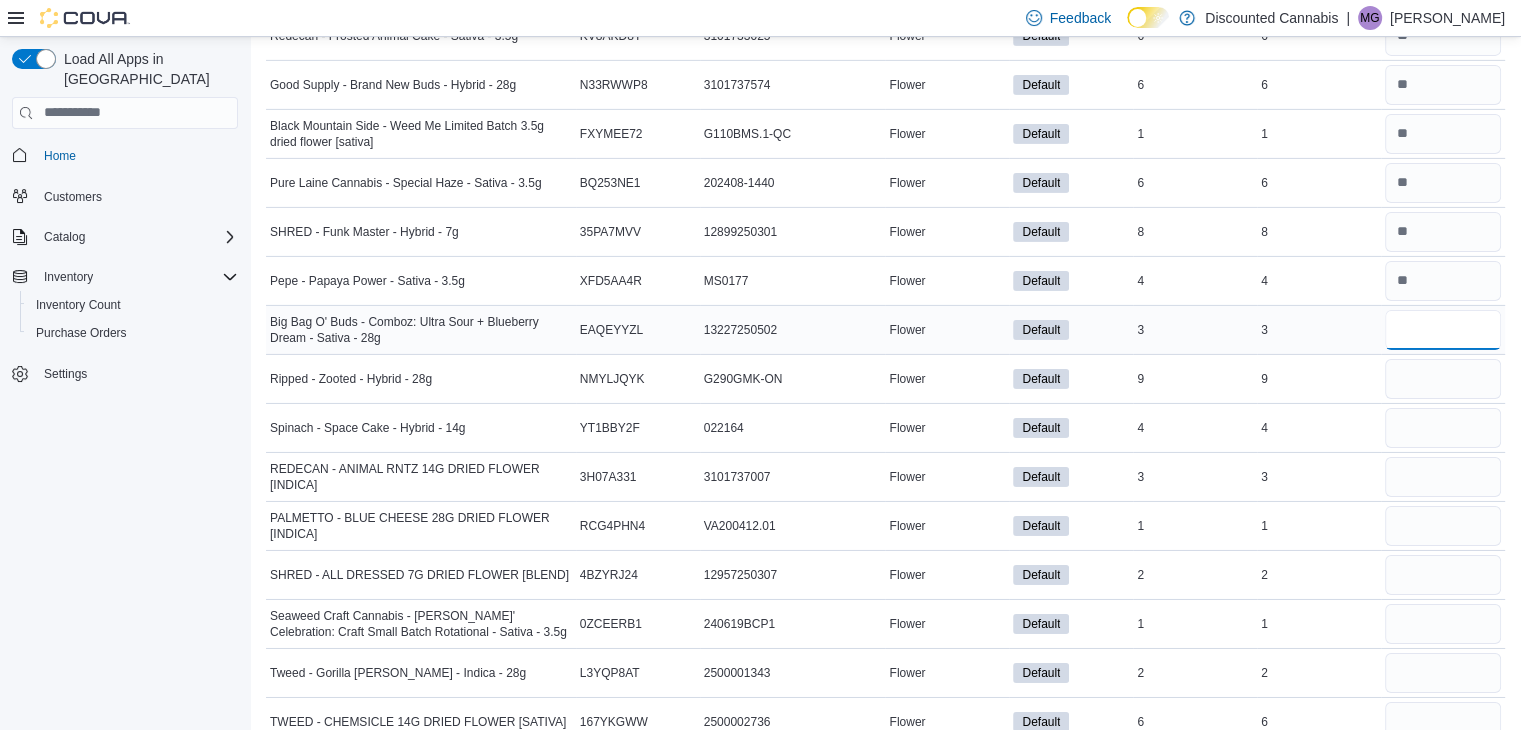 type 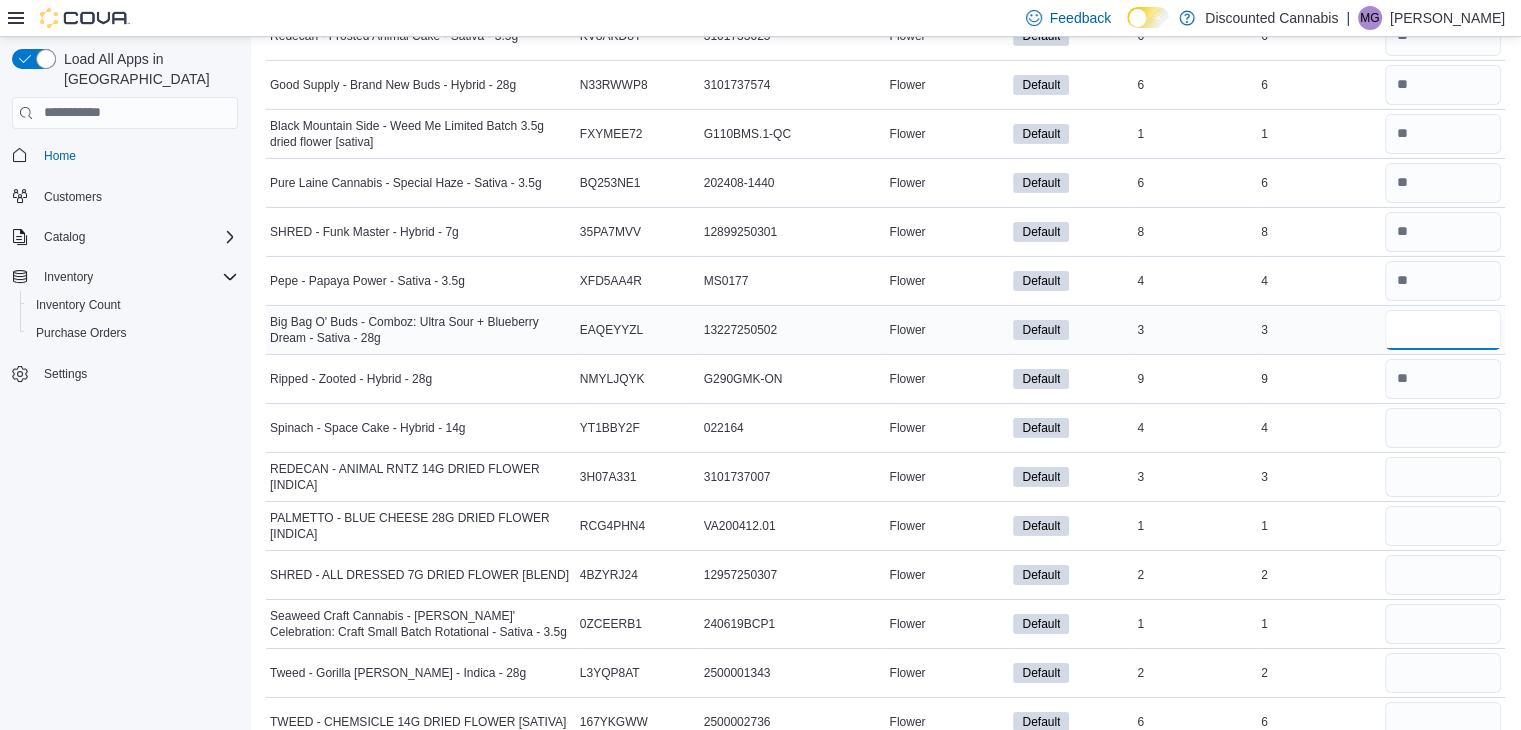 click at bounding box center (1443, 330) 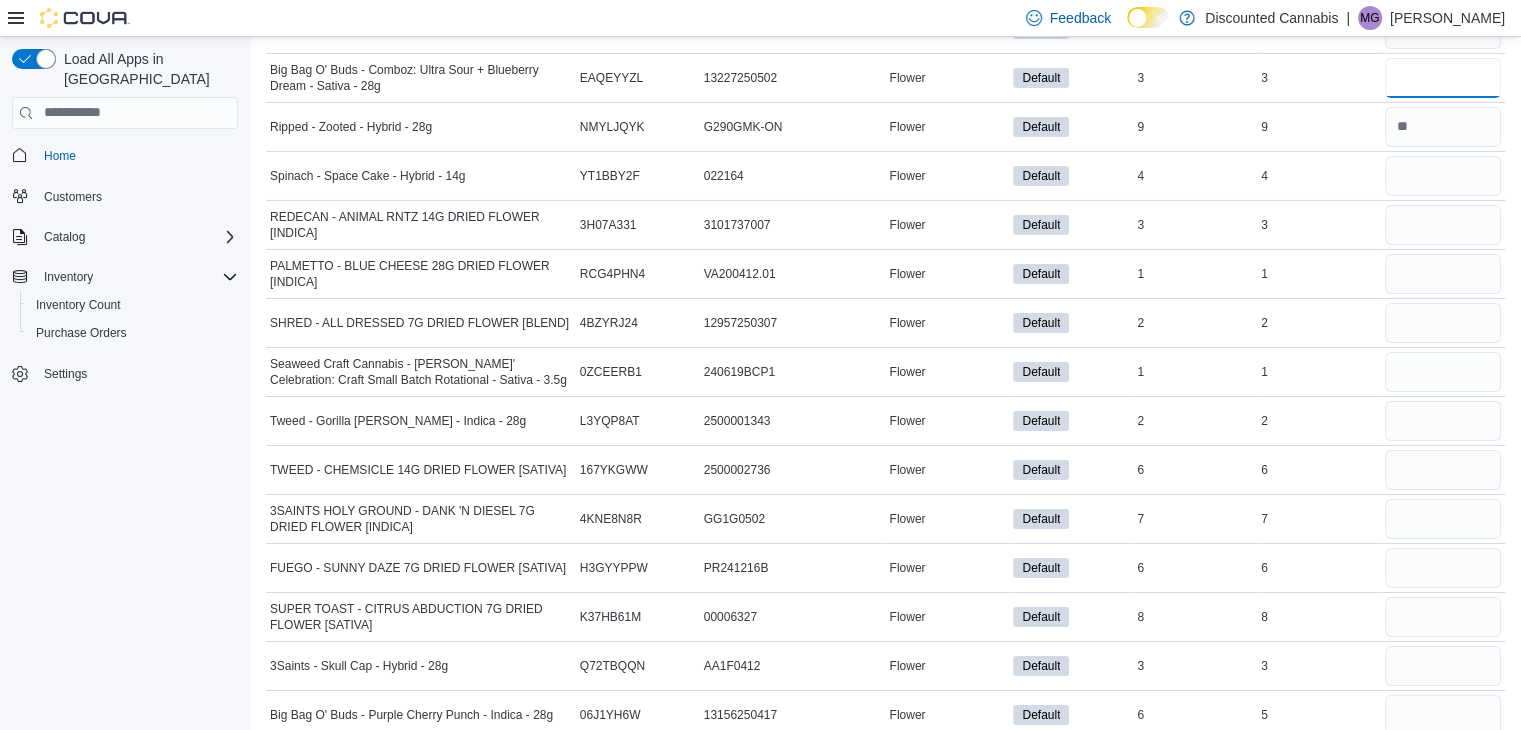 scroll, scrollTop: 6928, scrollLeft: 0, axis: vertical 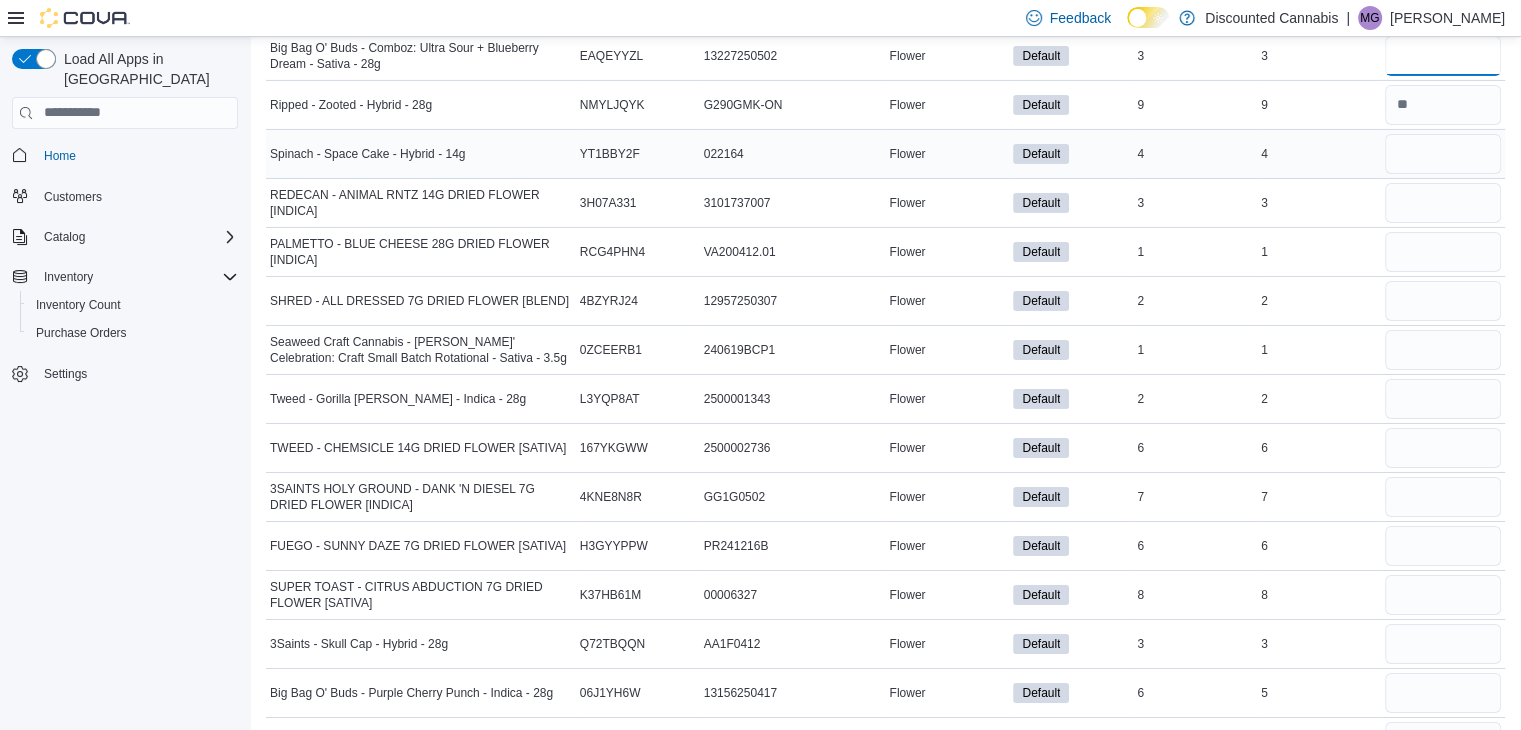 type on "*" 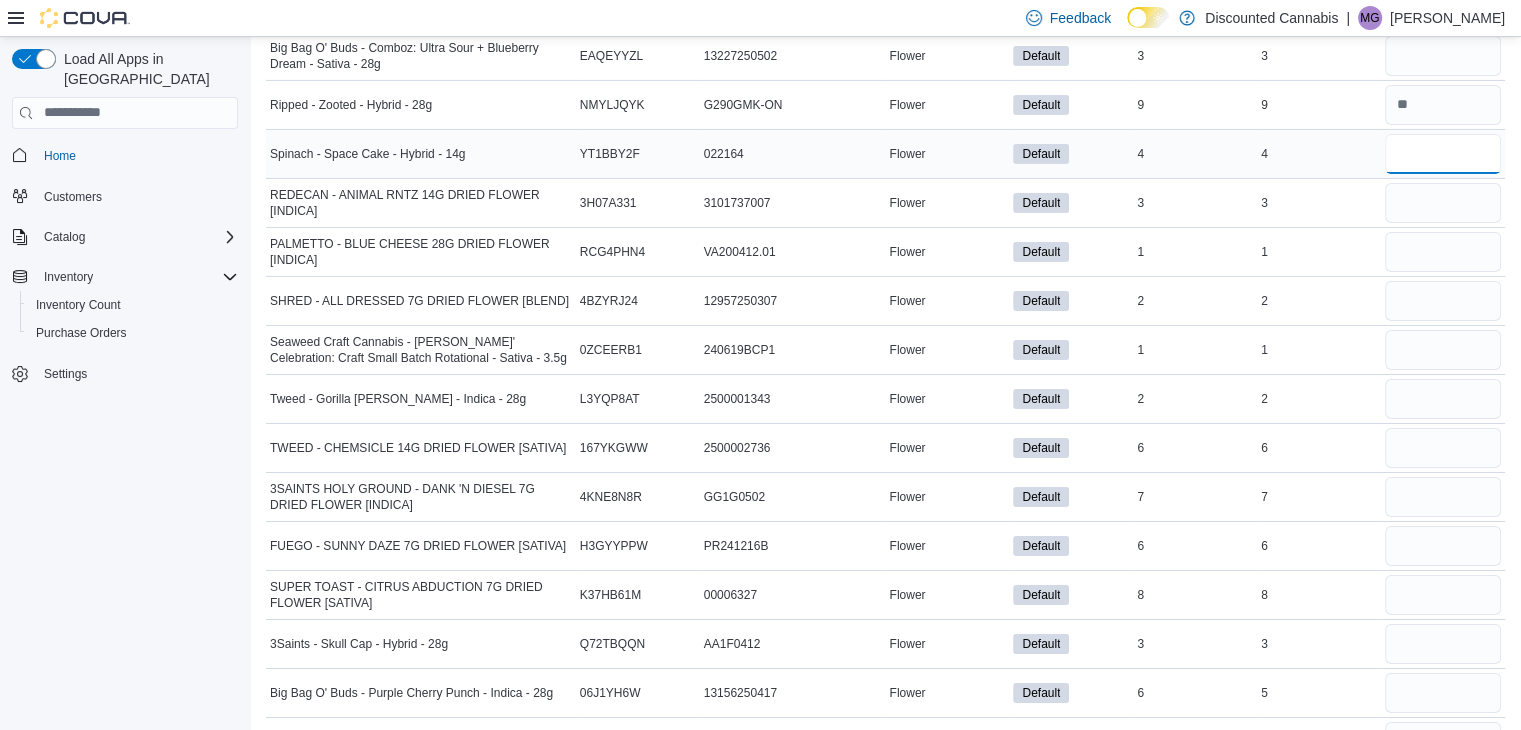 type 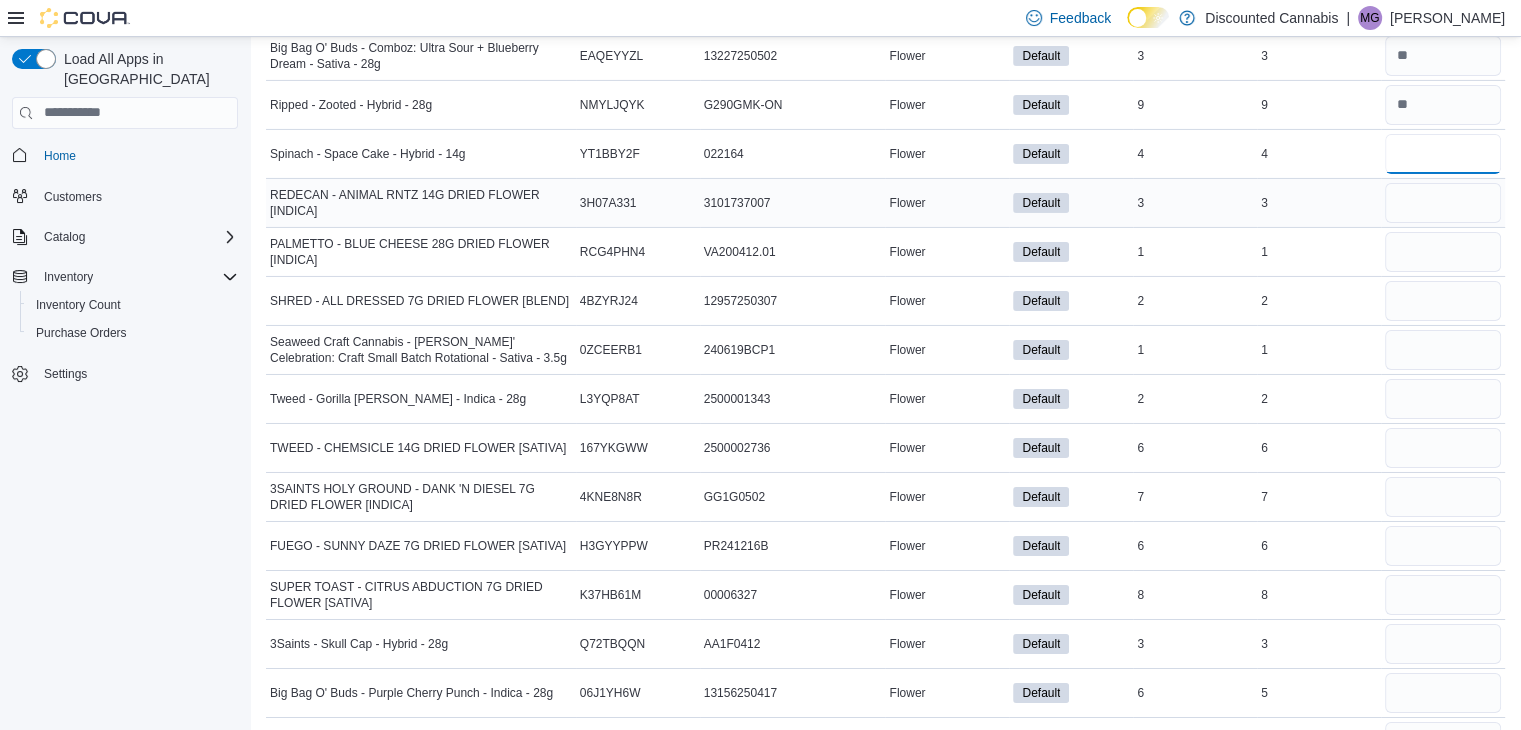 type on "*" 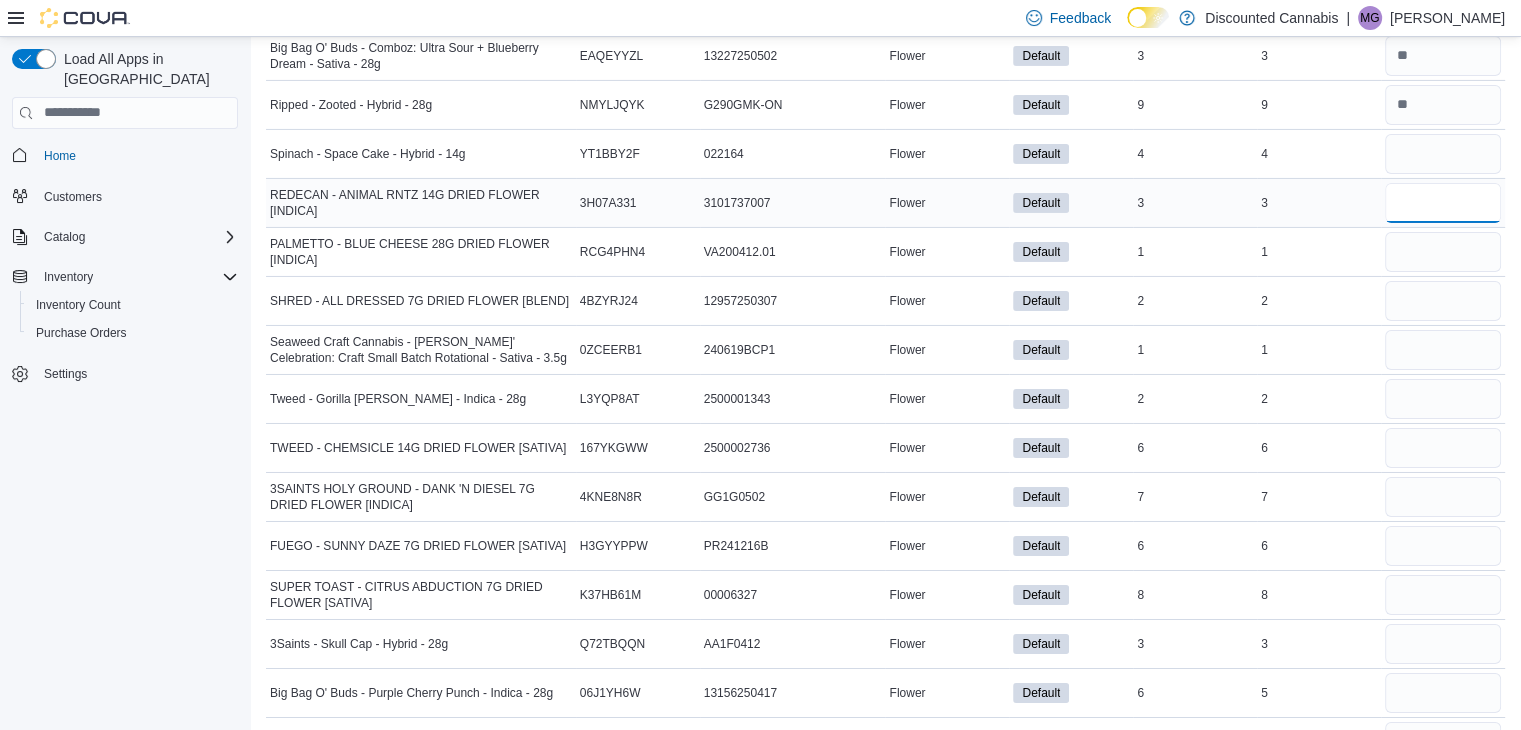 type 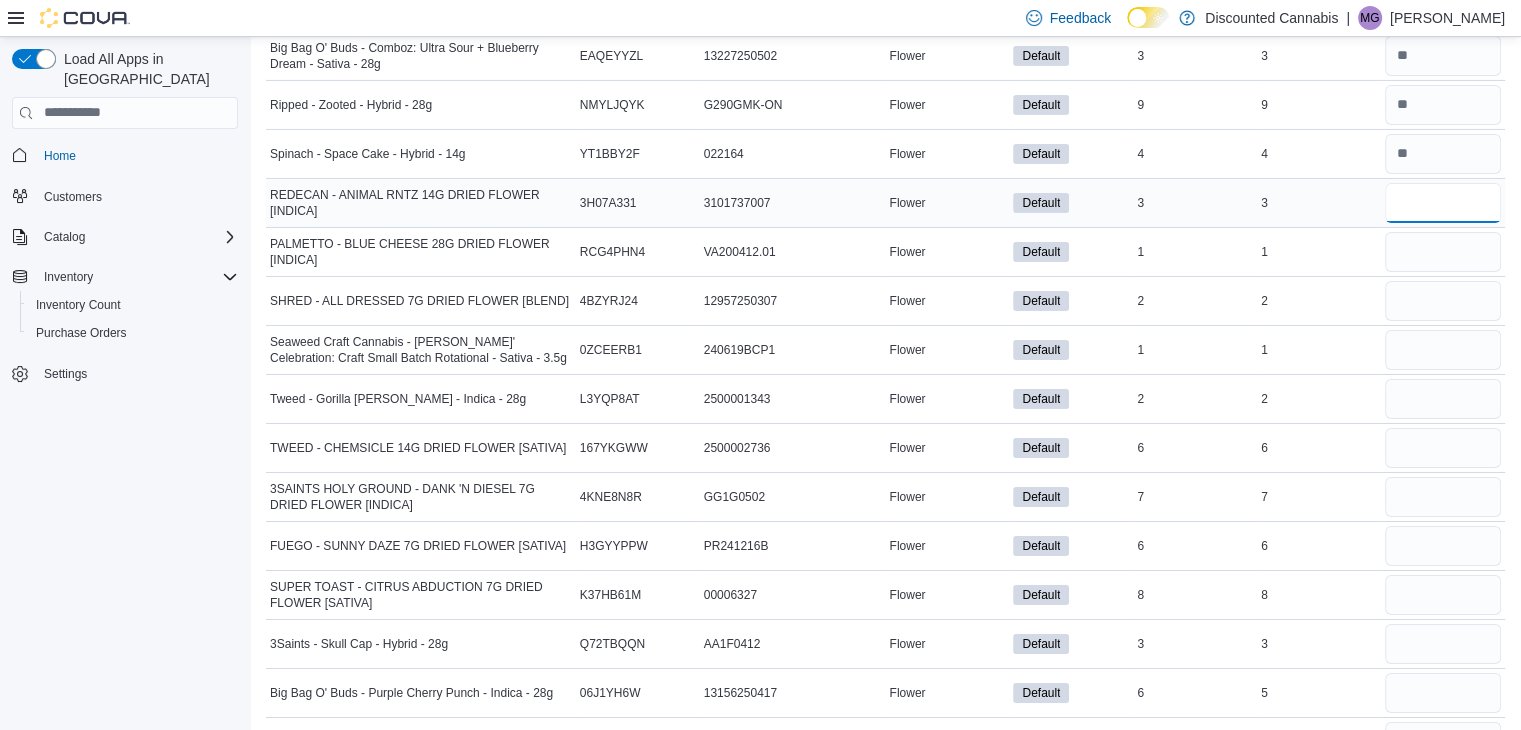 click at bounding box center [1443, 203] 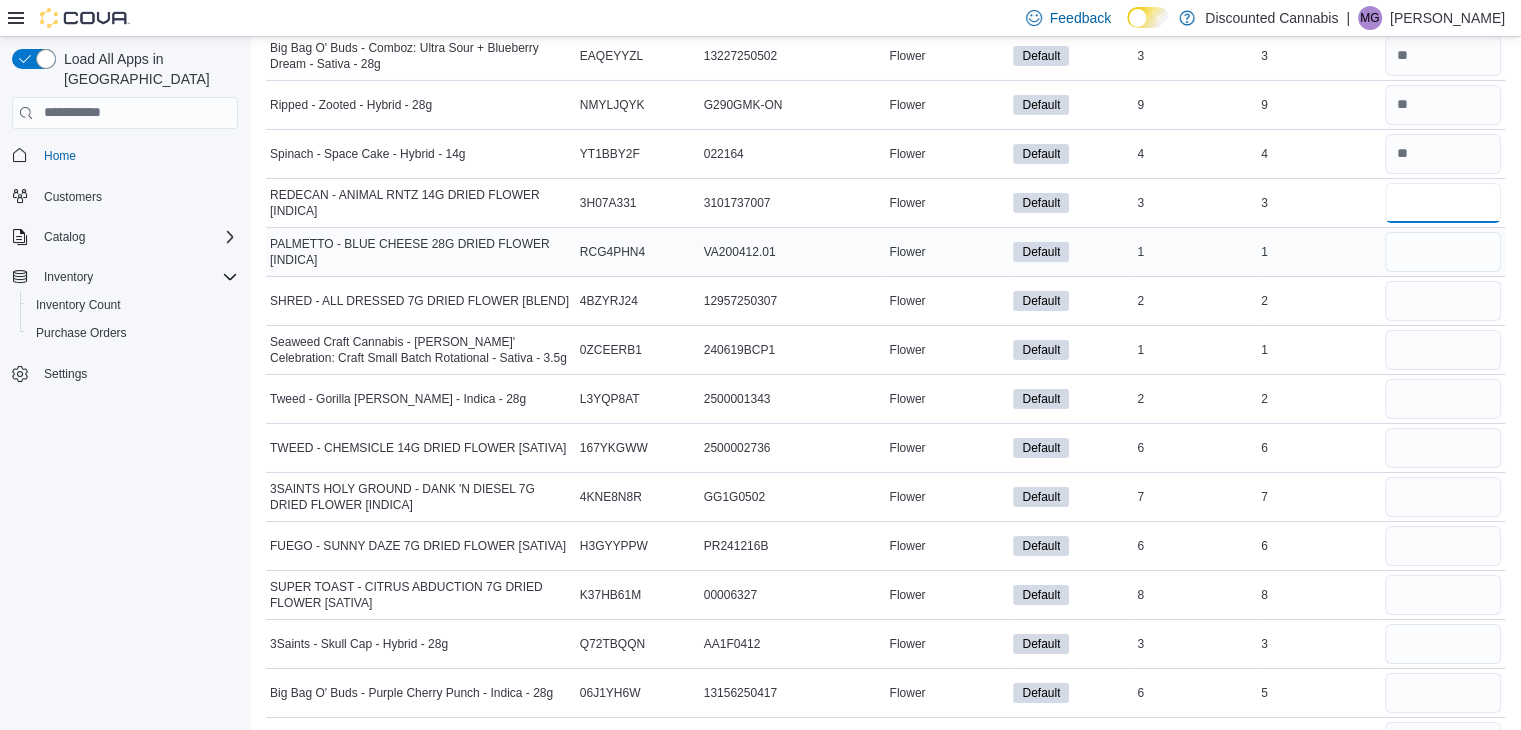 type on "*" 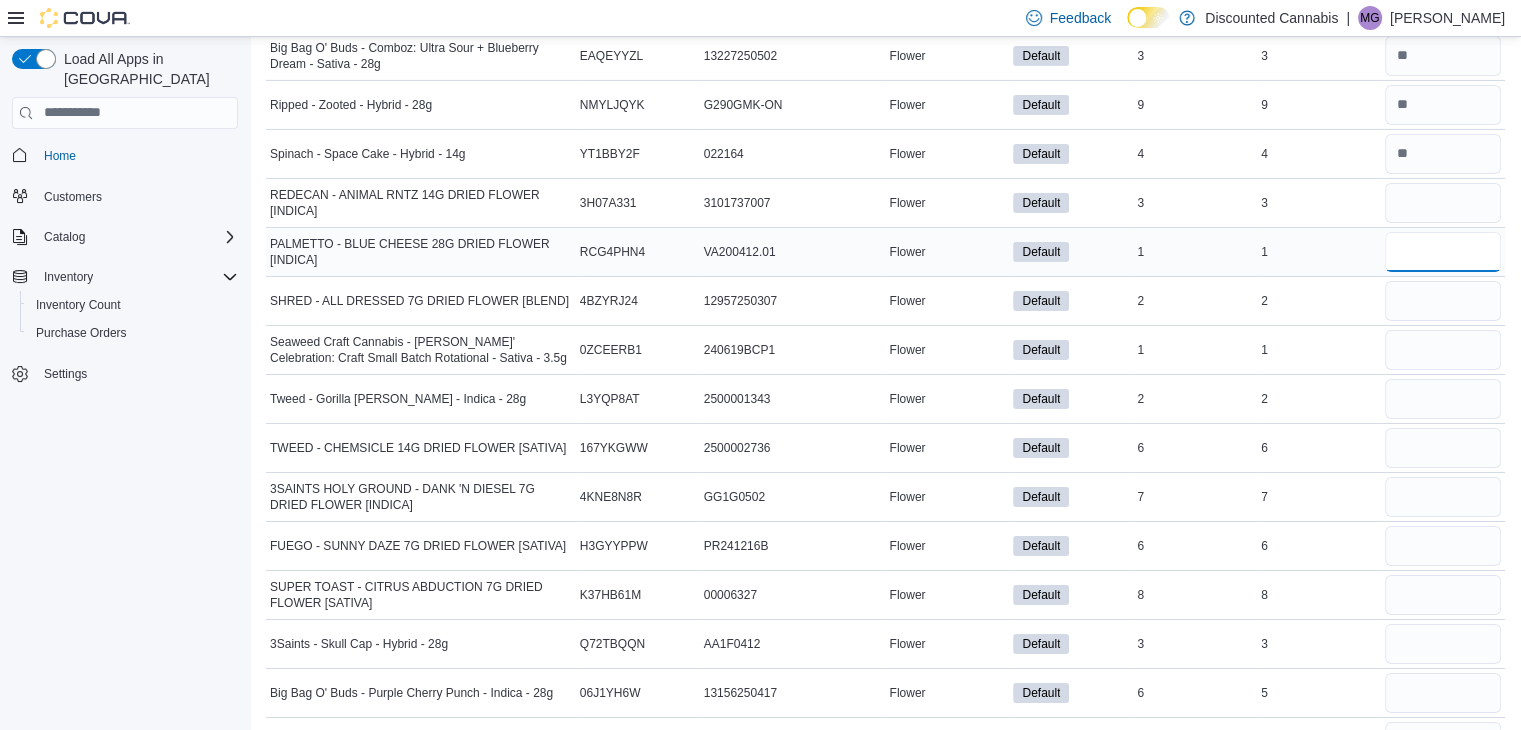 type 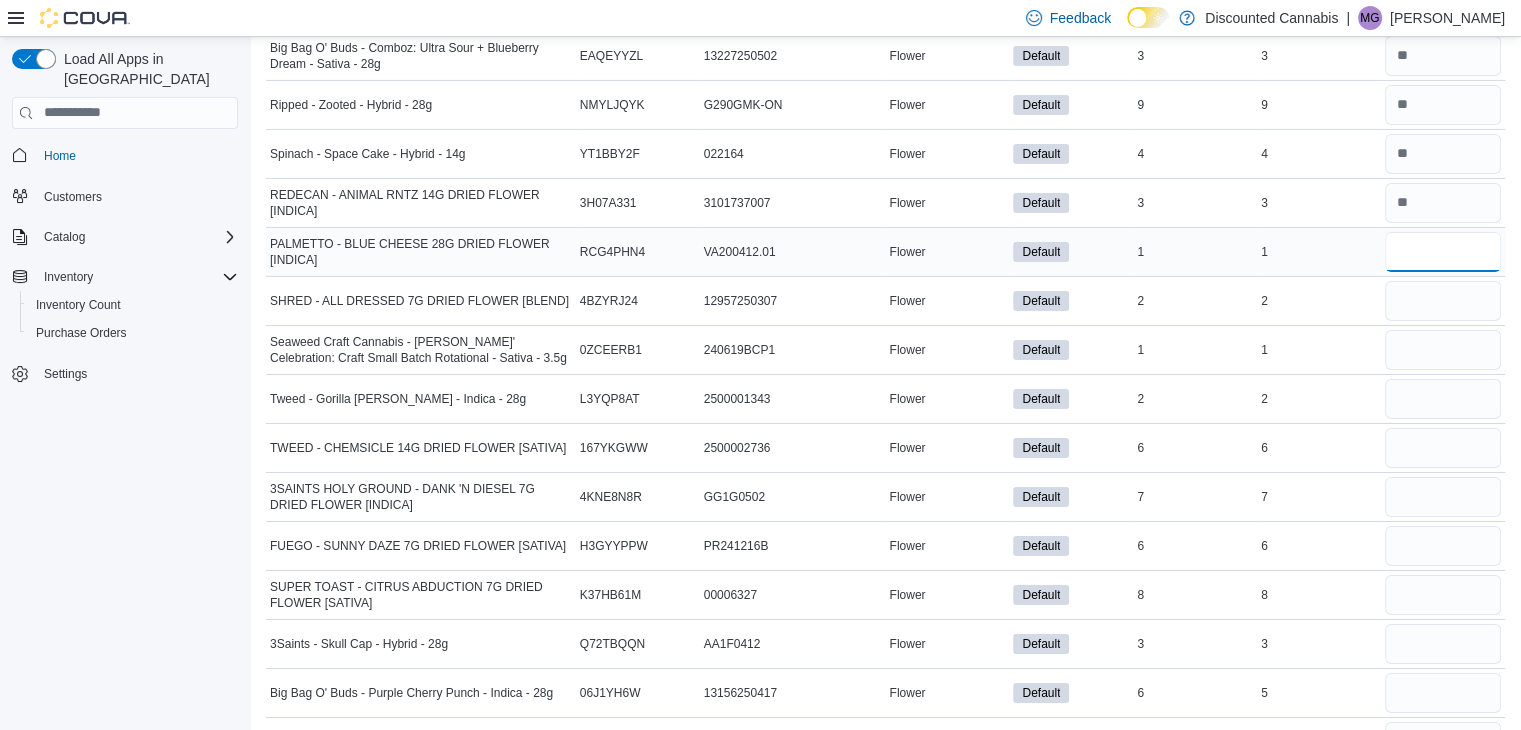 click at bounding box center (1443, 252) 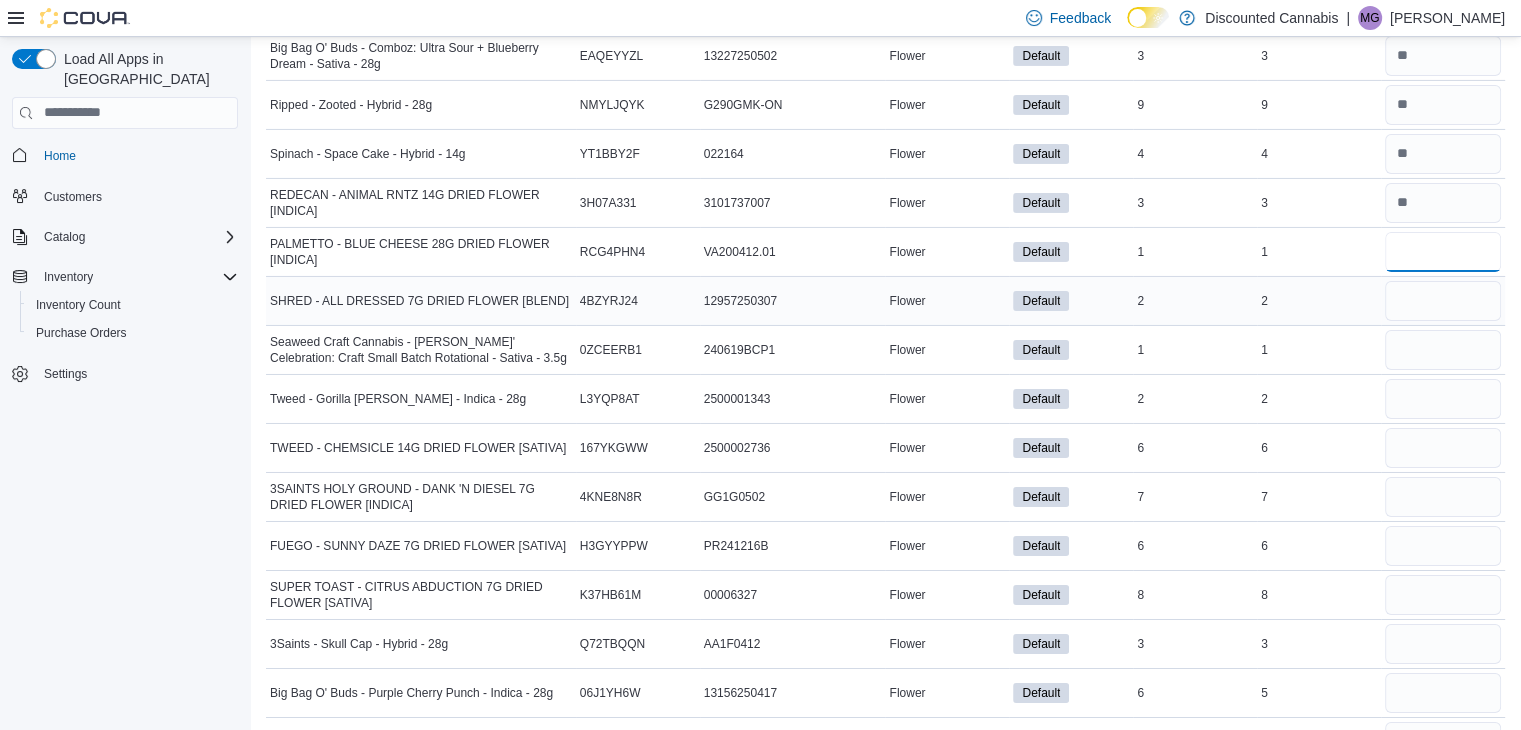 type on "*" 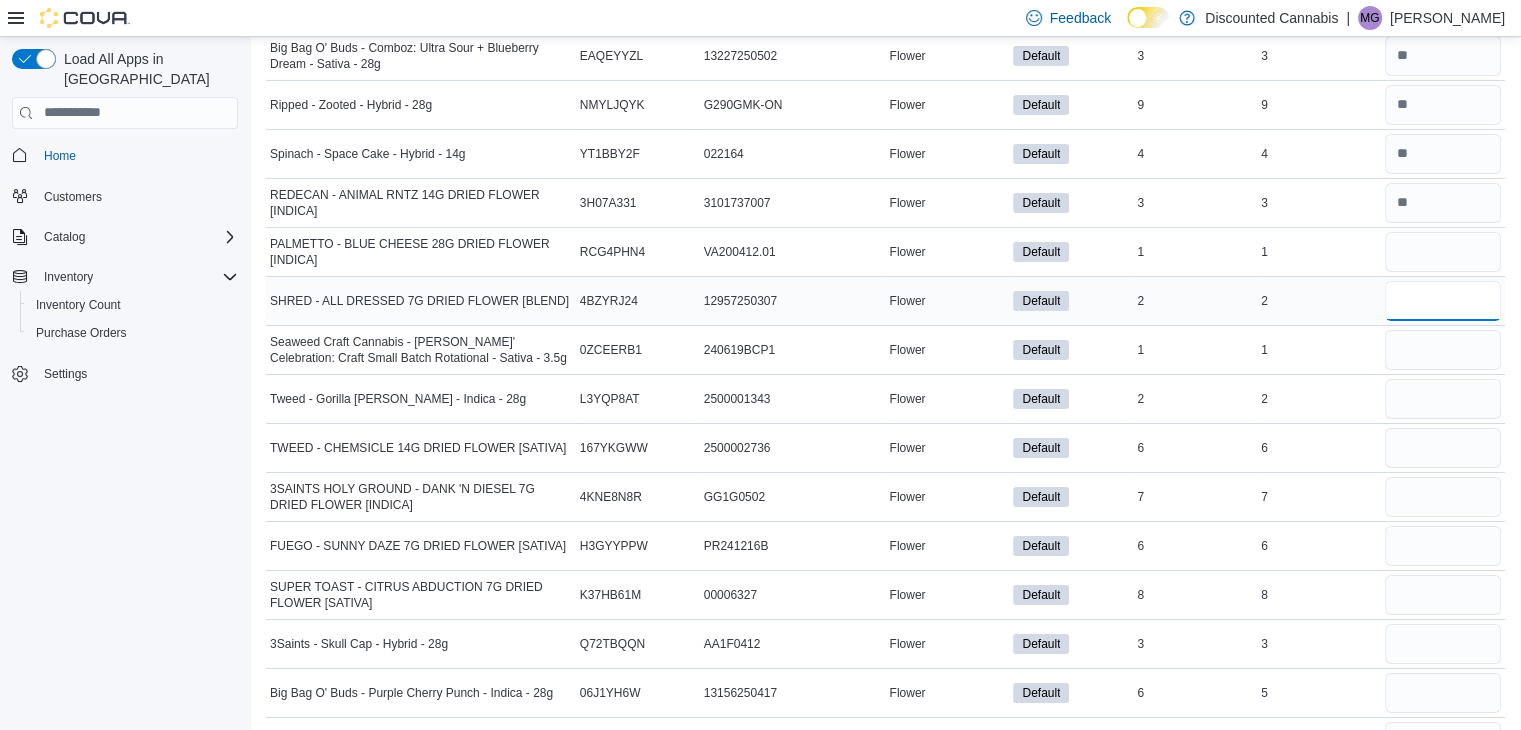 type 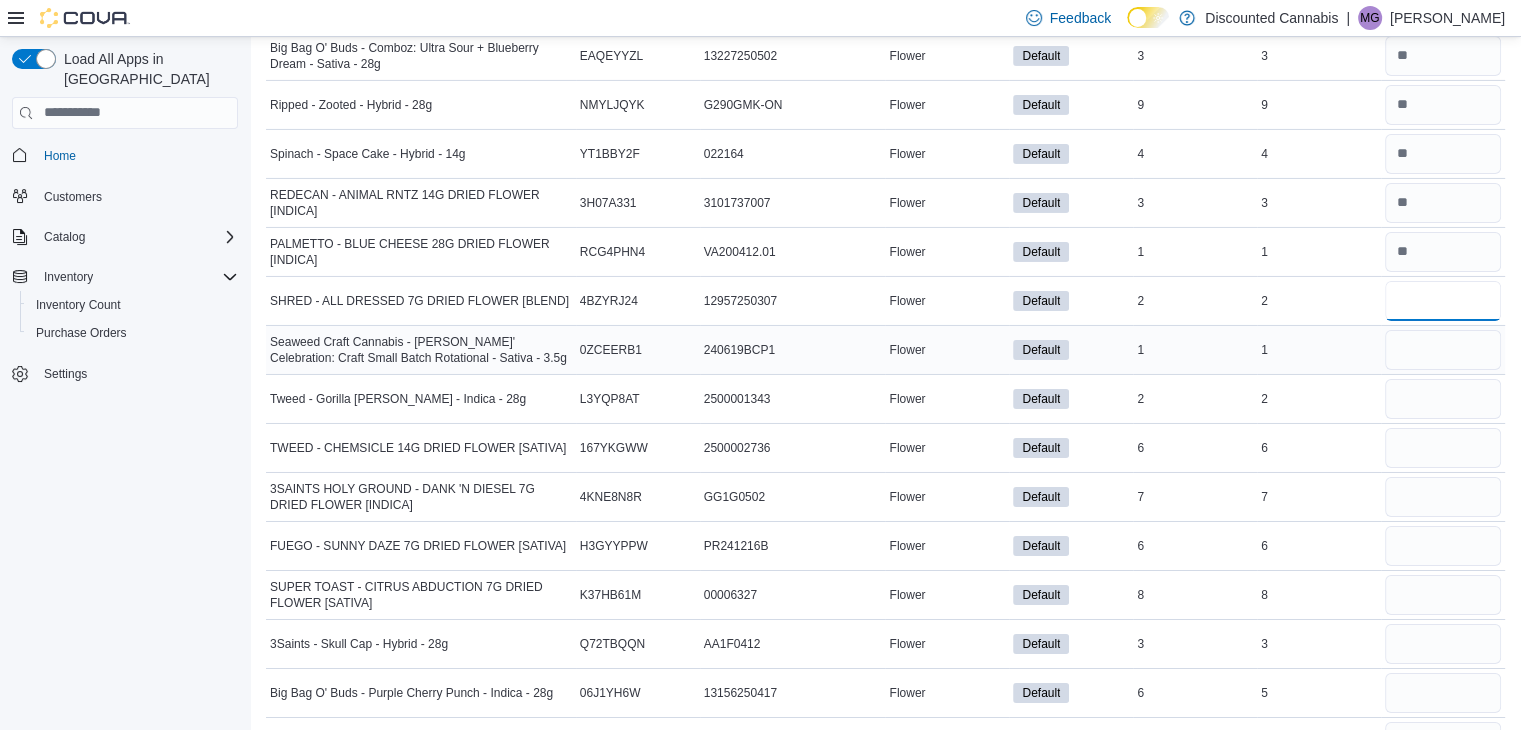type on "*" 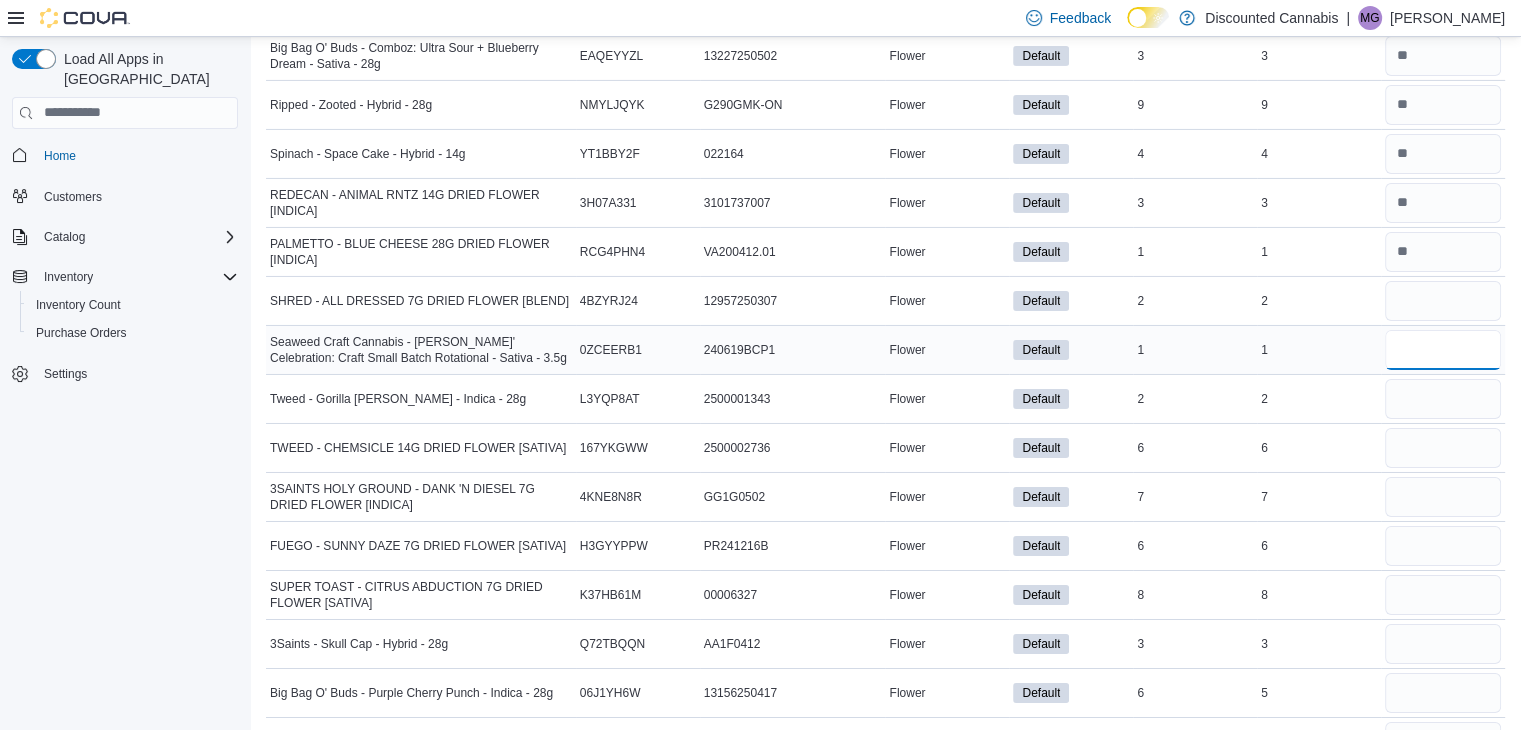 type 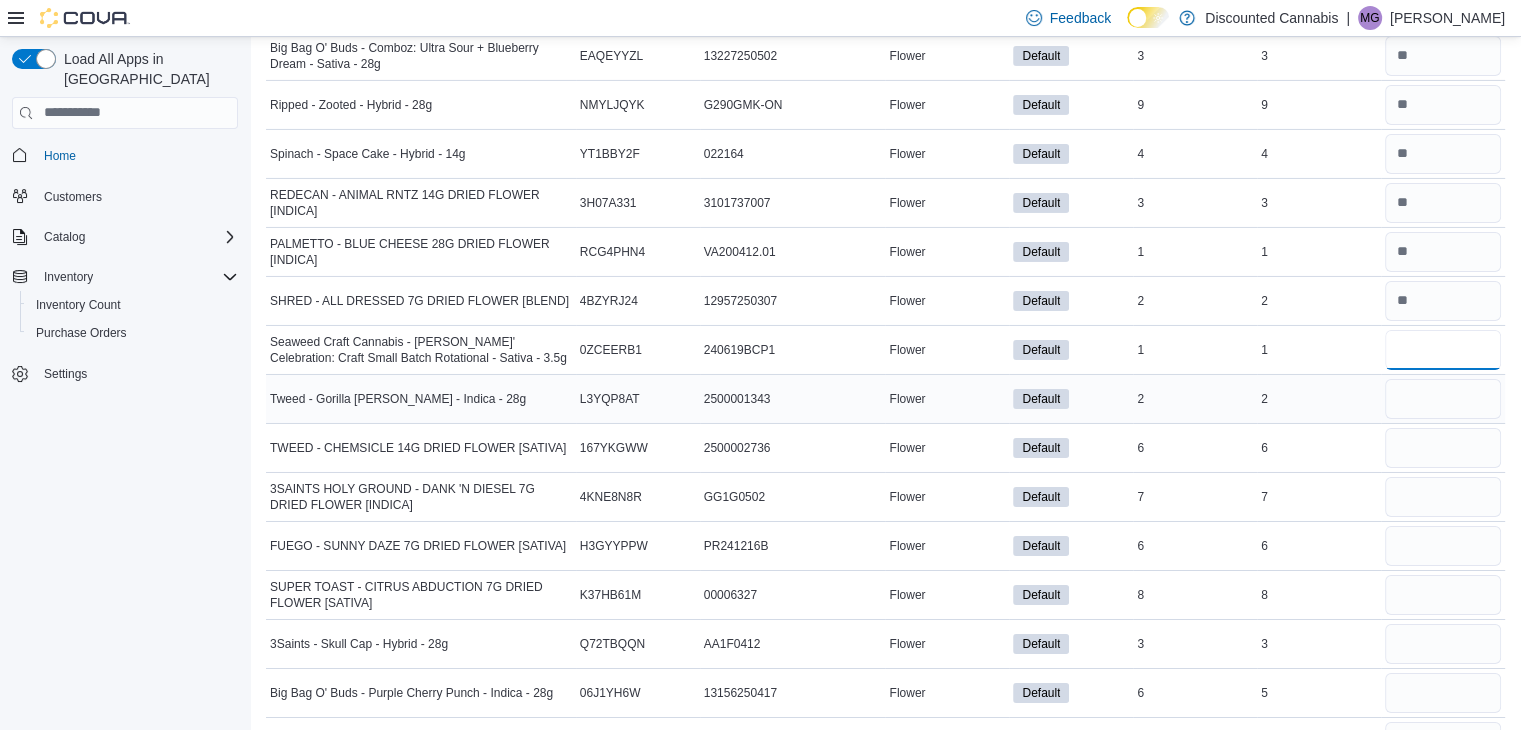 type on "*" 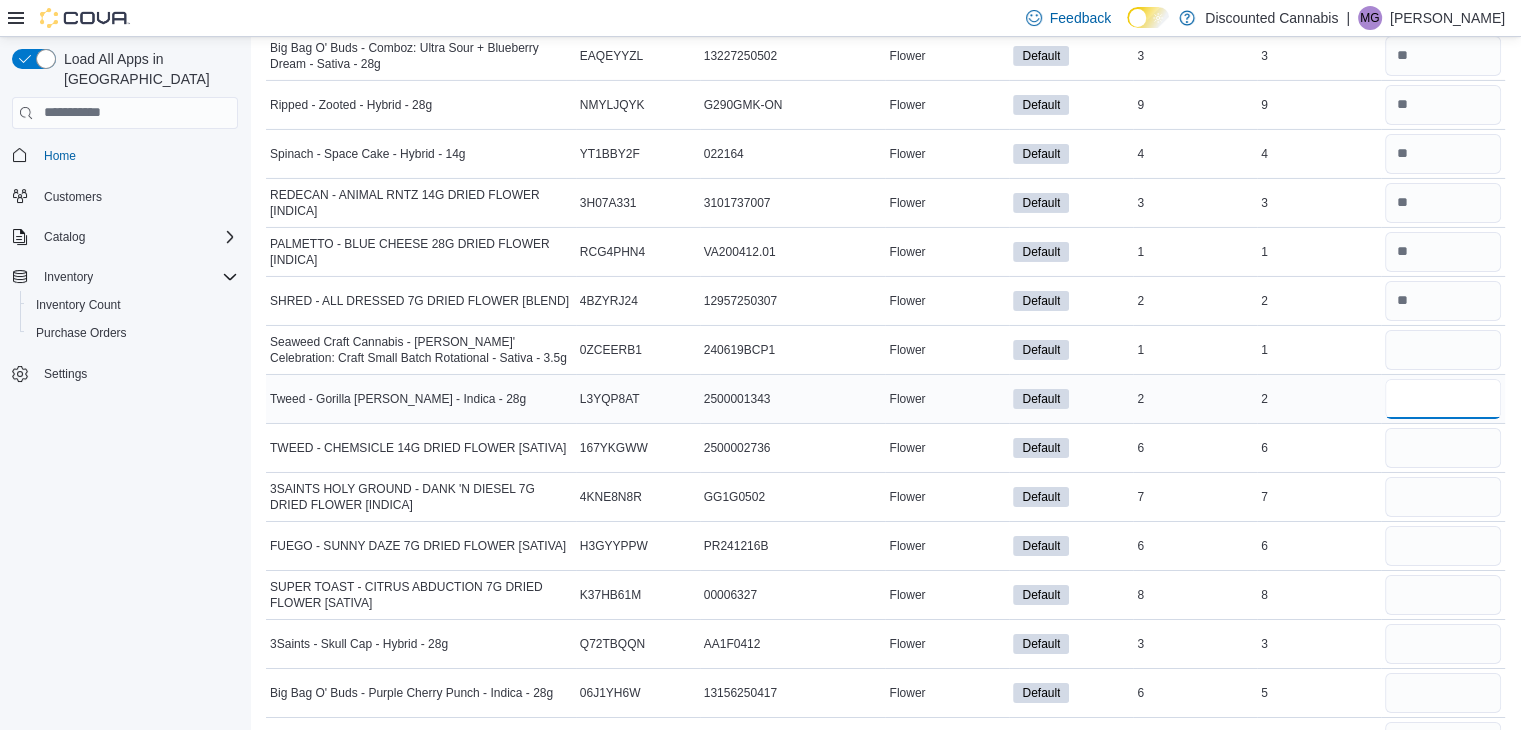 type 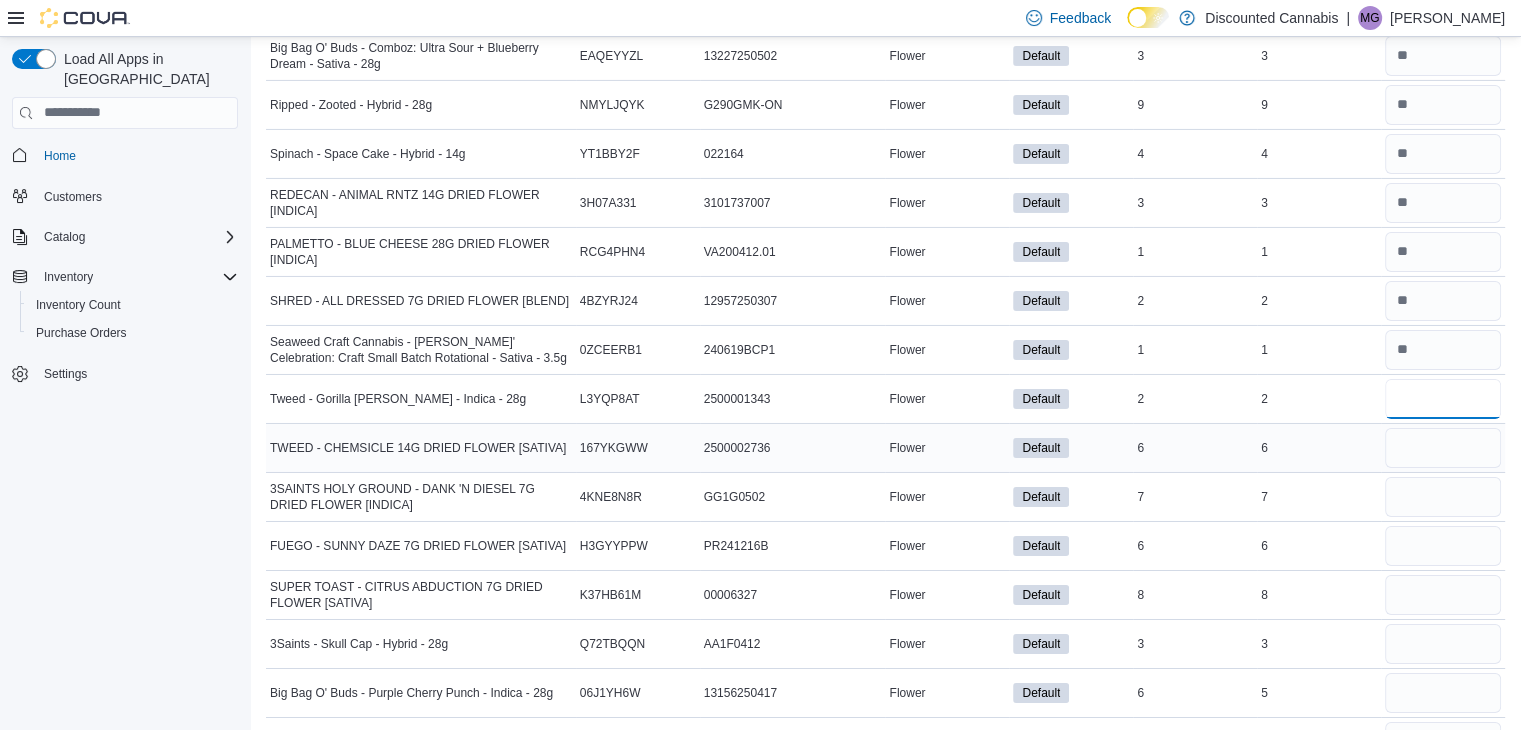 type on "*" 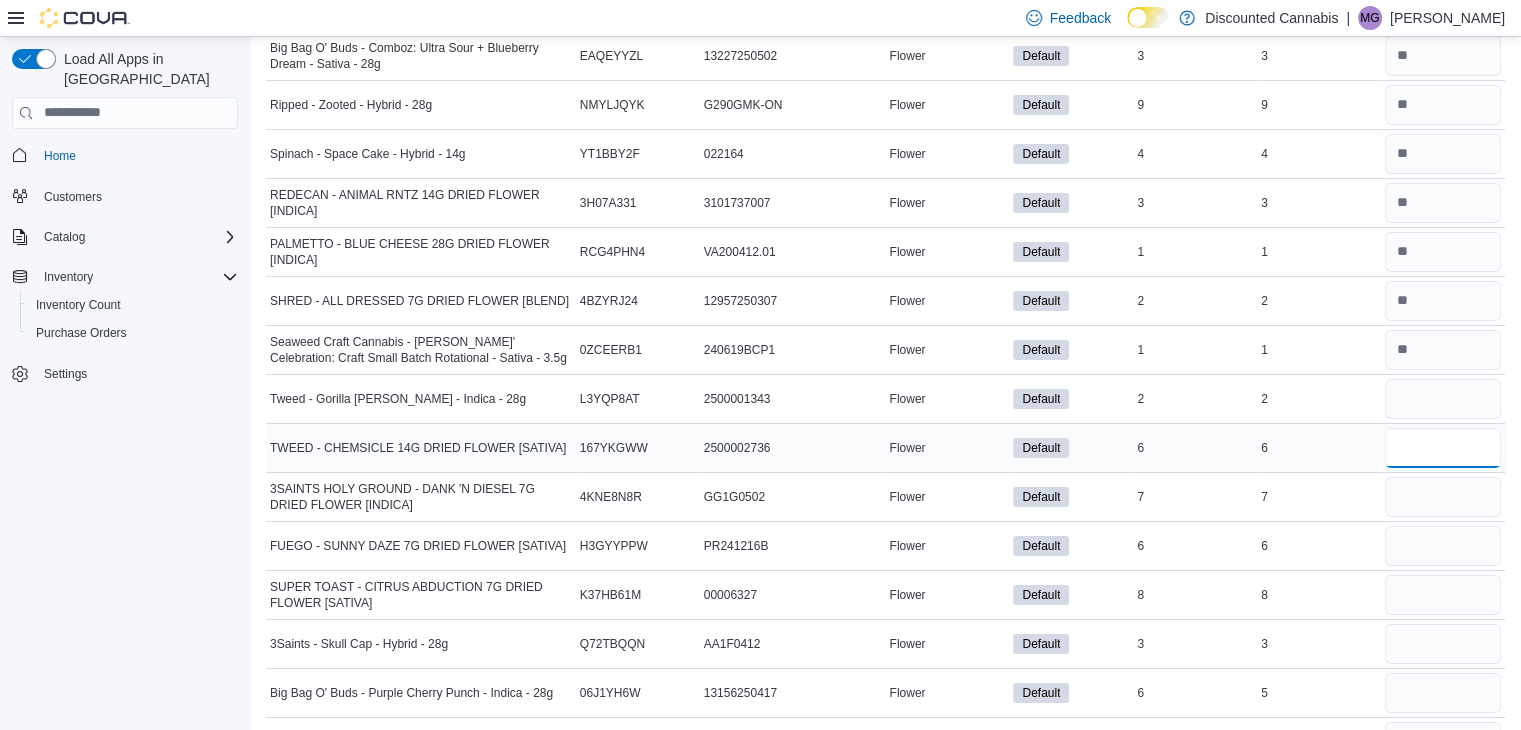 type 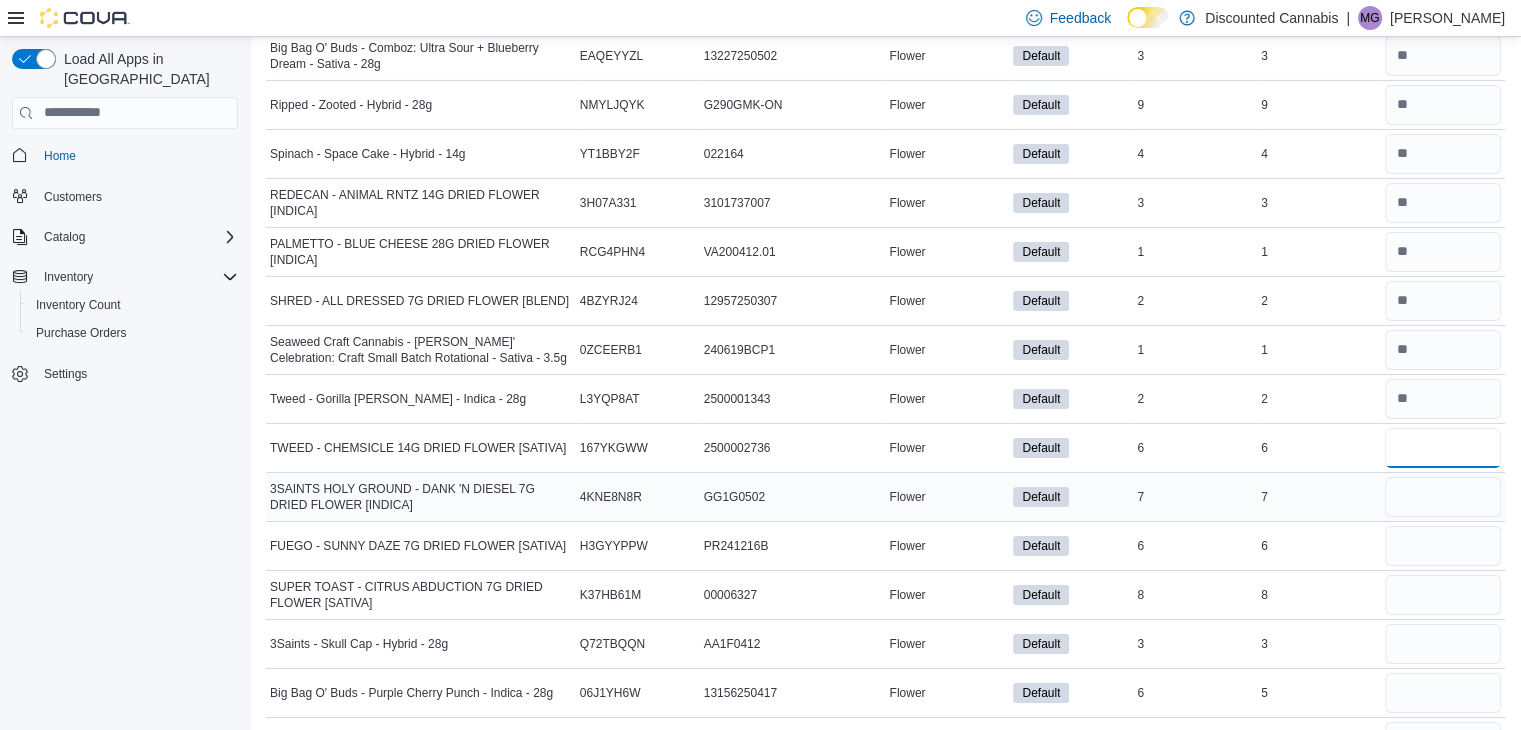 type on "*" 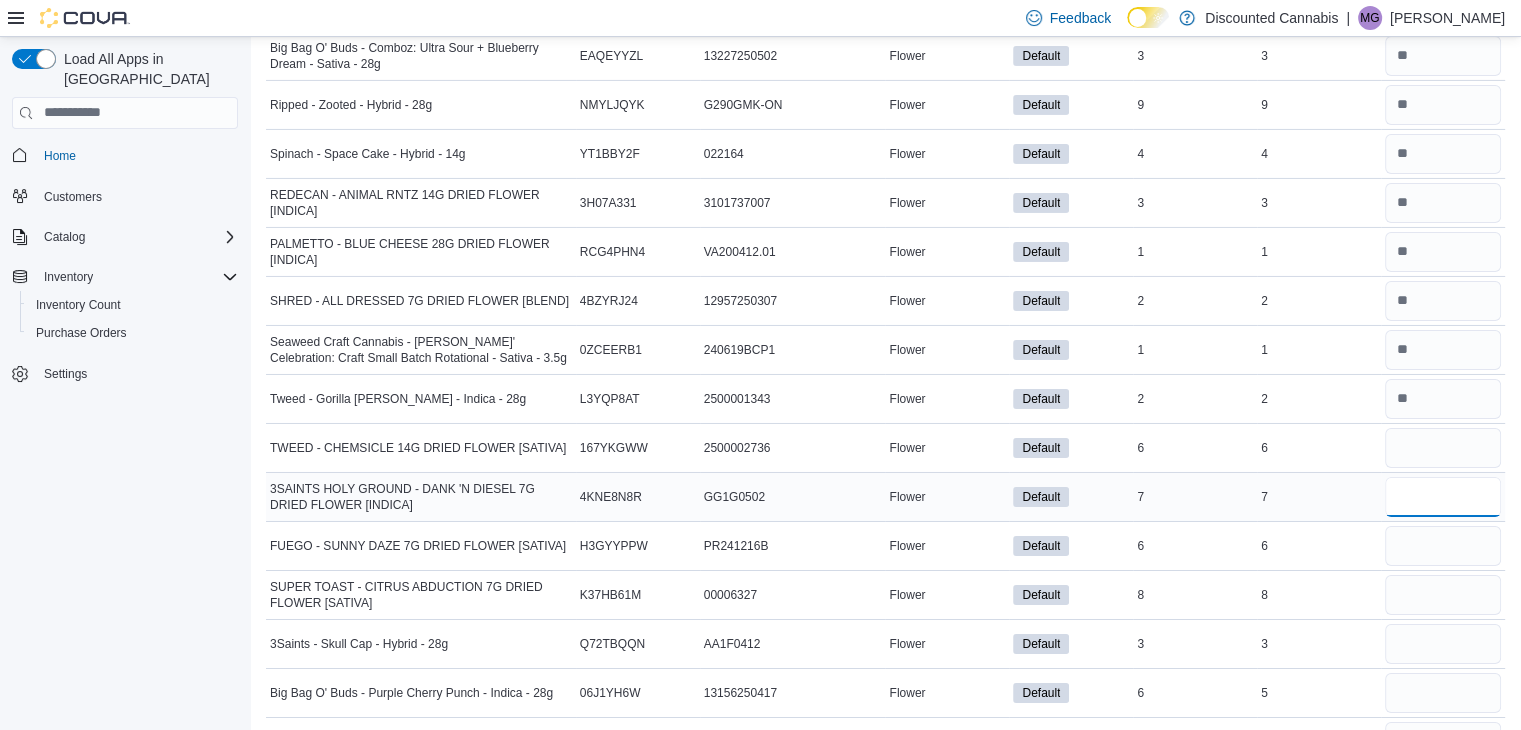 type 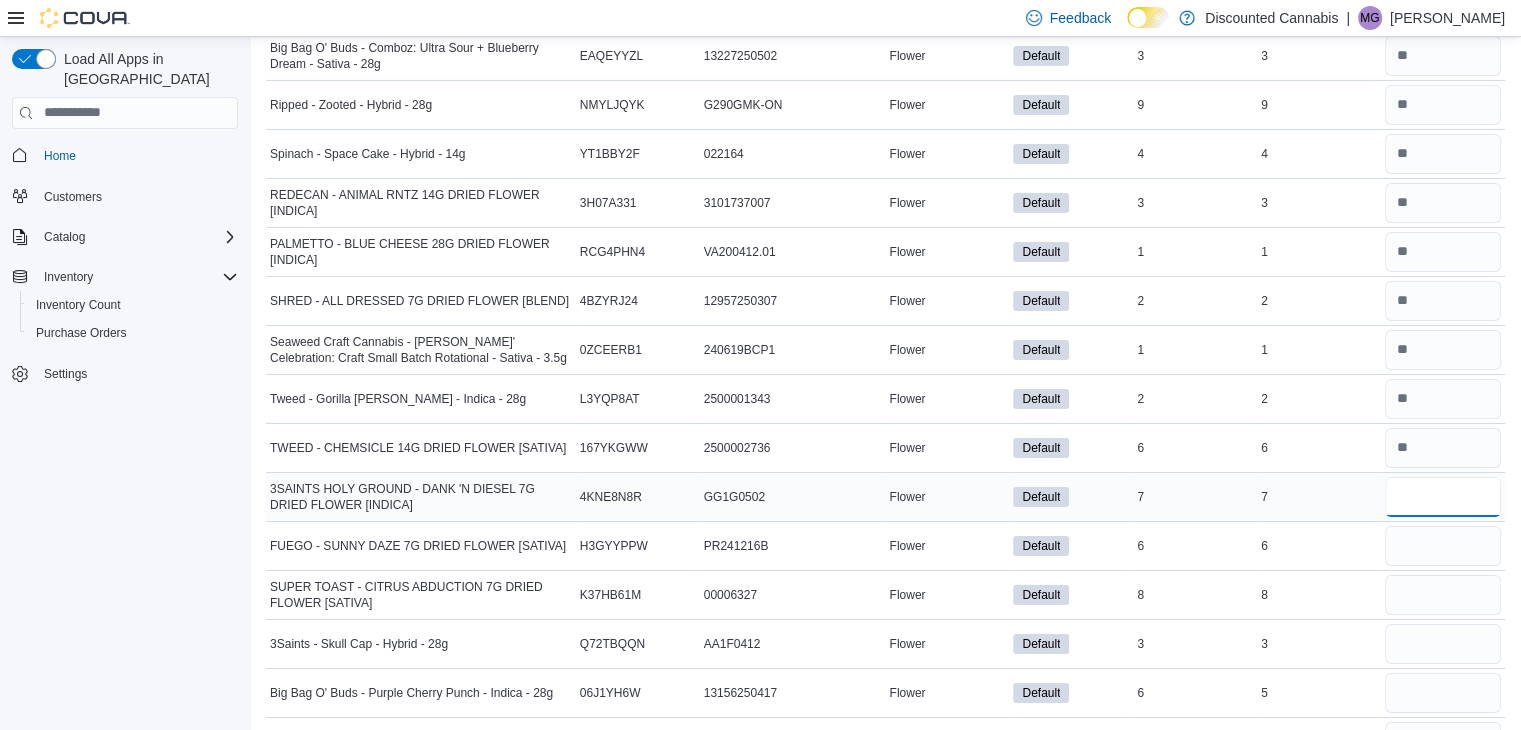 click at bounding box center (1443, 497) 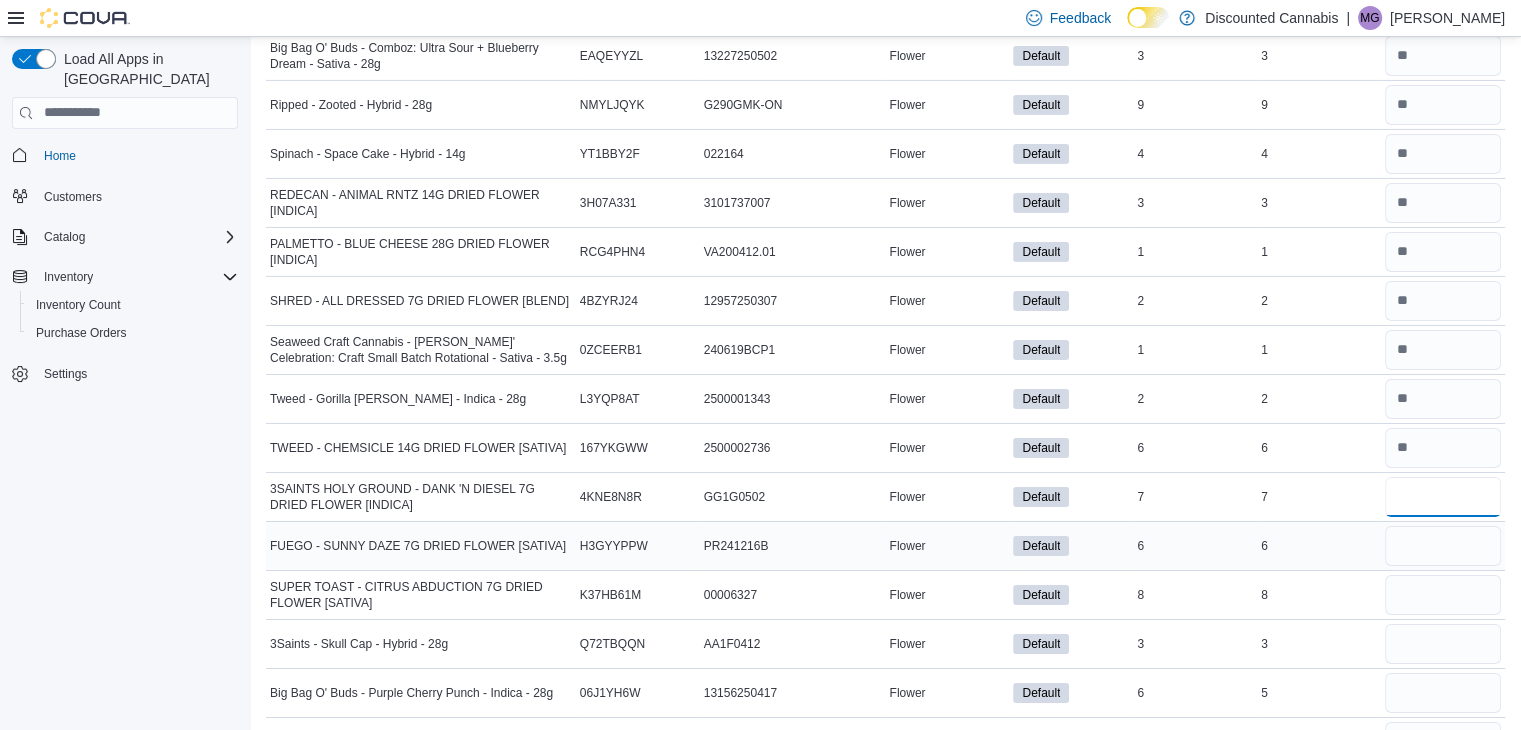 type on "*" 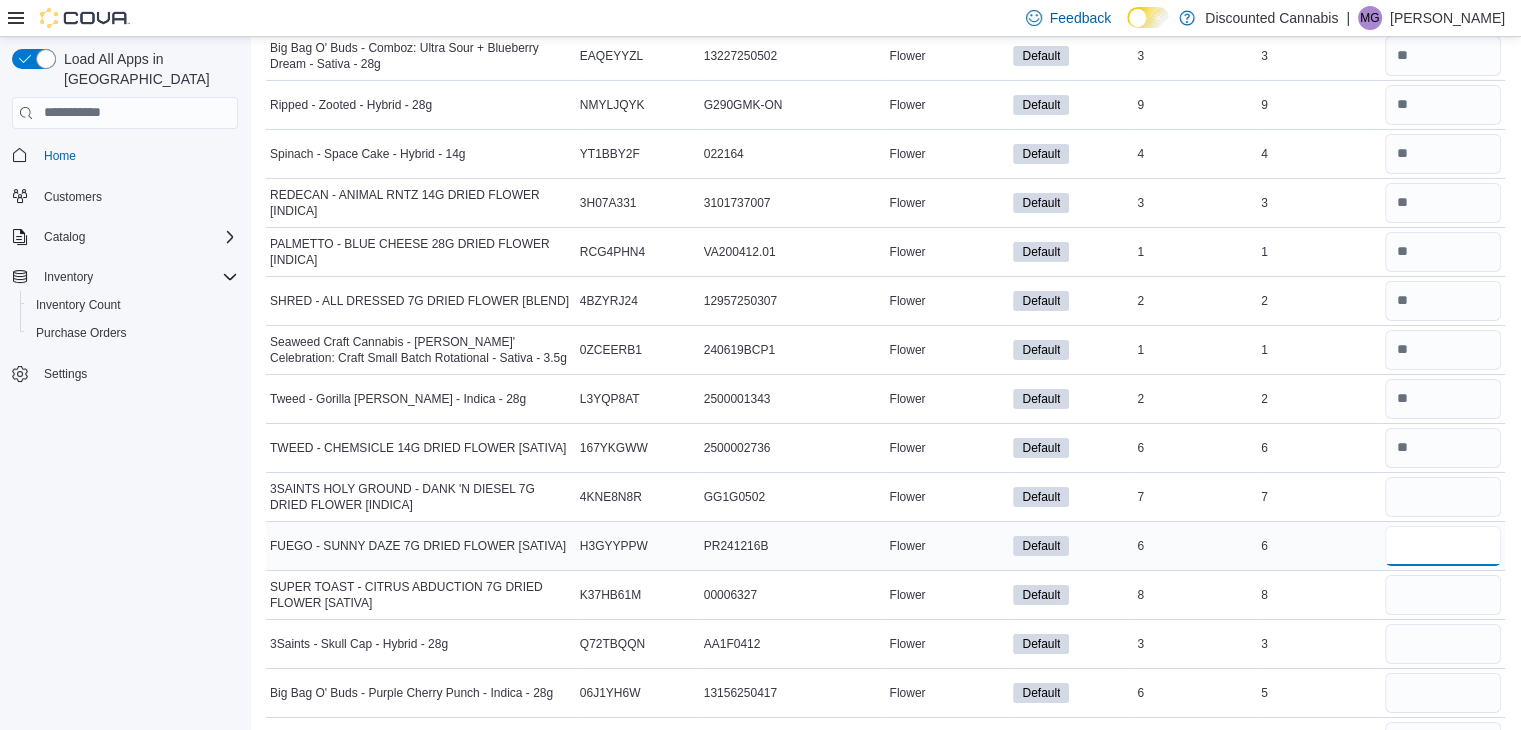 type 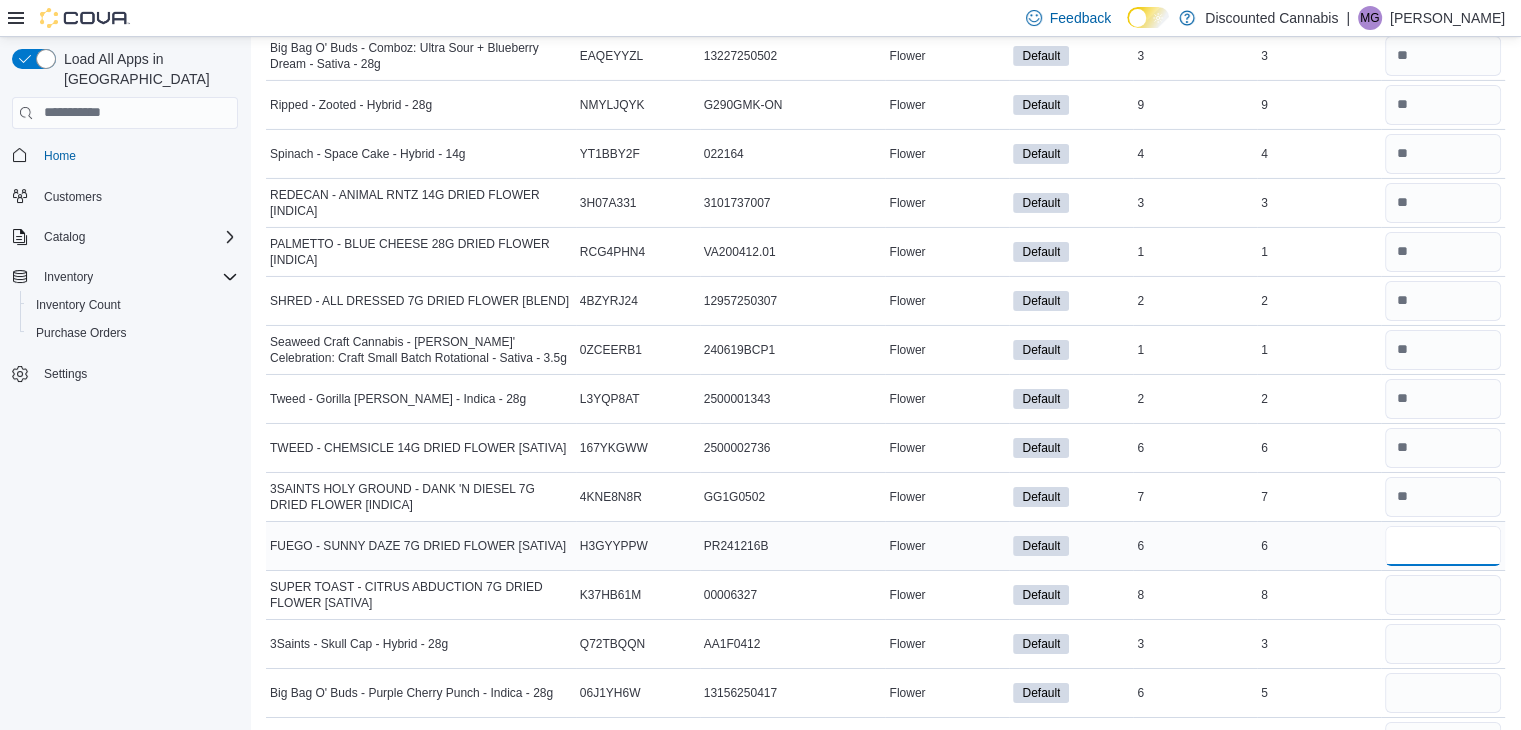 click at bounding box center [1443, 546] 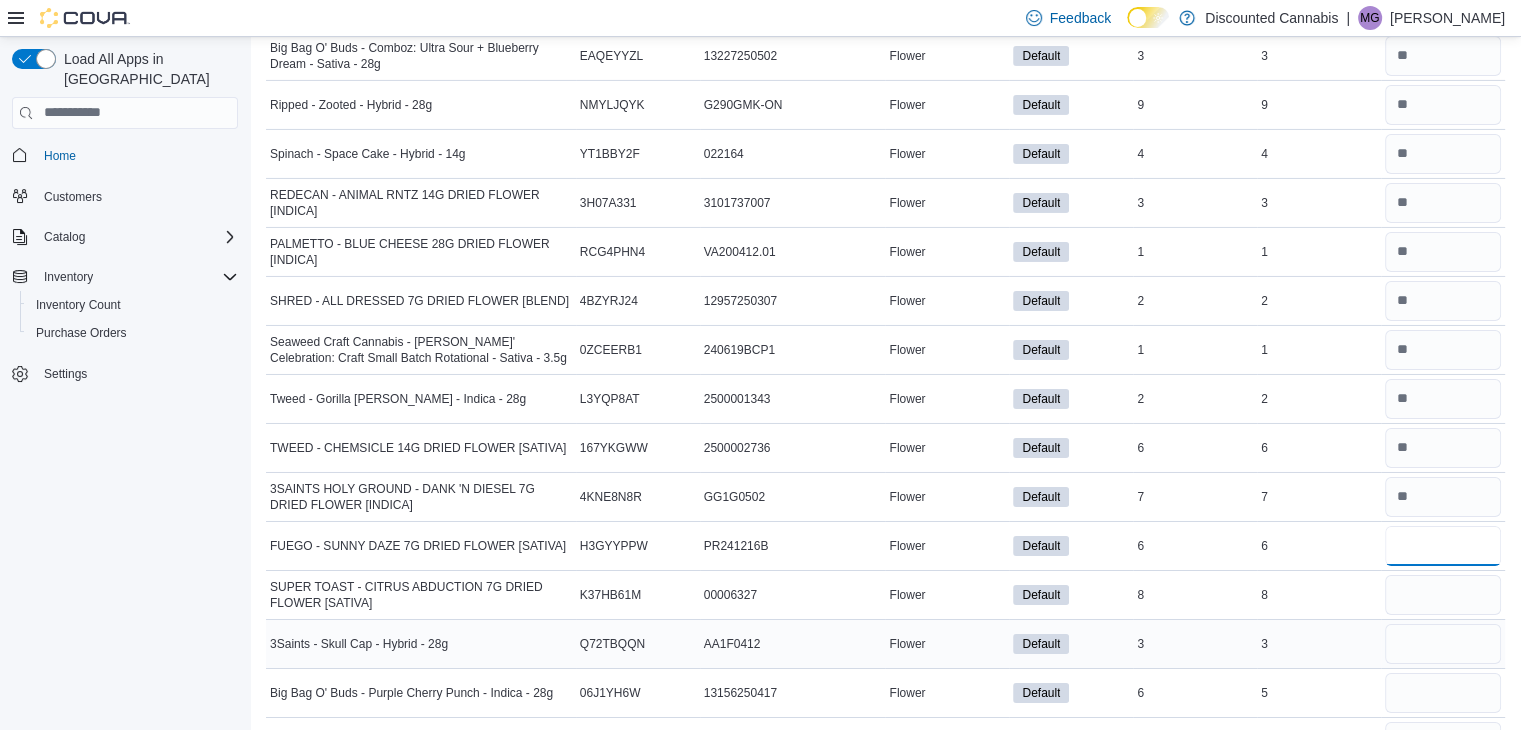 type on "*" 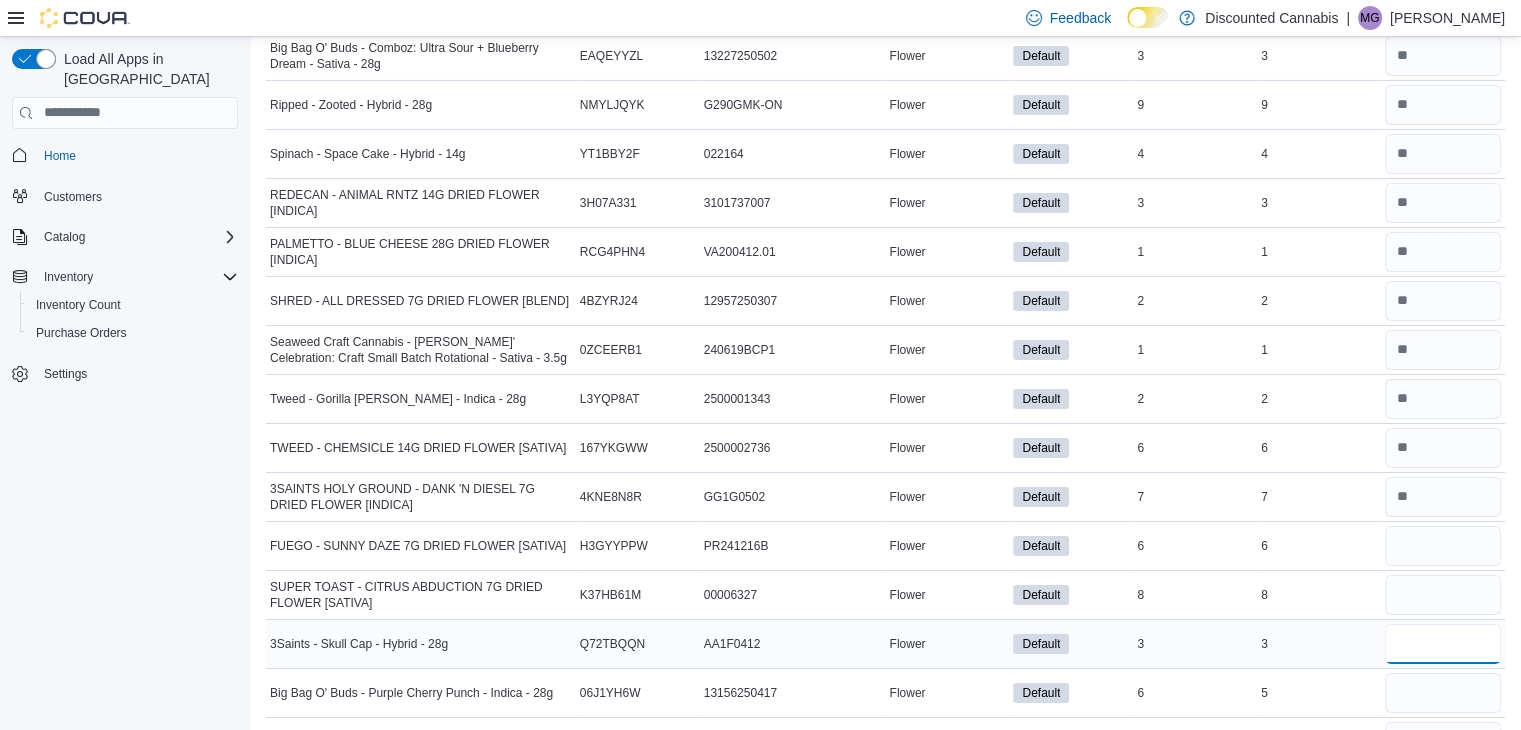 type 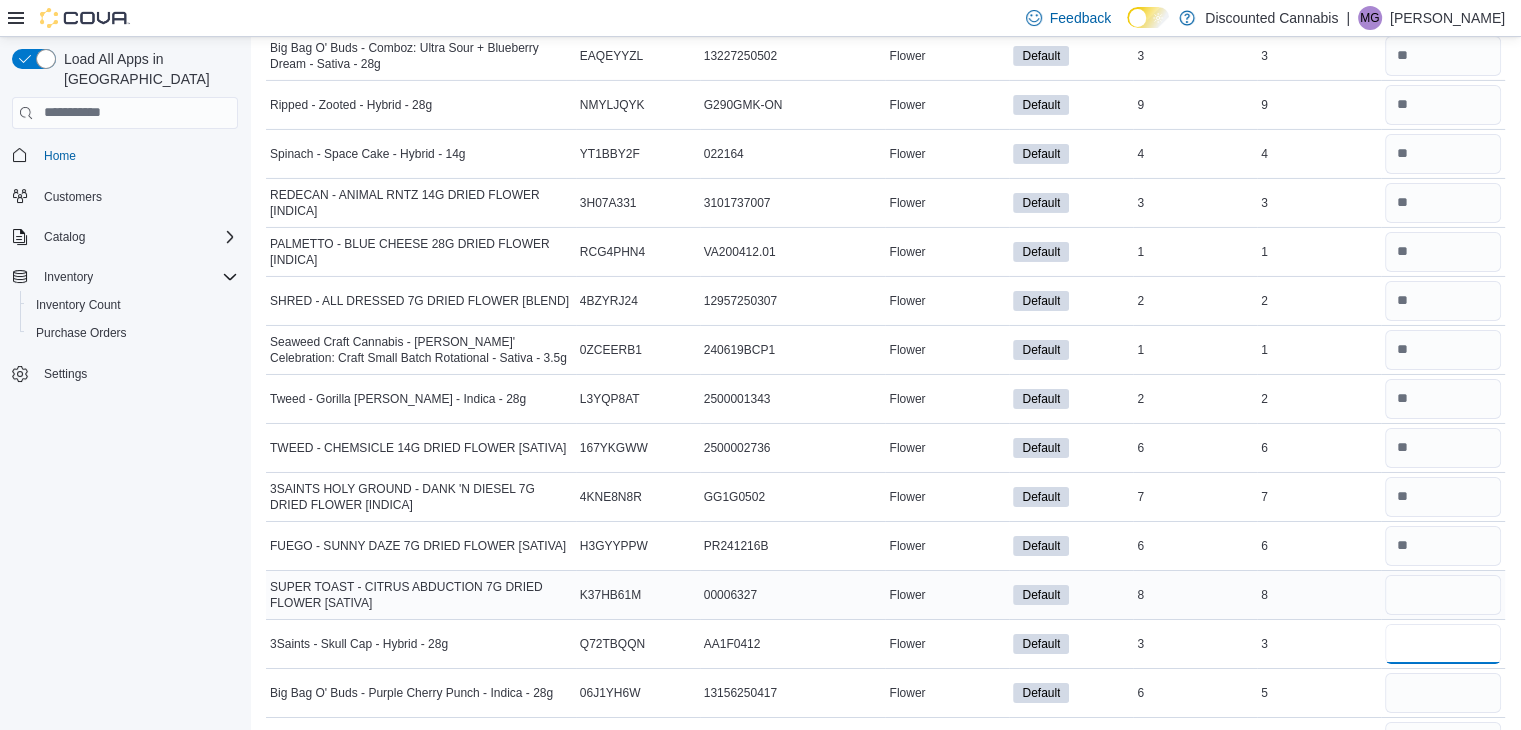 type on "*" 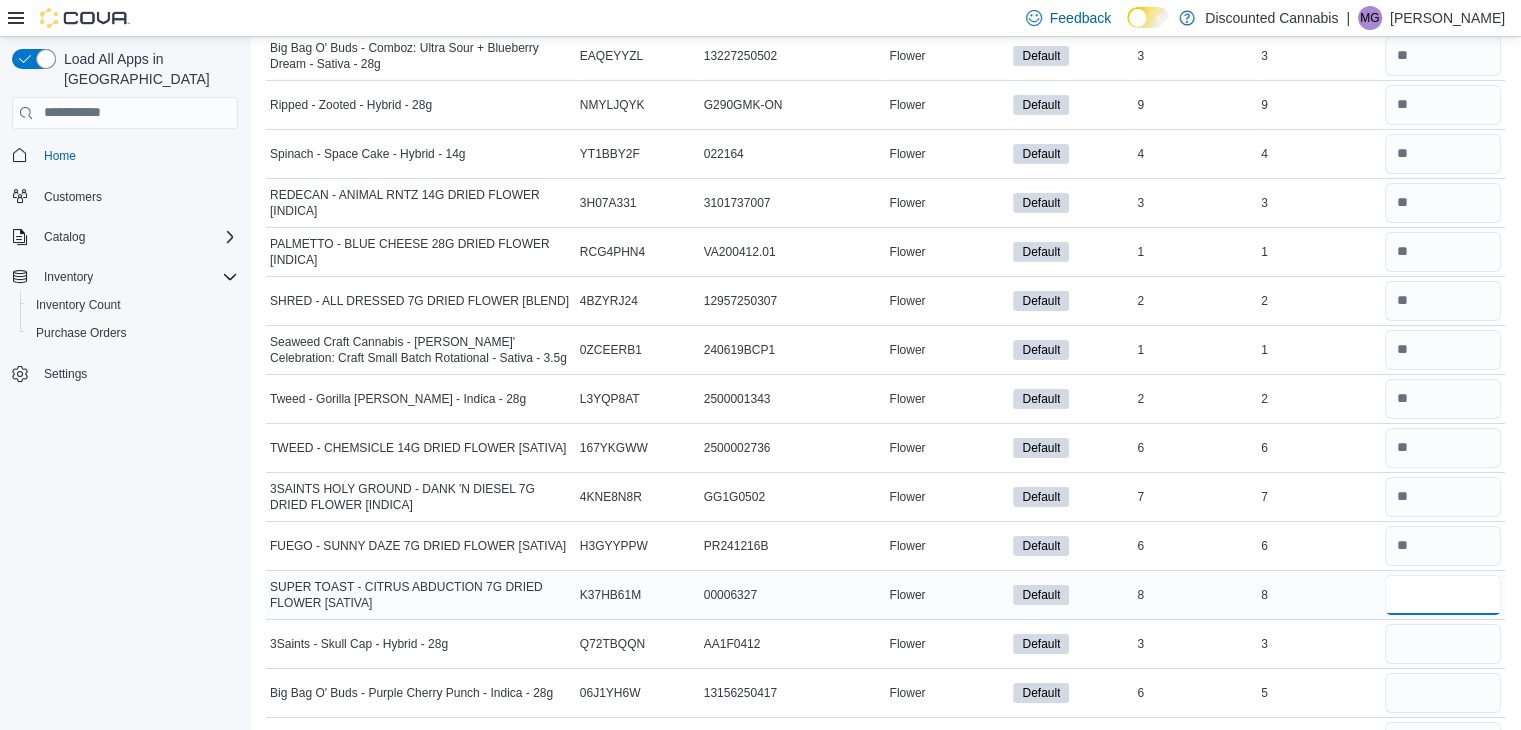 type 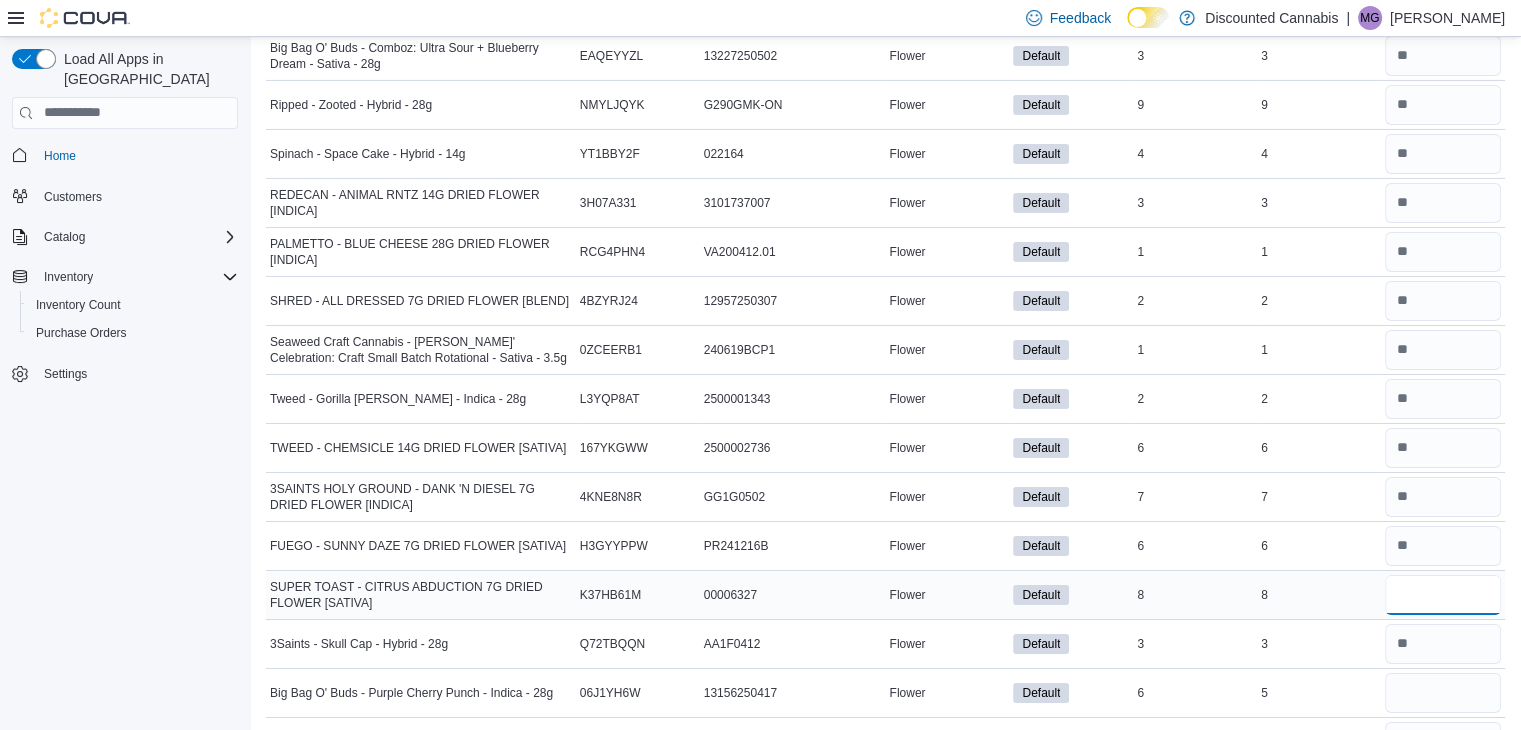 click at bounding box center (1443, 595) 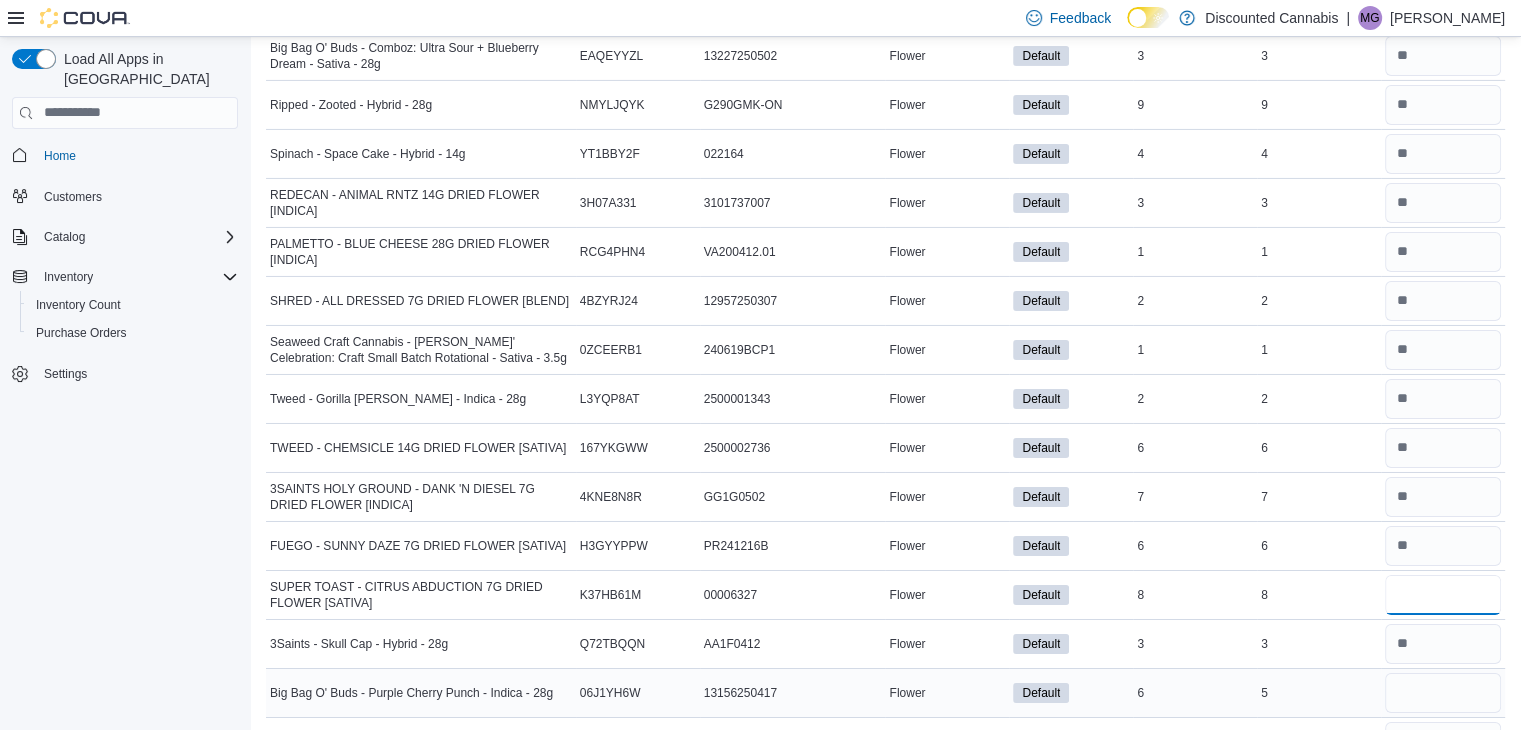 type on "*" 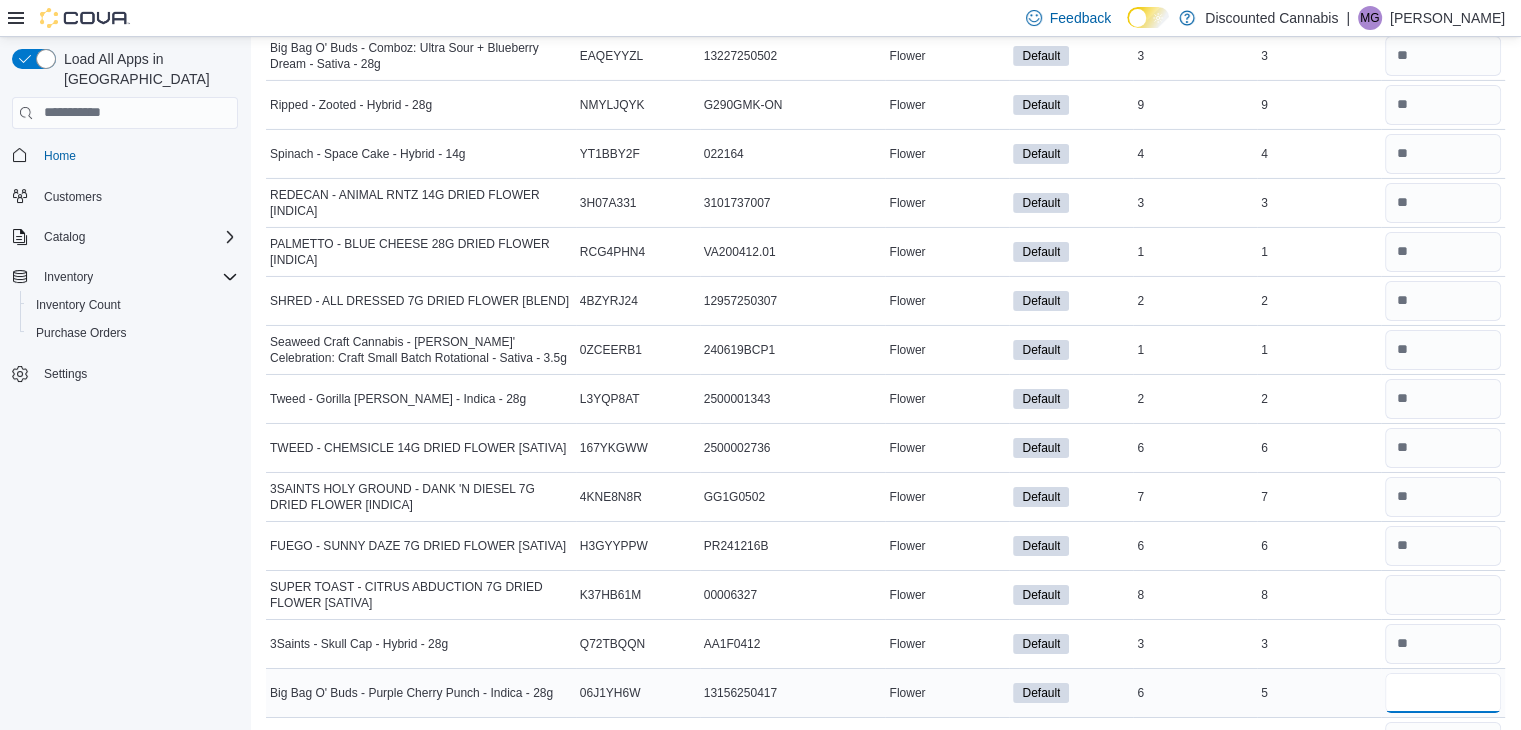 type 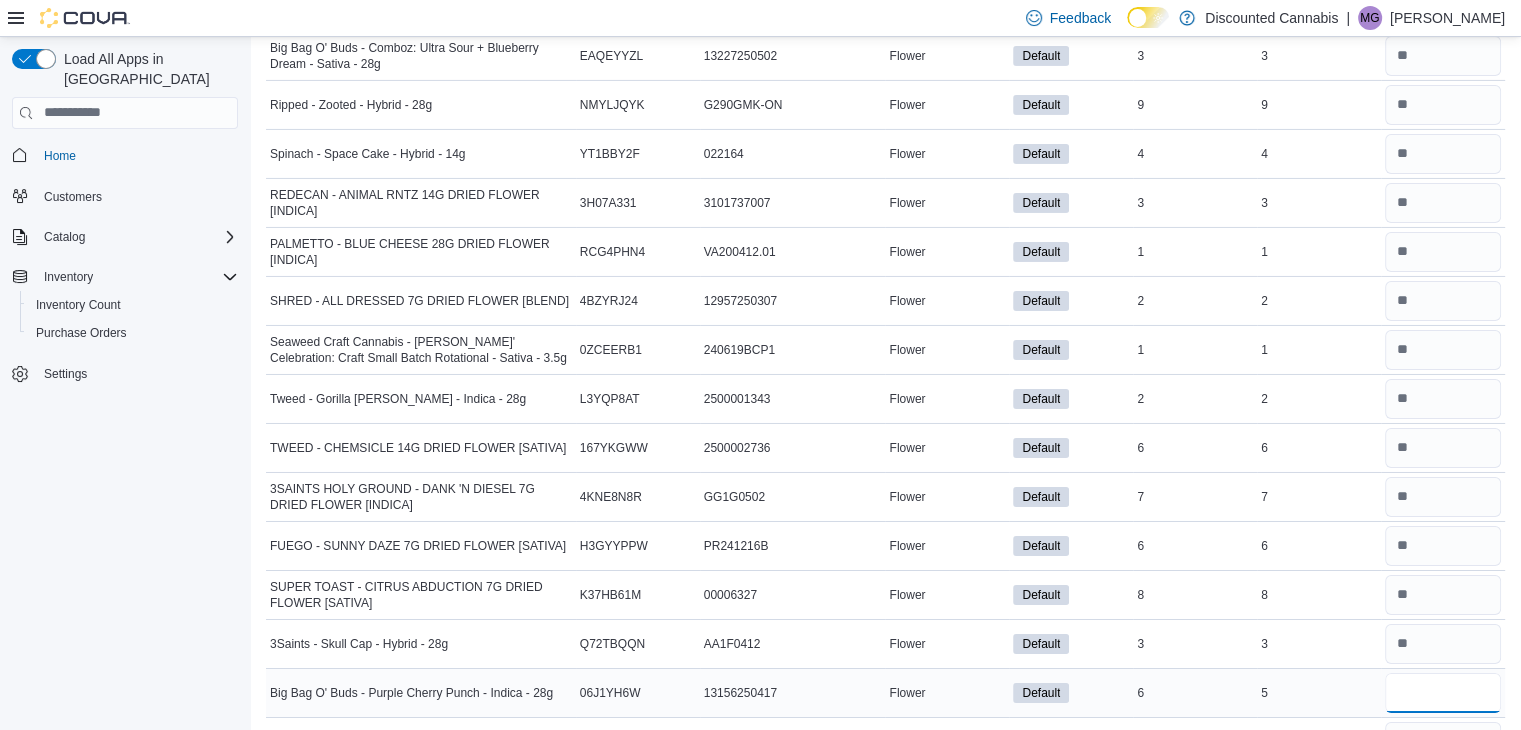 type on "*" 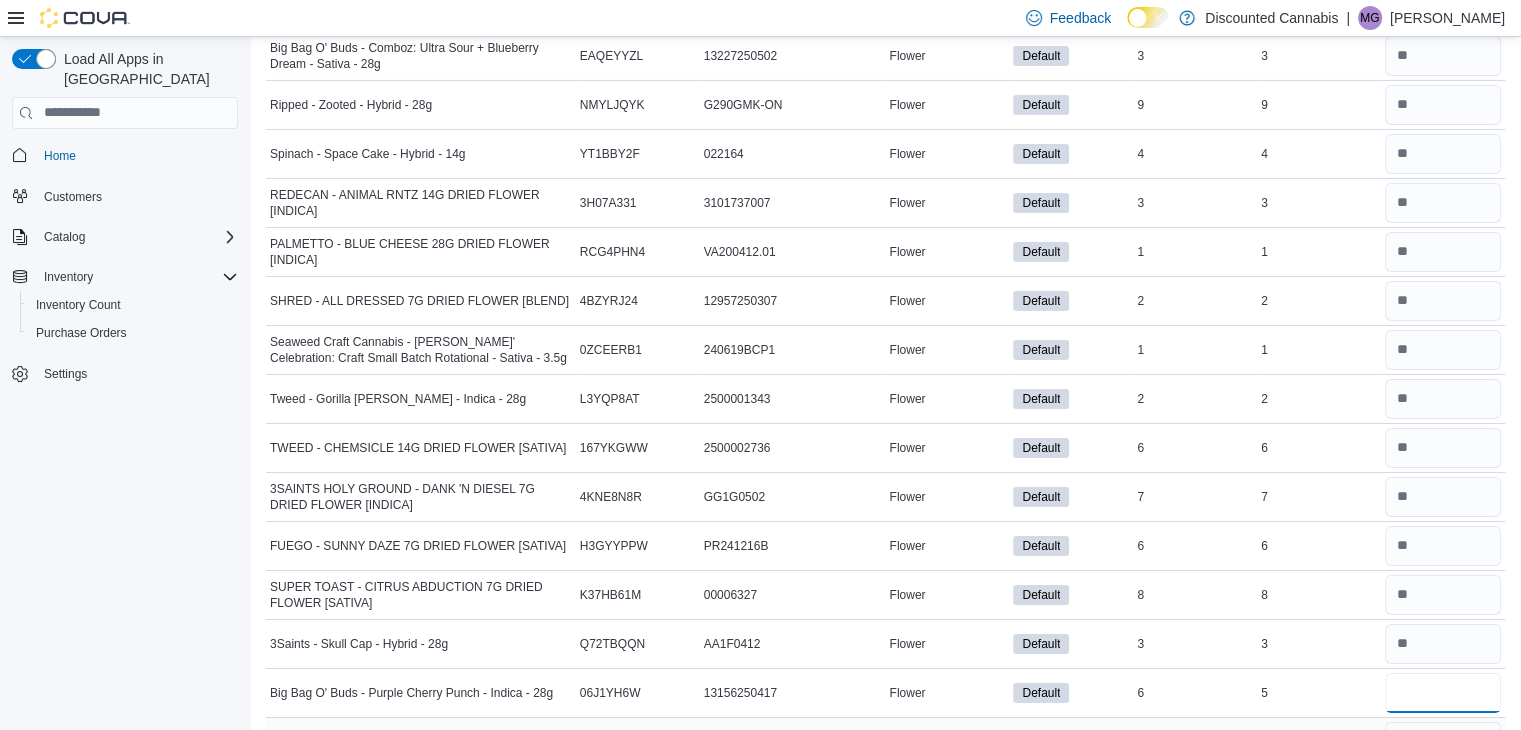 type on "*" 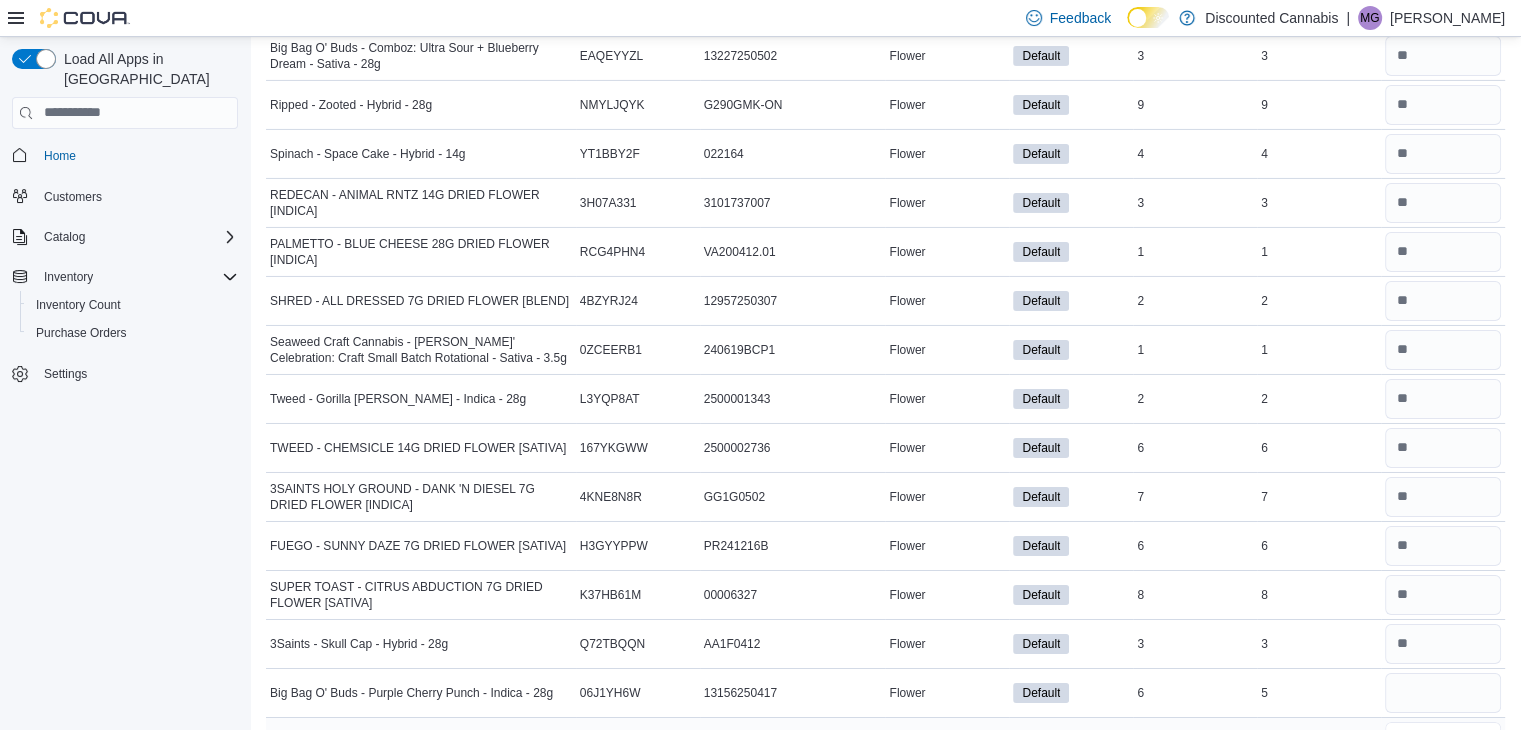 type 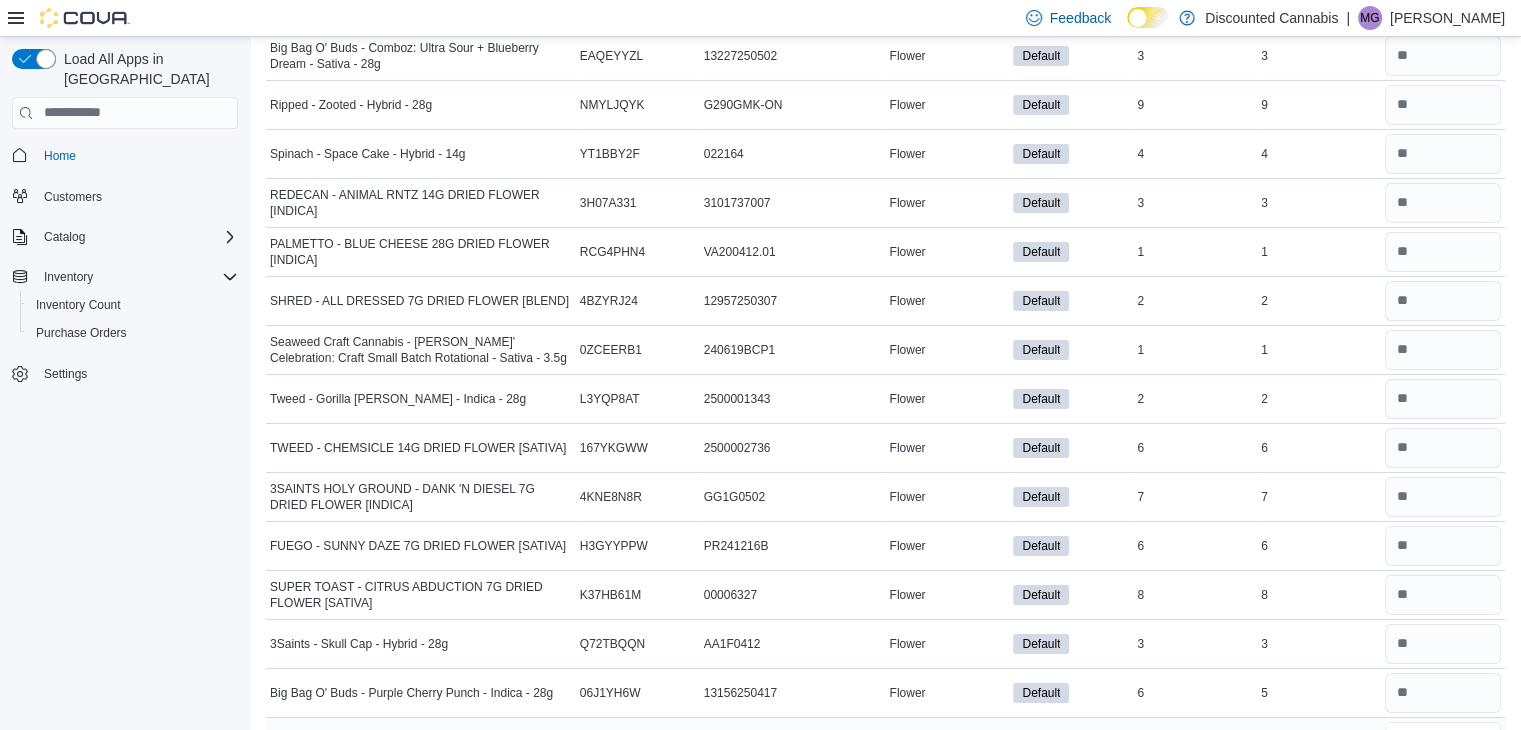 click at bounding box center (1443, 742) 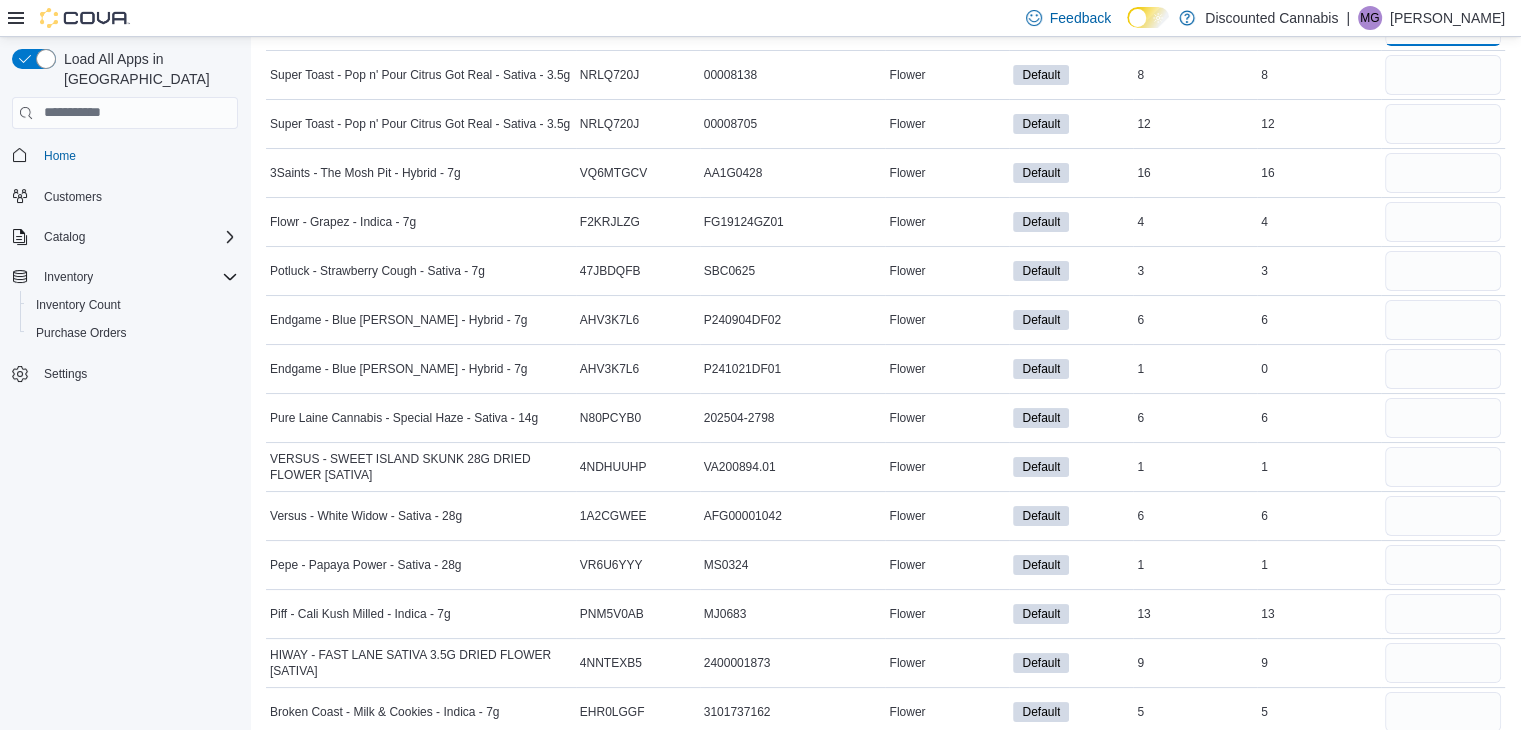 scroll, scrollTop: 7612, scrollLeft: 0, axis: vertical 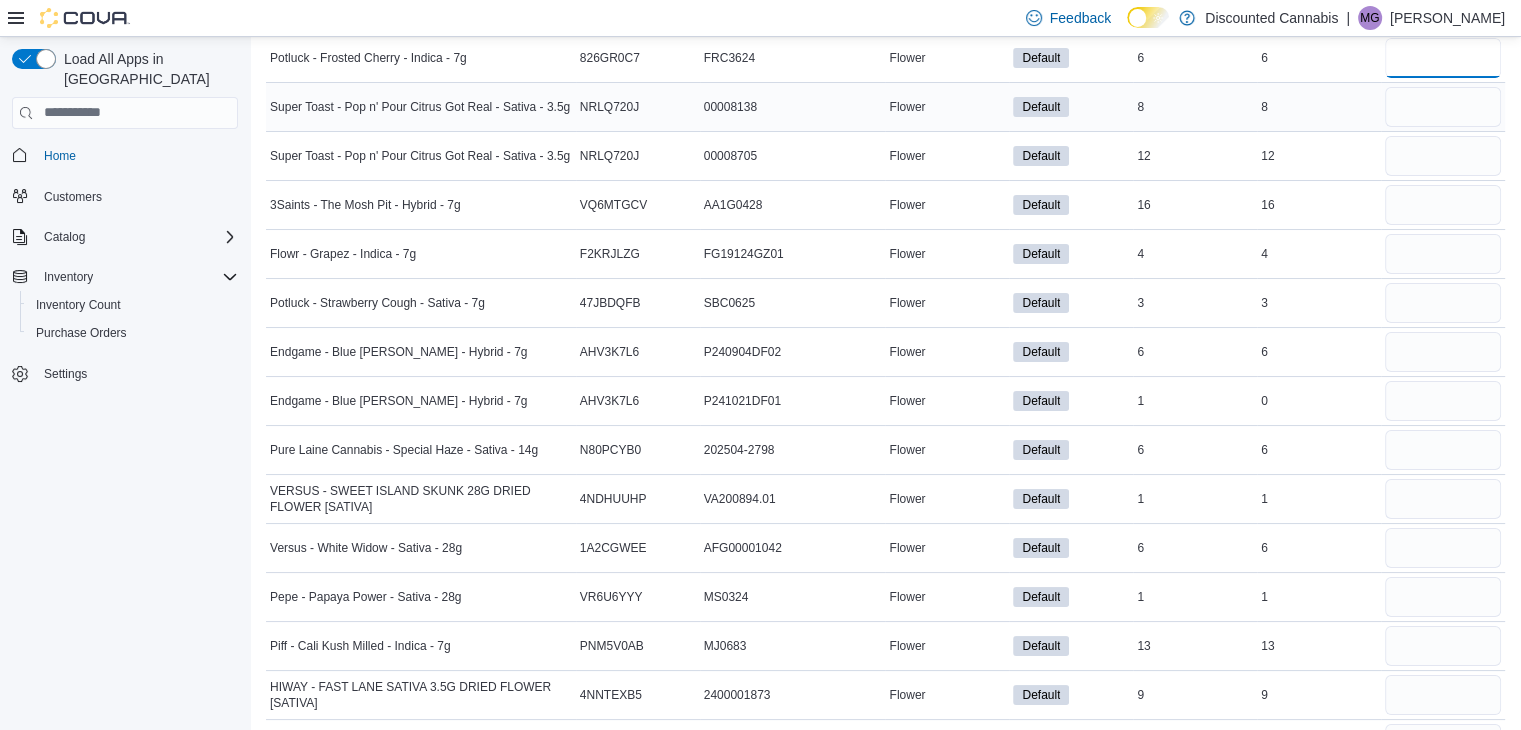 type on "*" 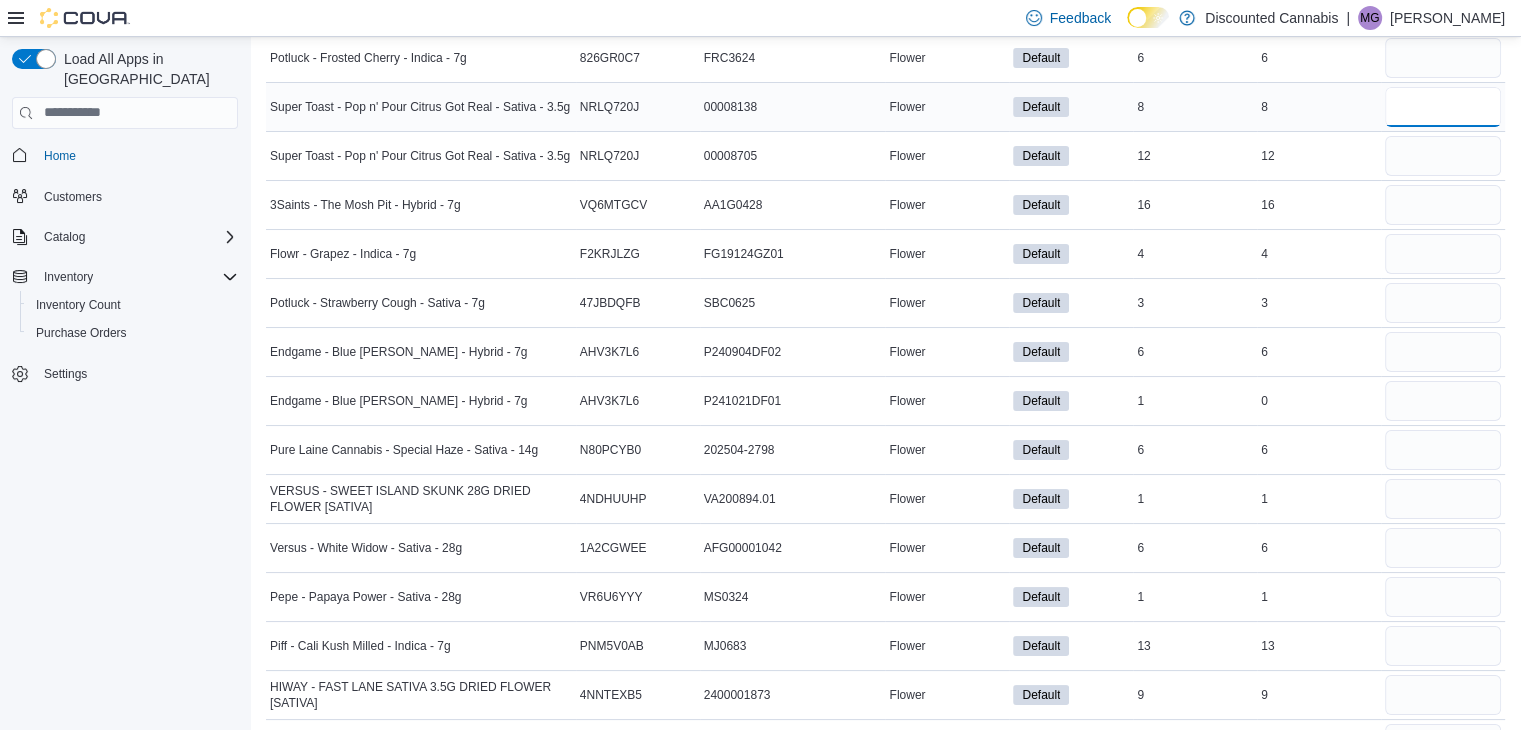 type 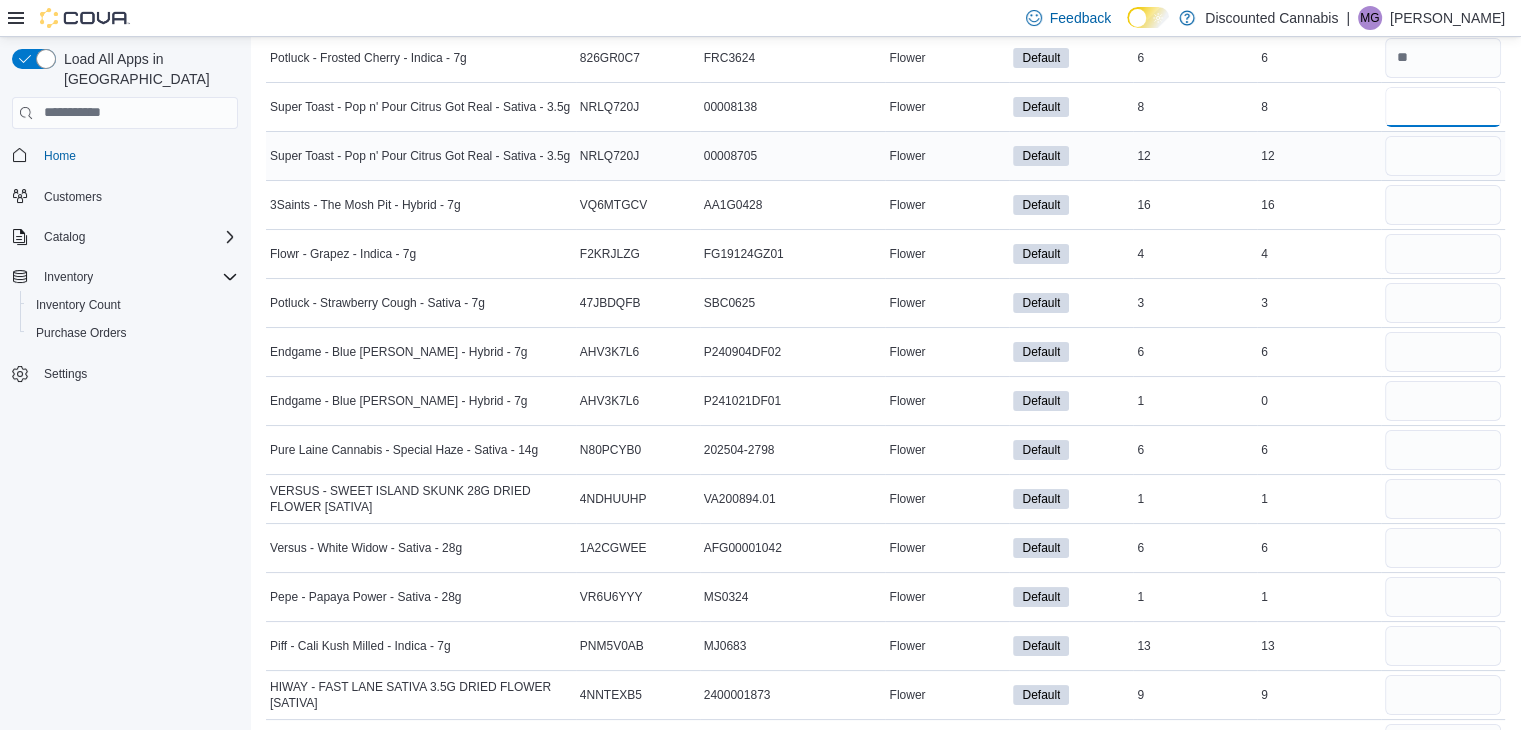type on "*" 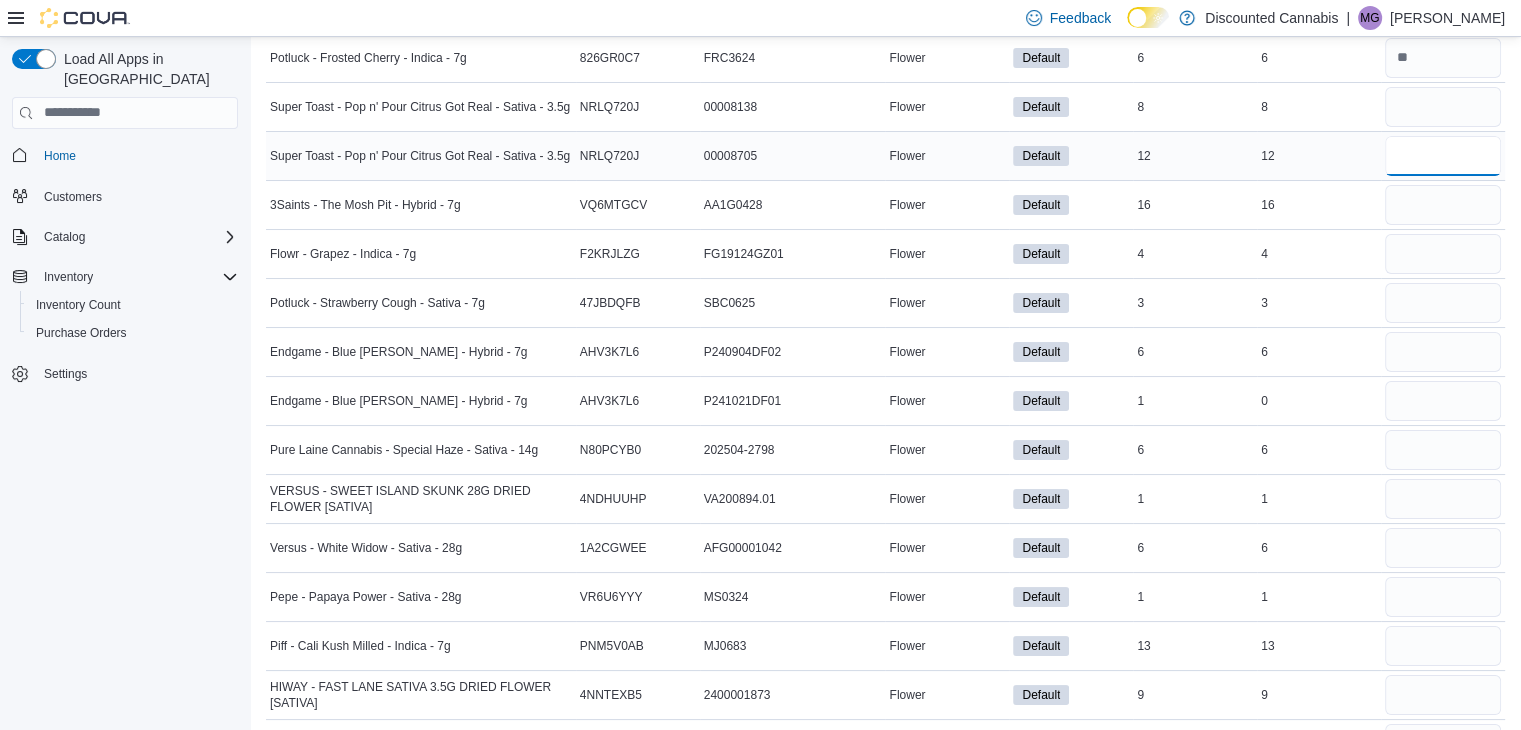 type 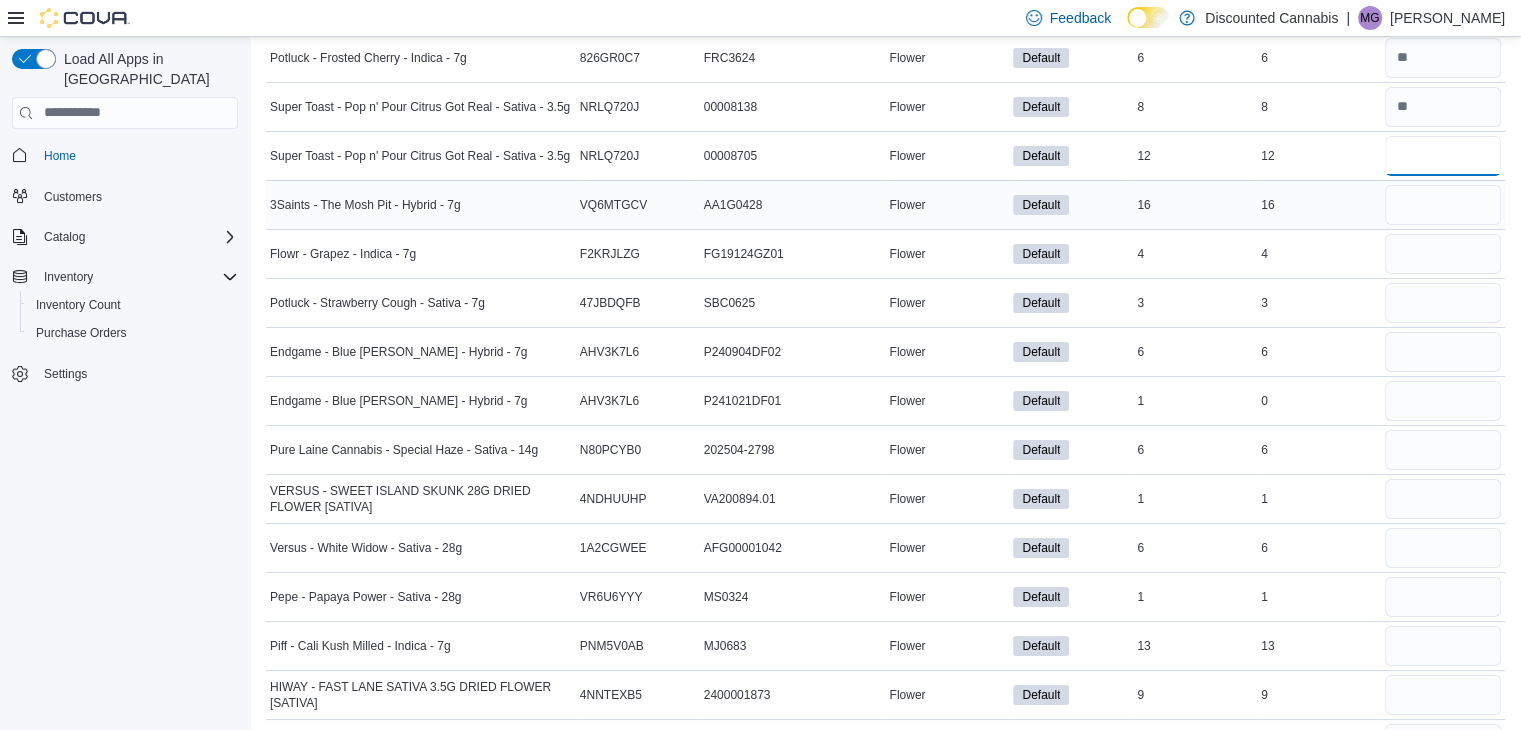 type on "**" 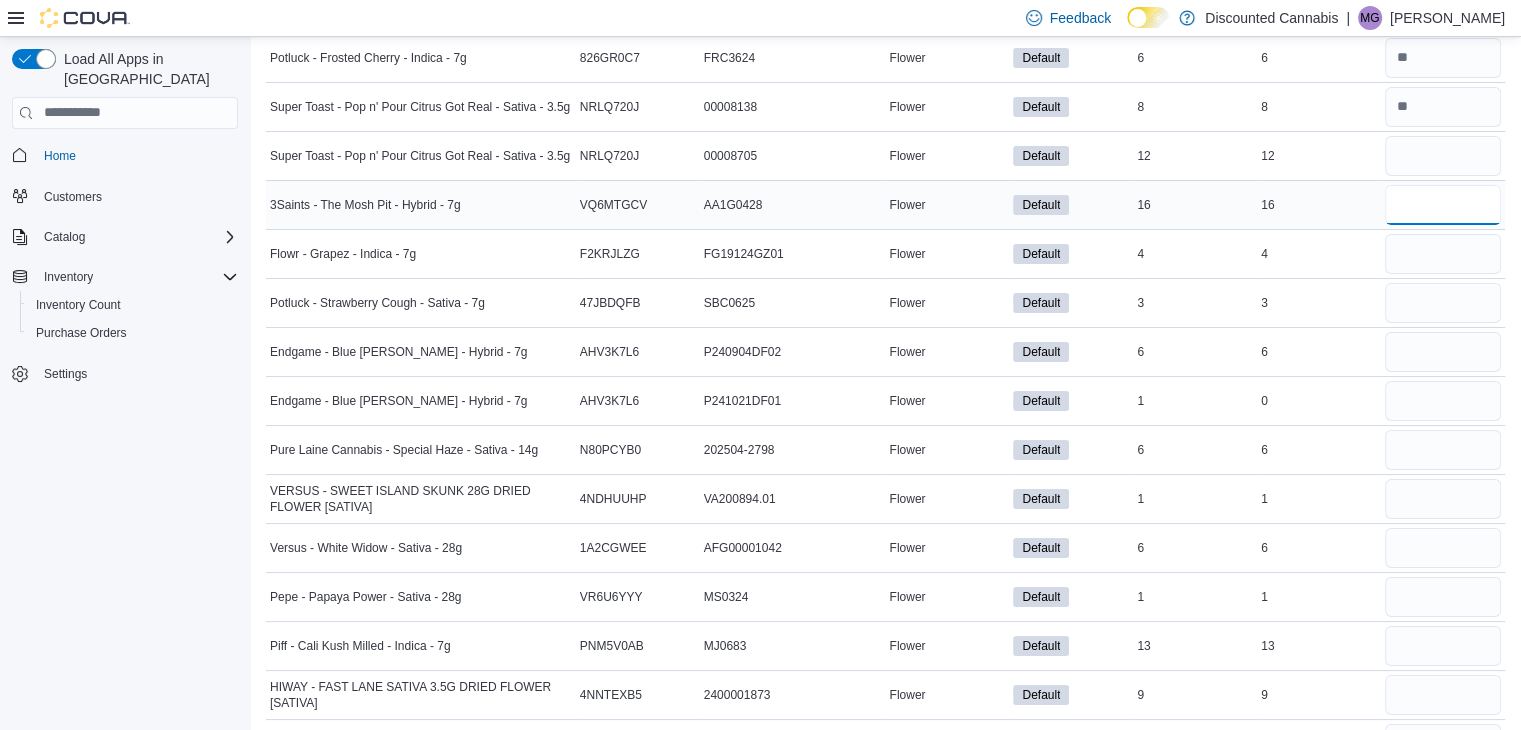 type 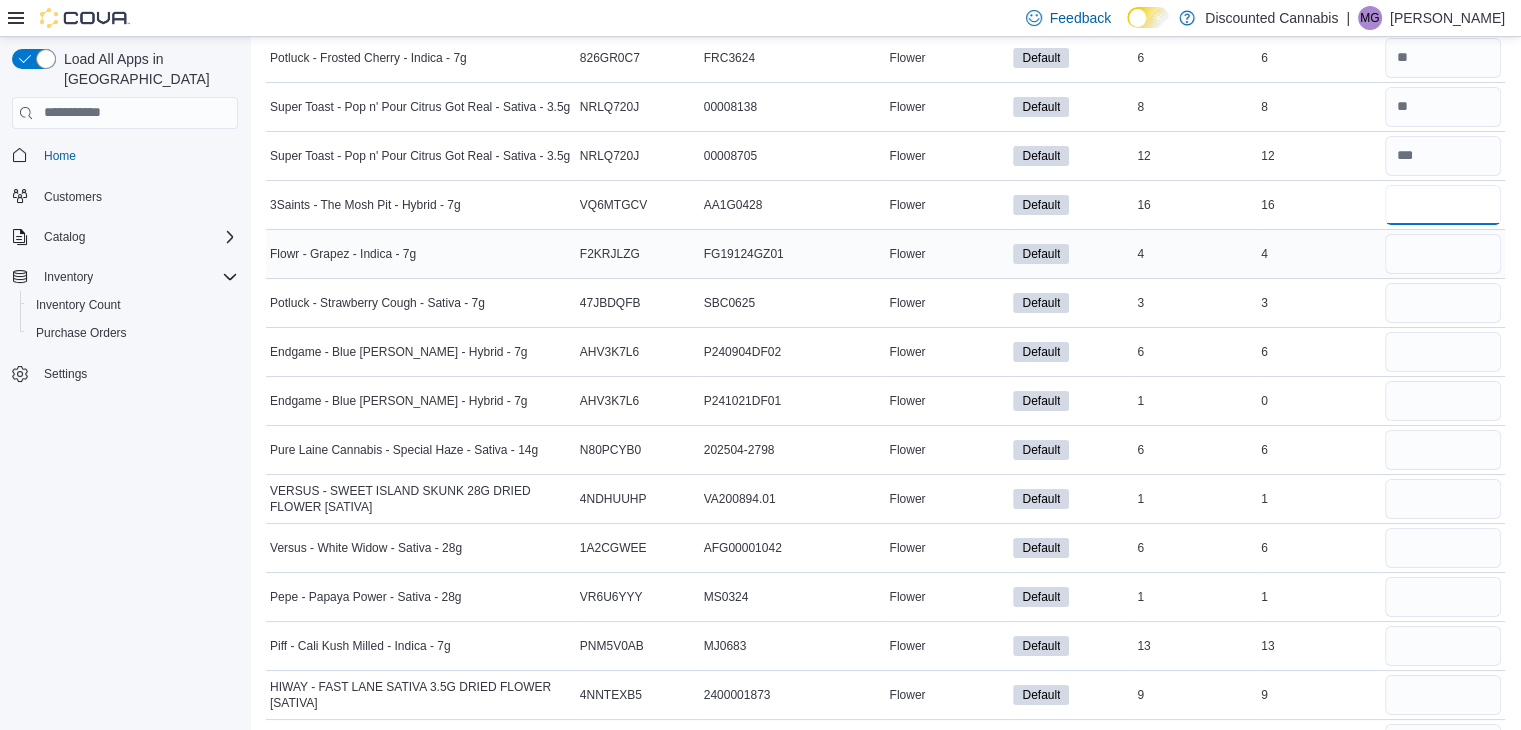 type on "**" 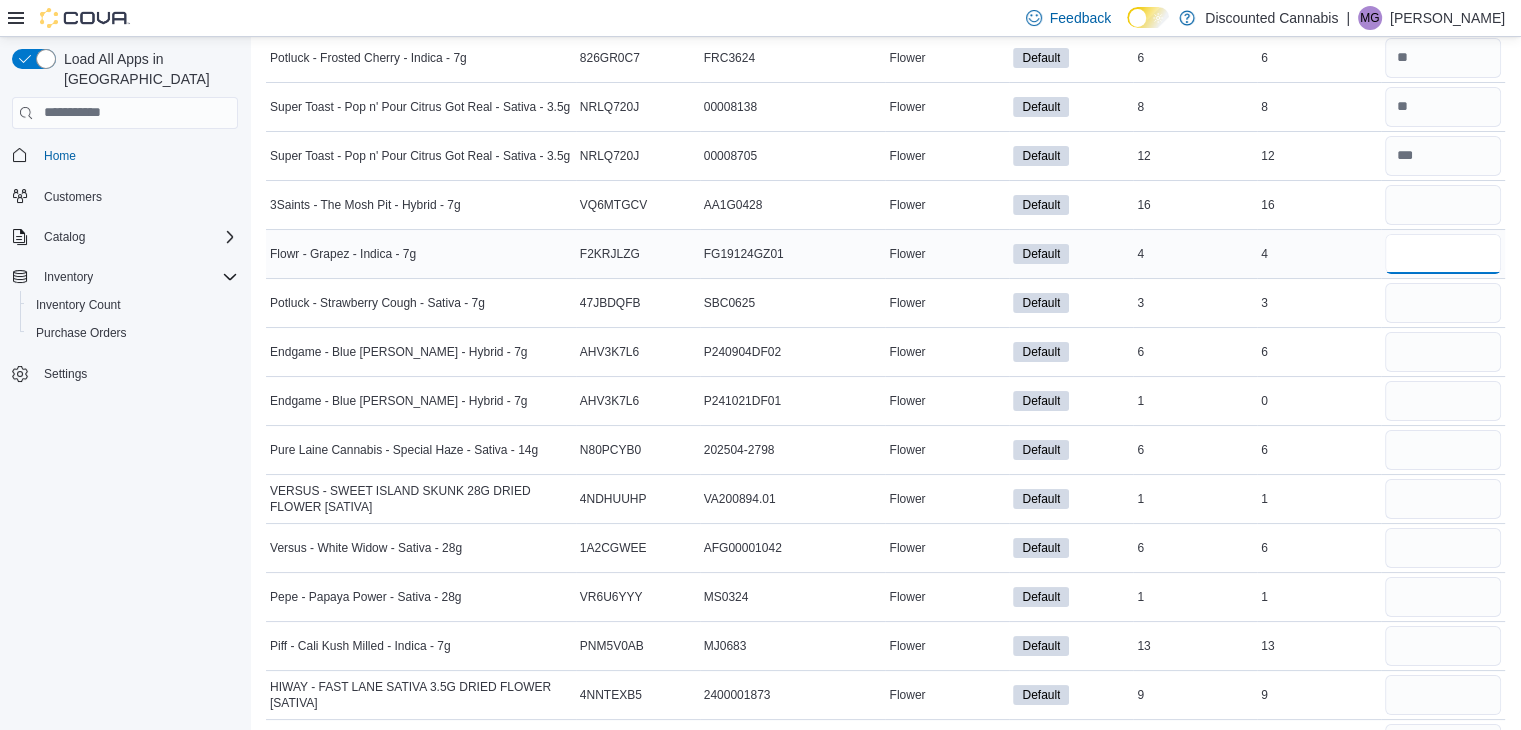 click at bounding box center [1443, 254] 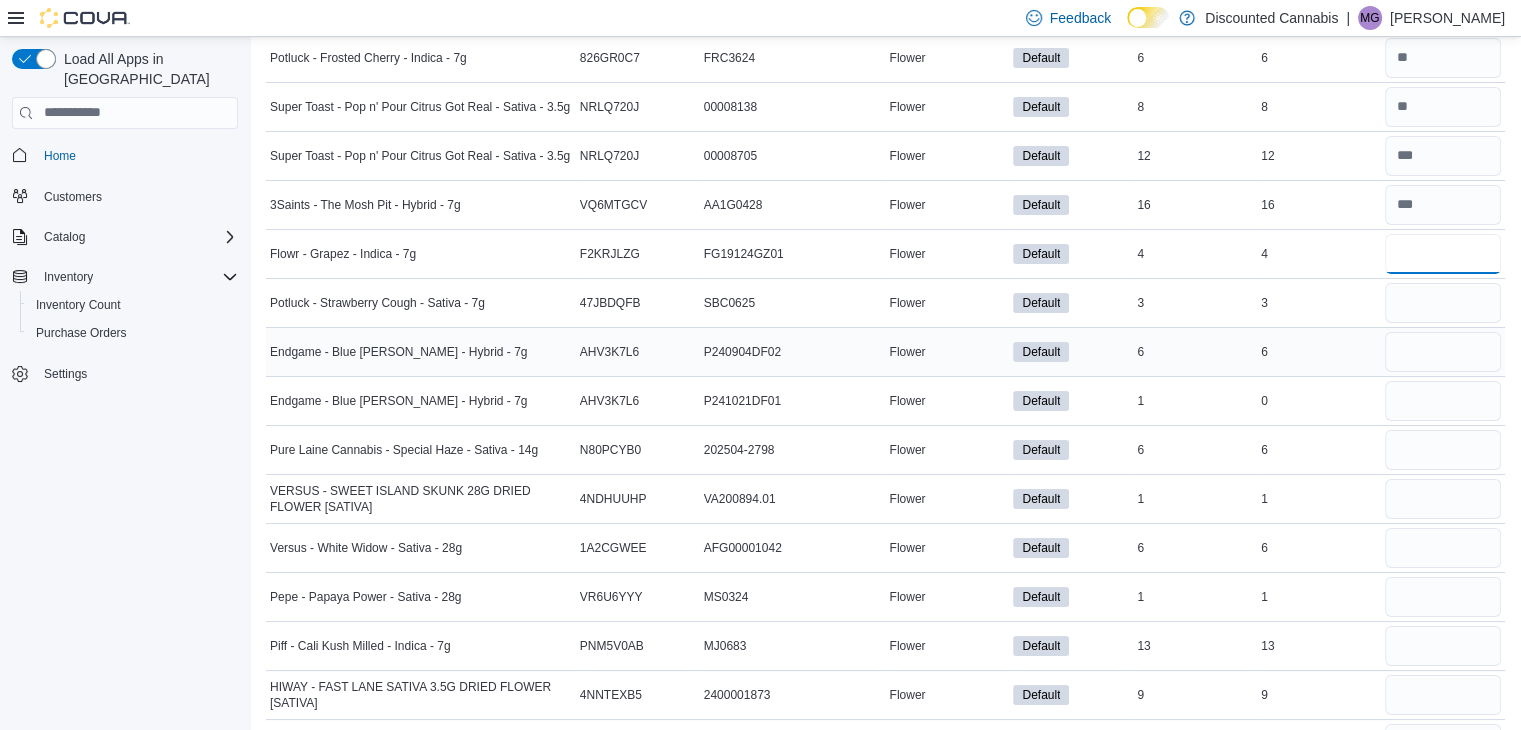 type on "*" 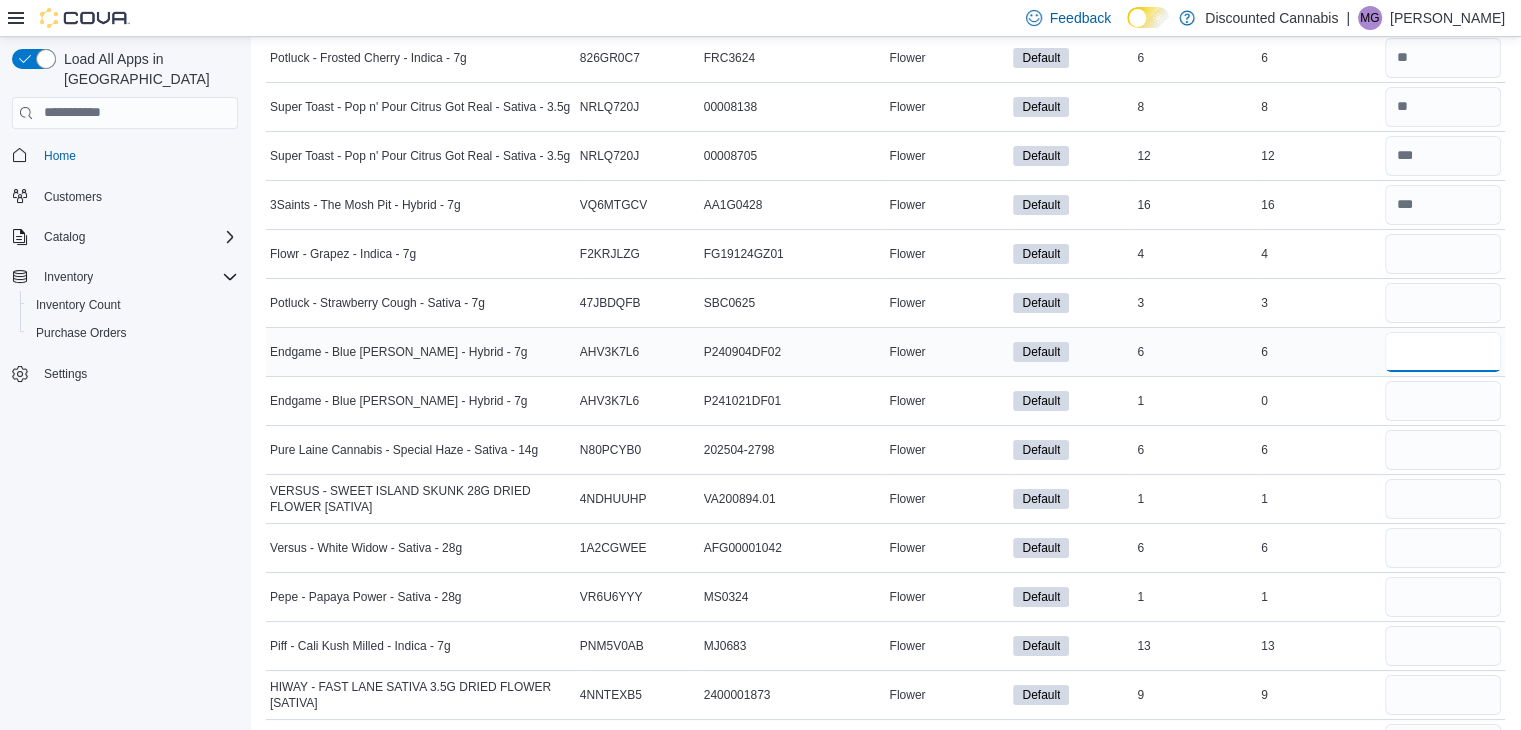 type 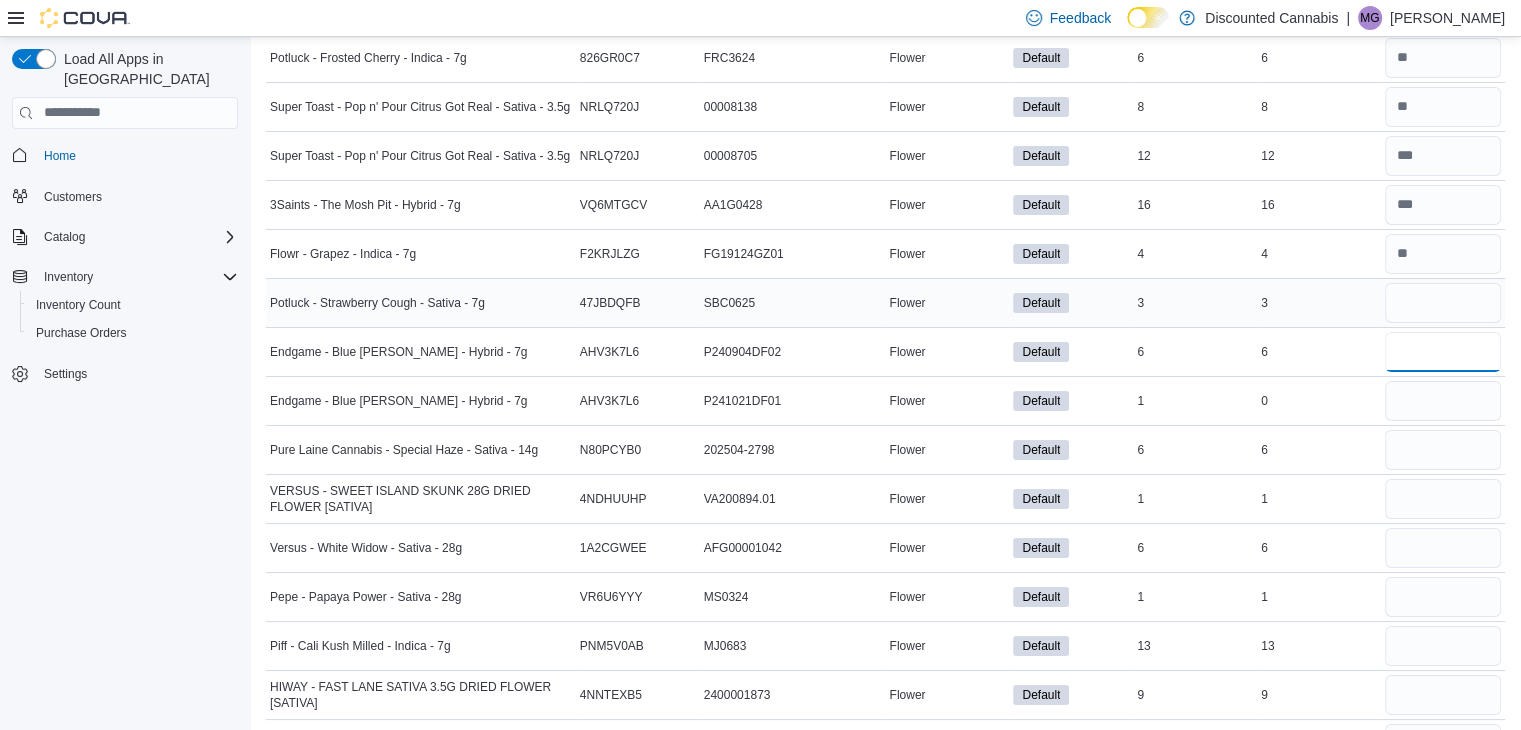 type on "*" 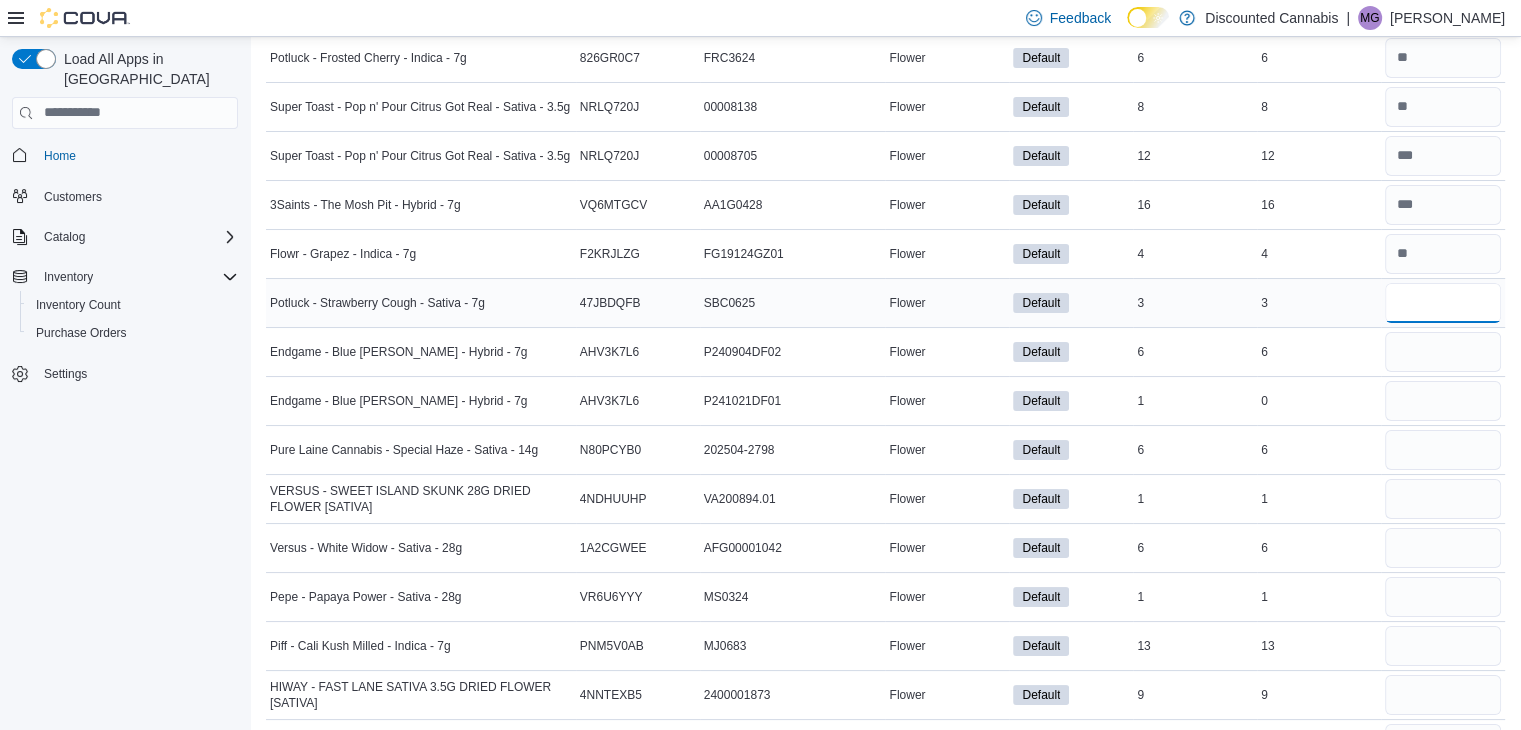 type 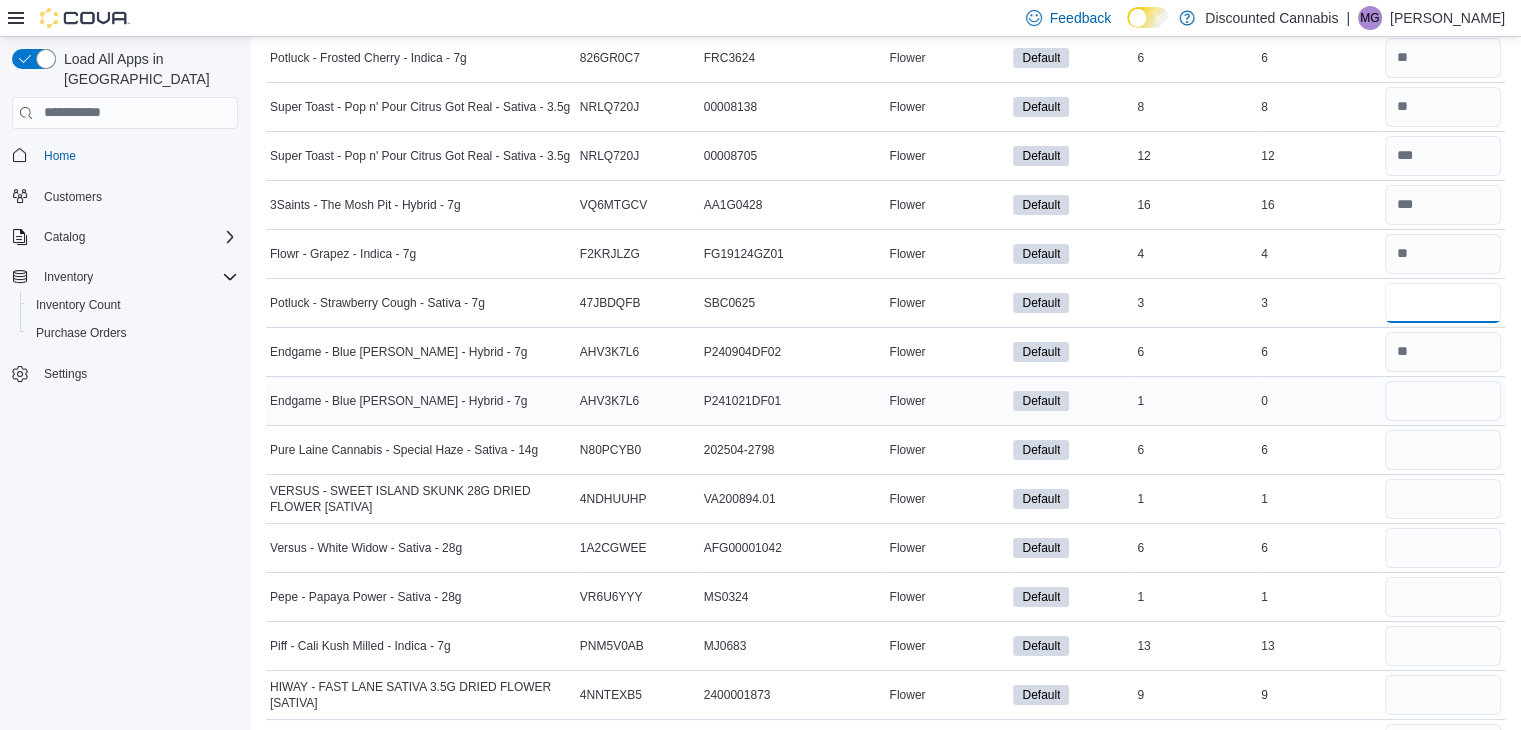 type on "*" 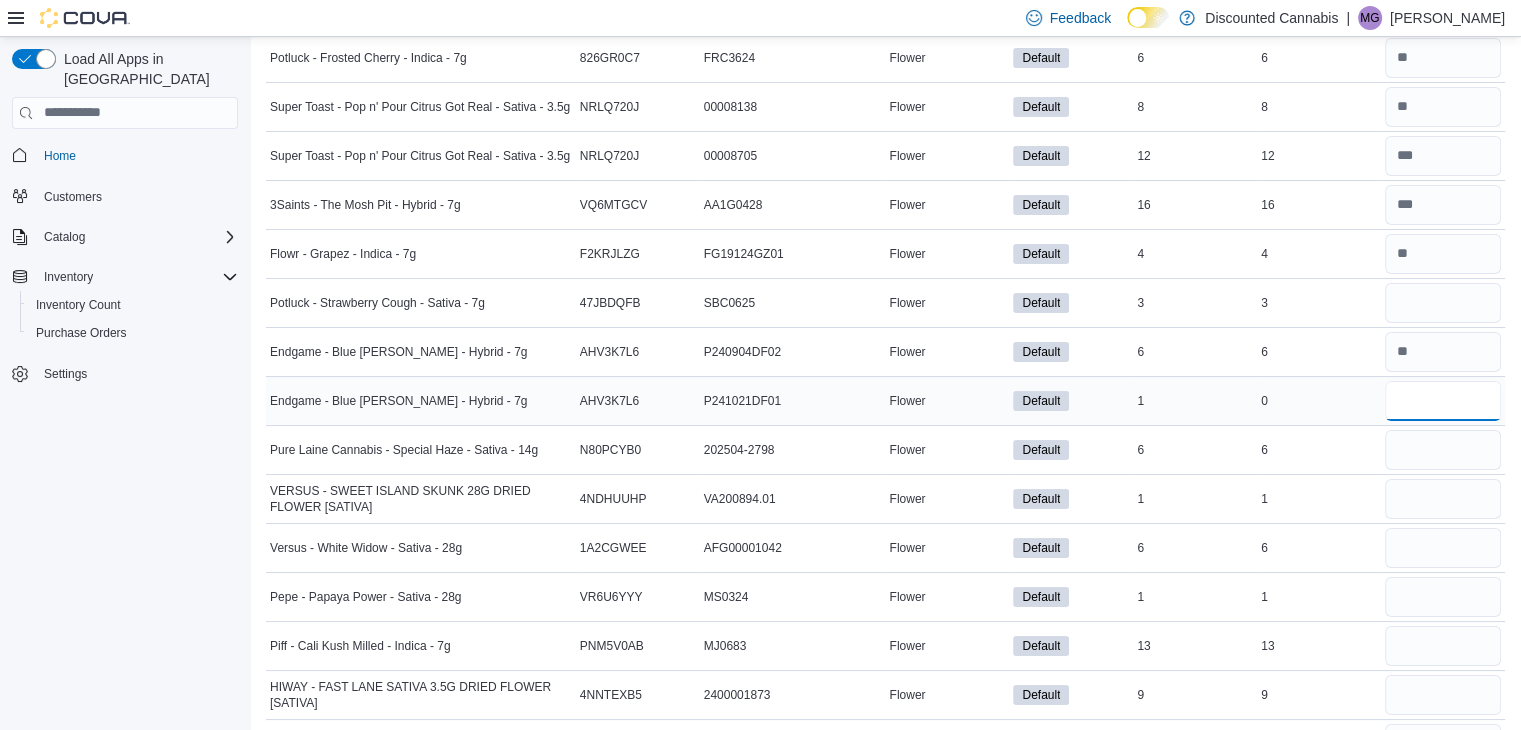 type 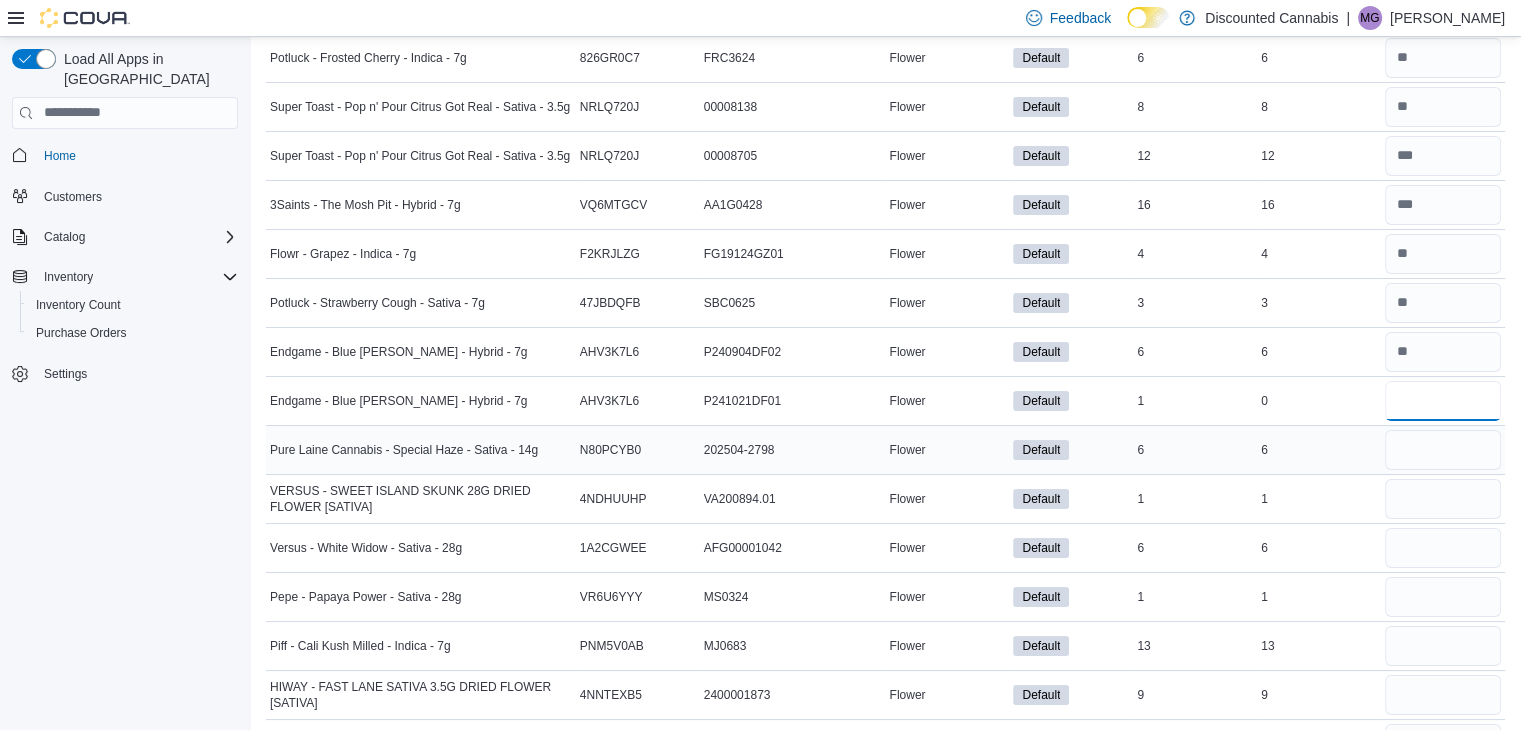 type on "*" 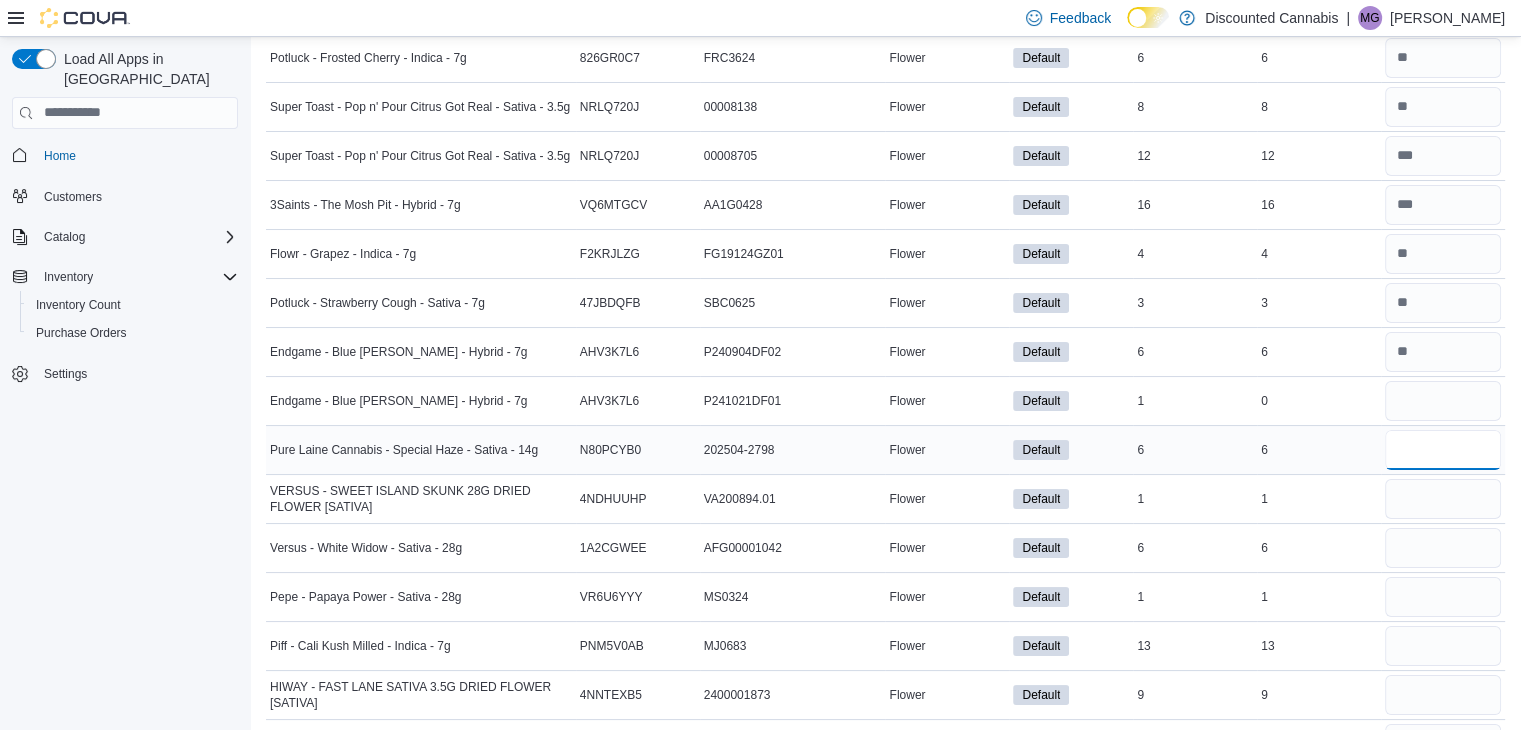 type 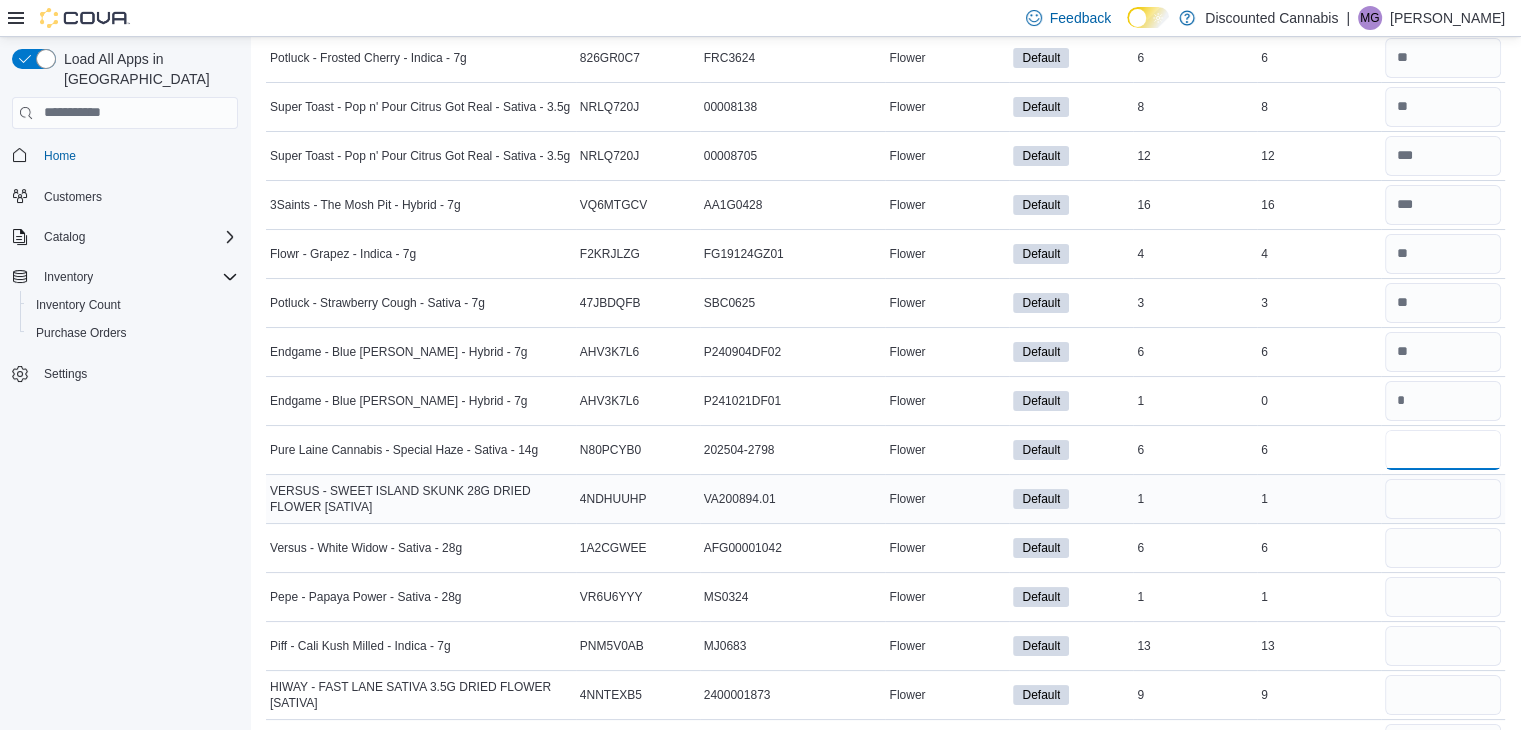 type on "*" 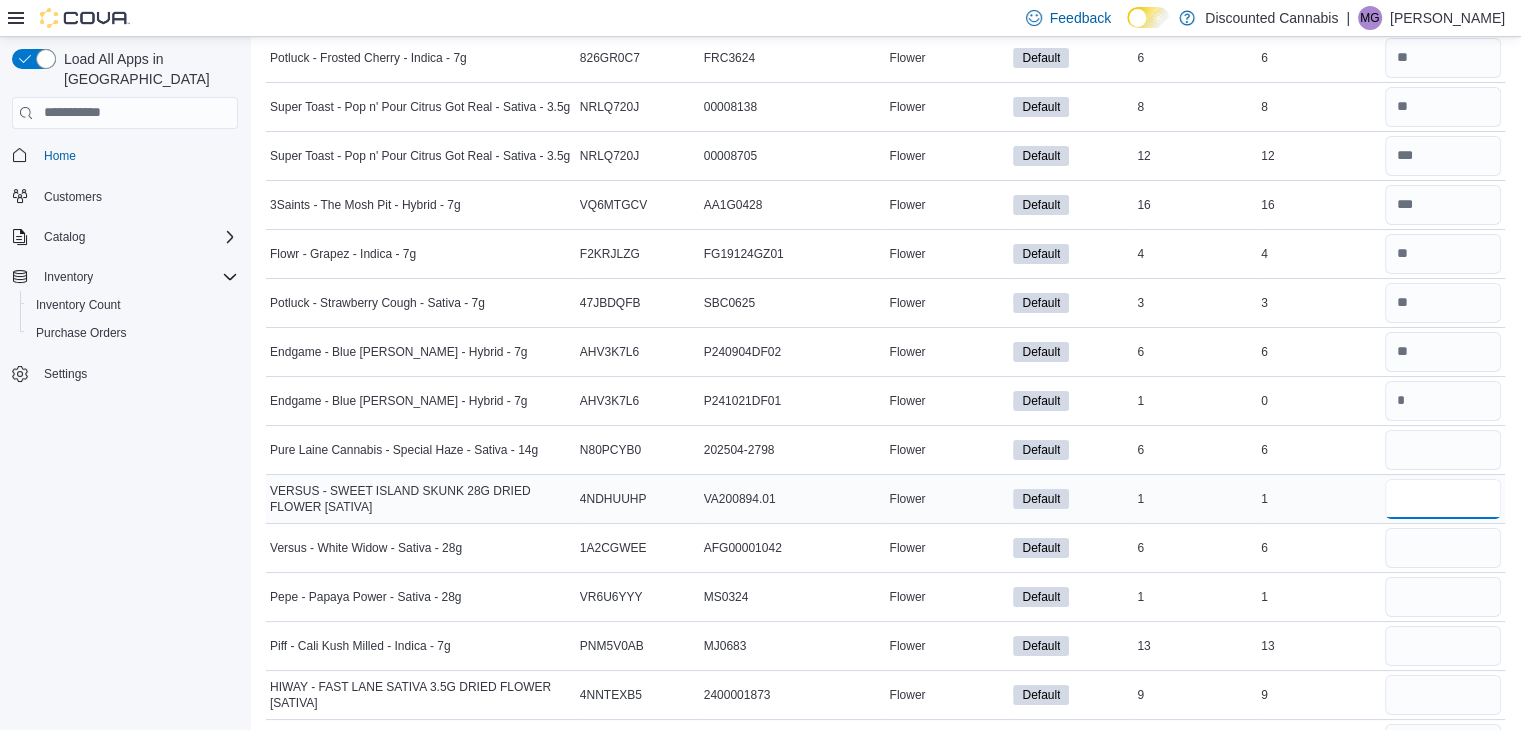 type 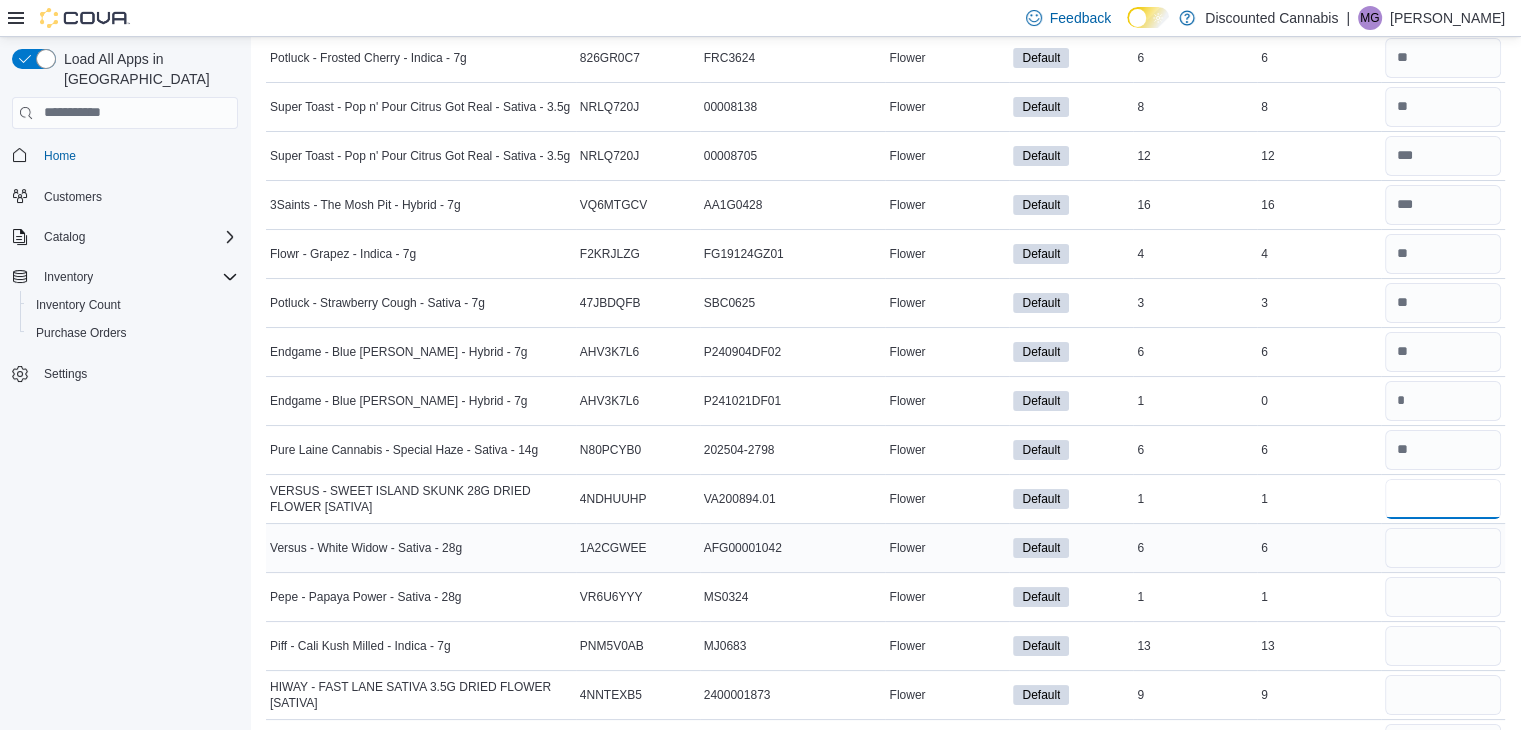 type on "*" 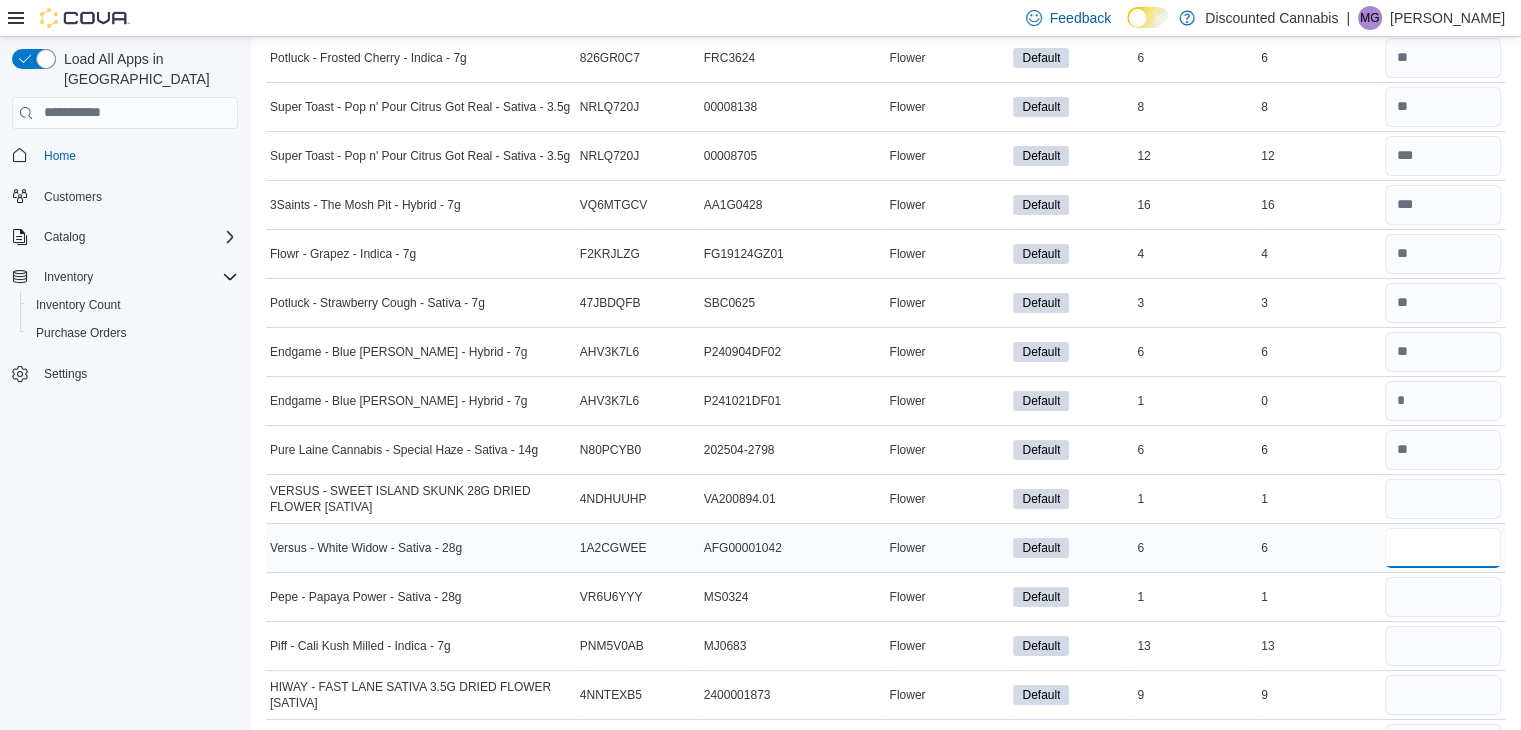 type 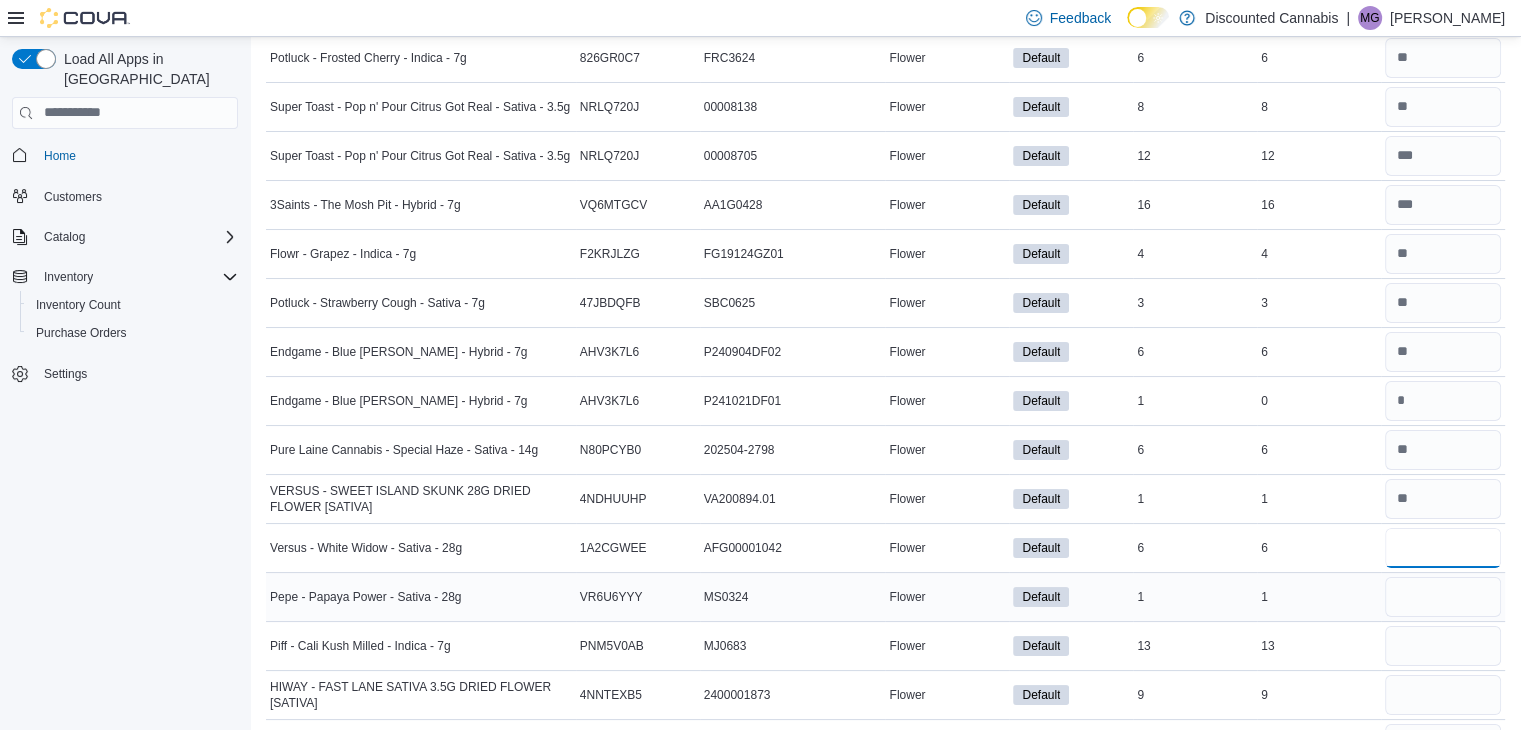 type on "*" 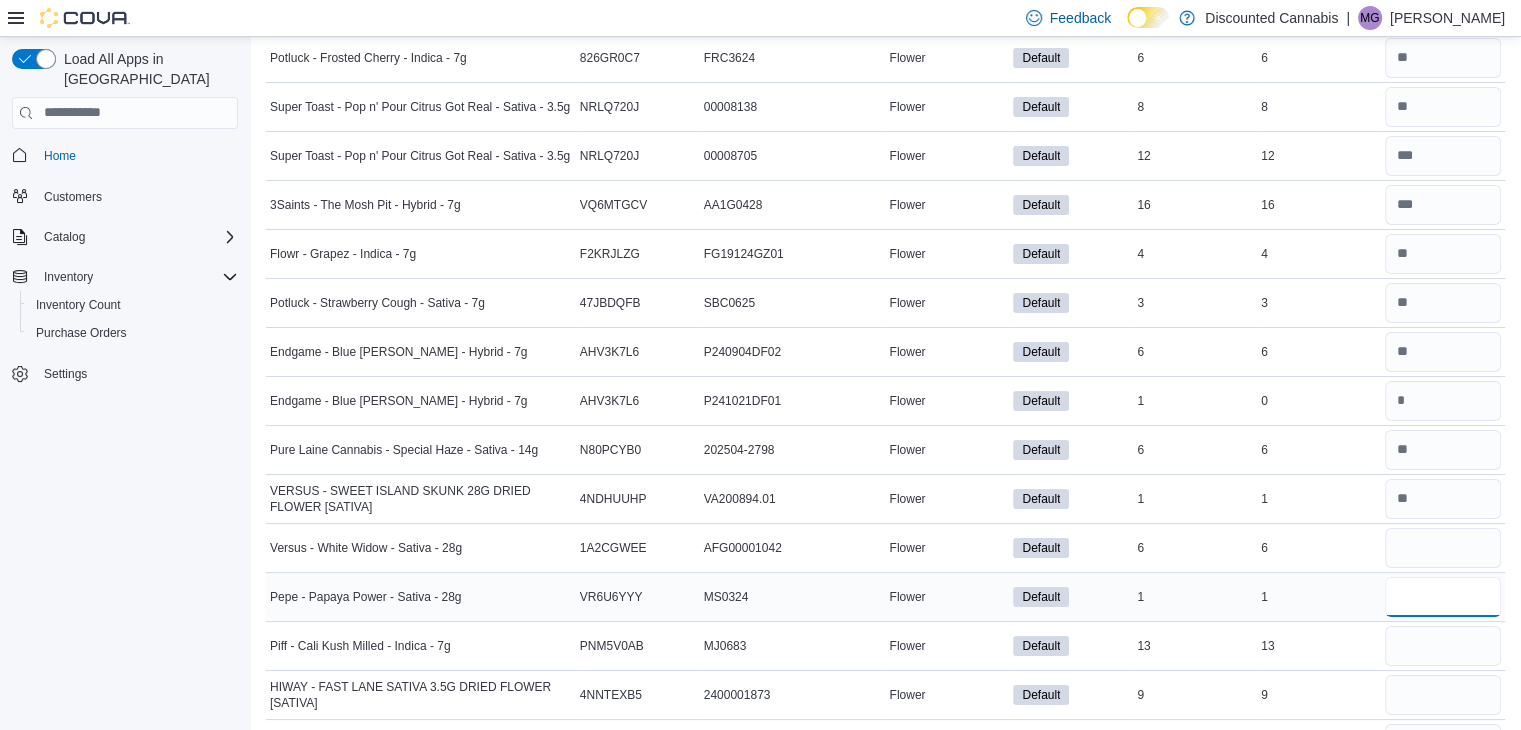 type 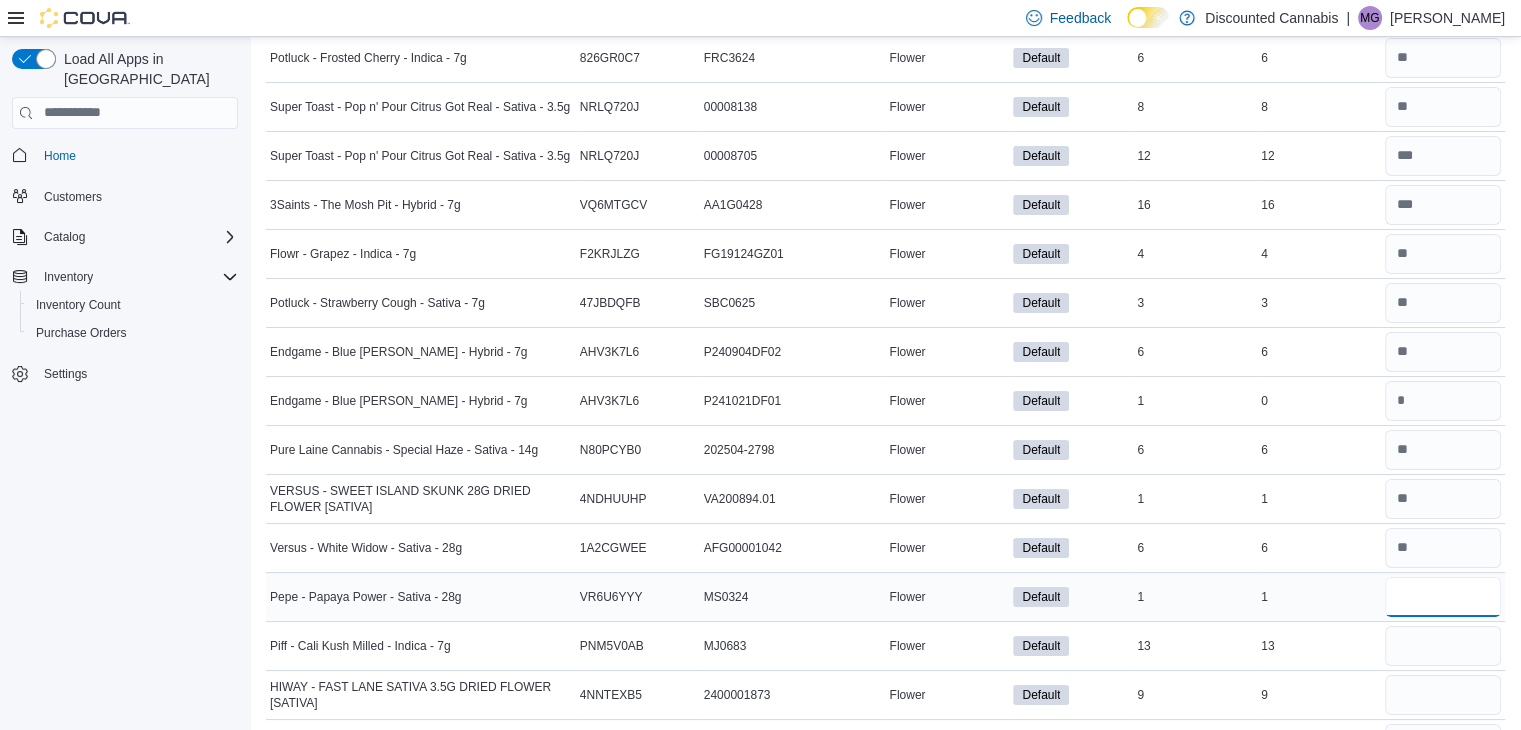 click at bounding box center [1443, 597] 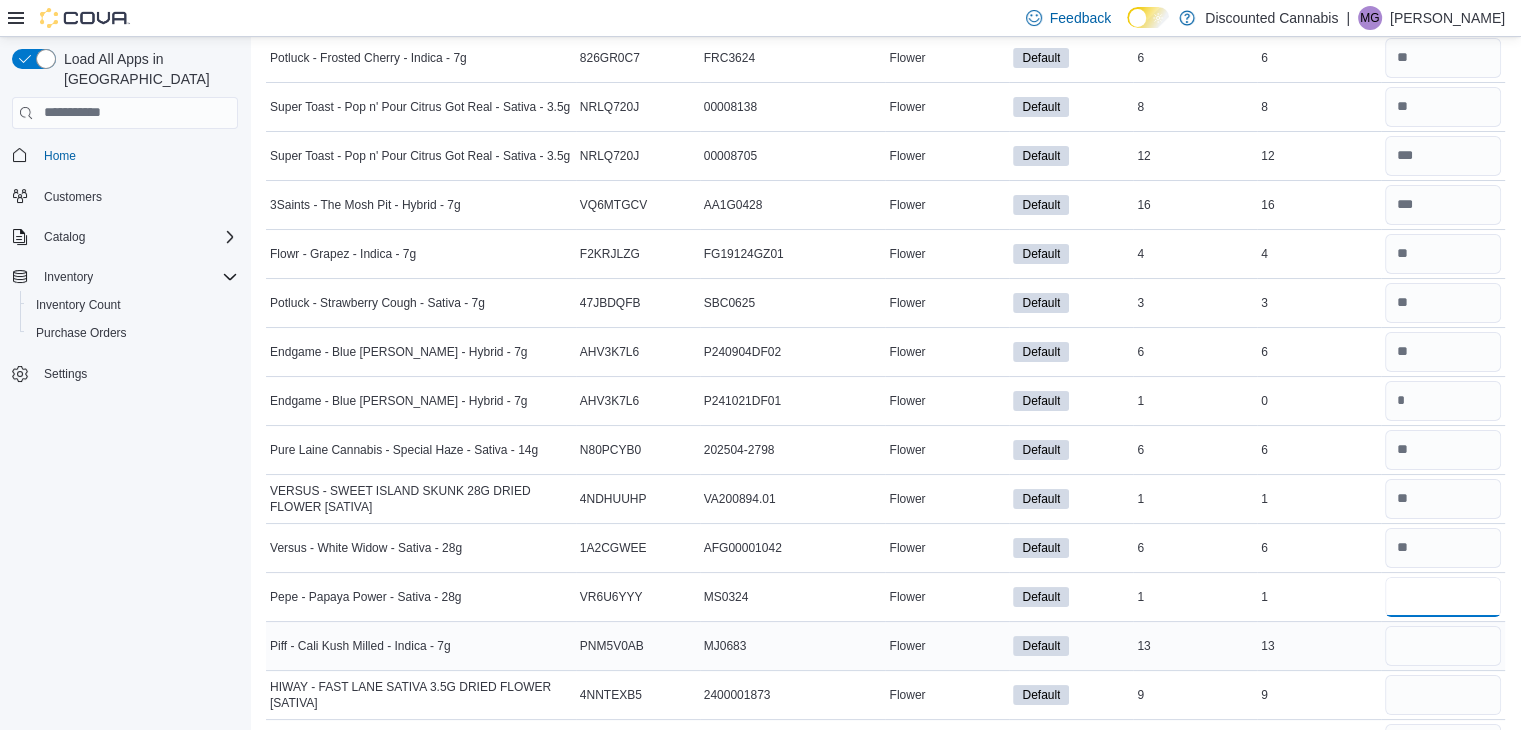 type on "*" 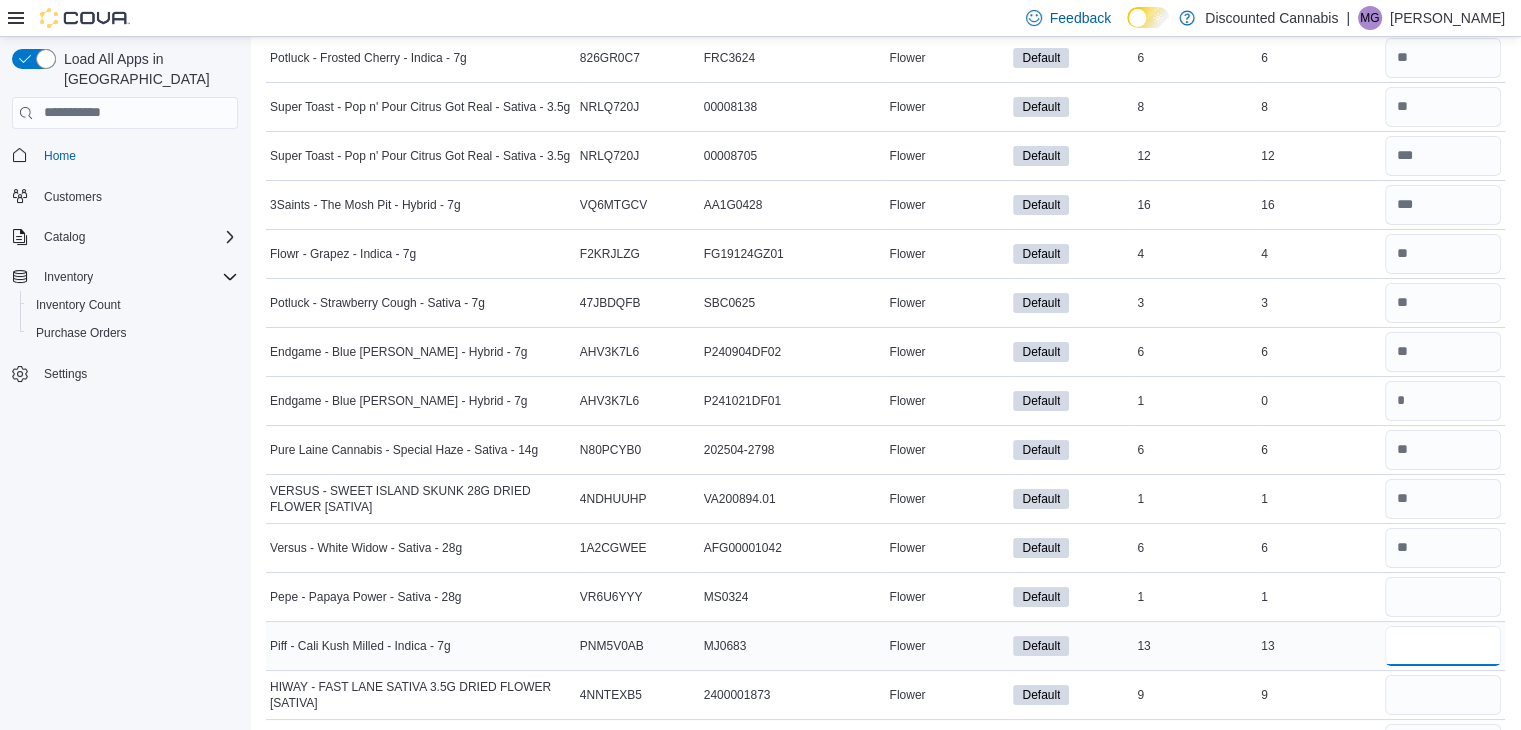 type 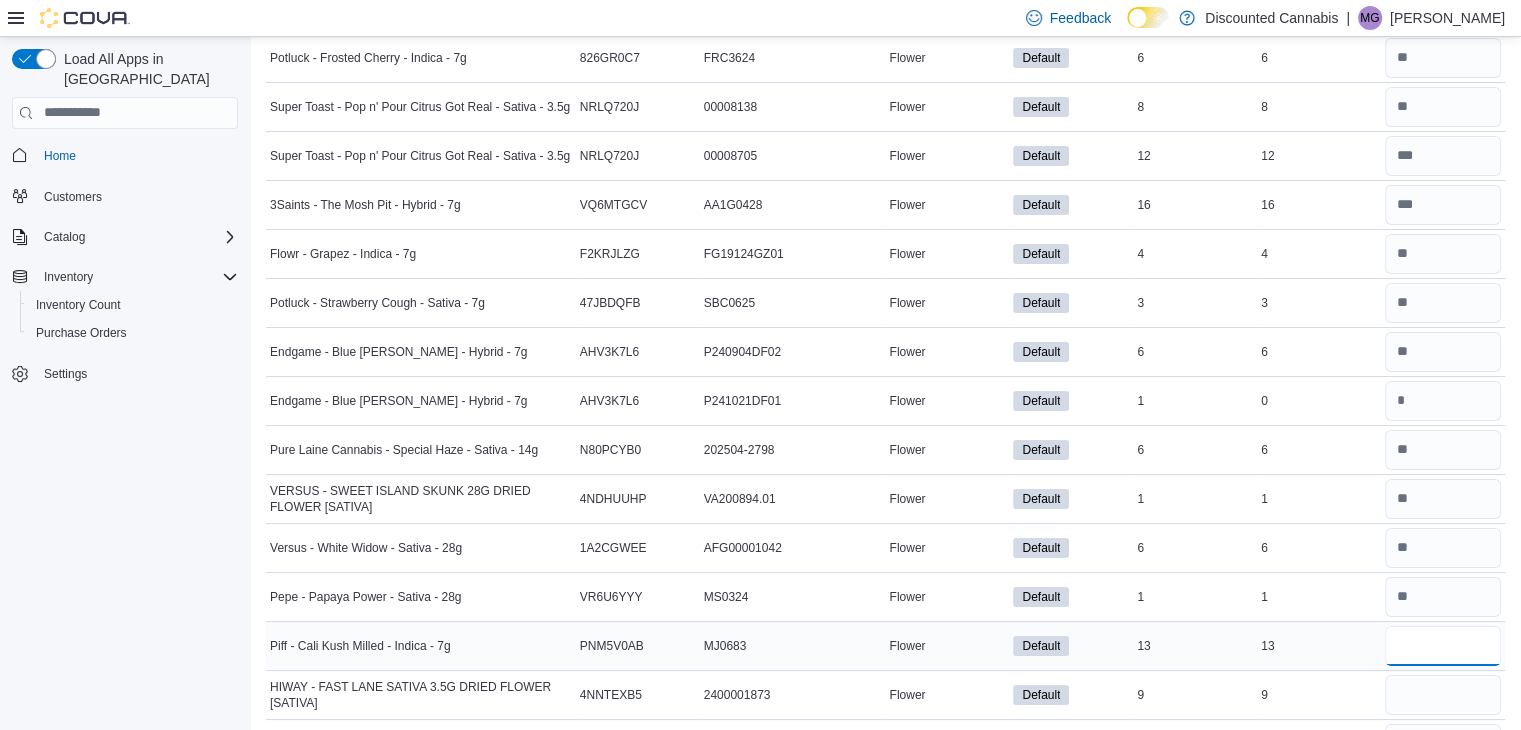 click at bounding box center [1443, 646] 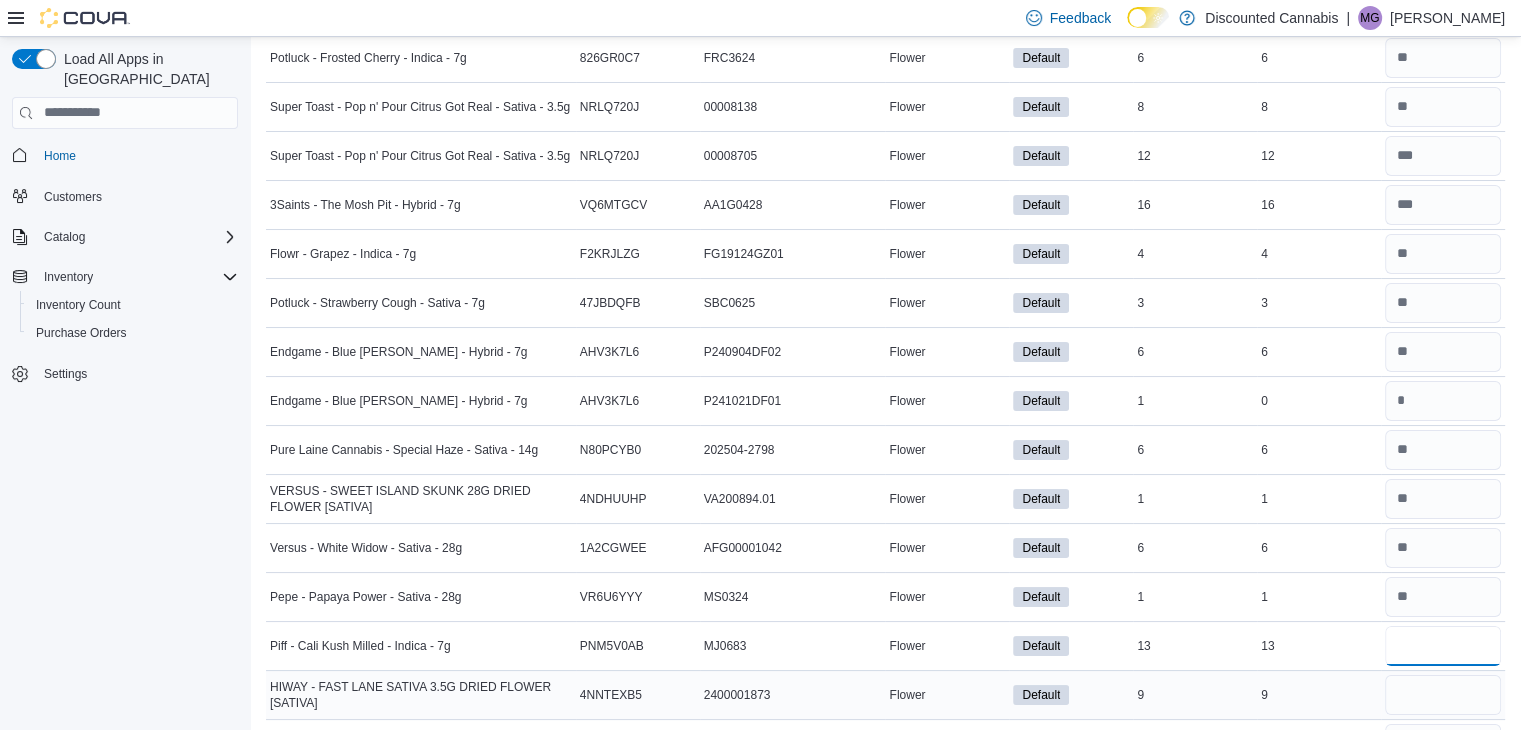 type on "**" 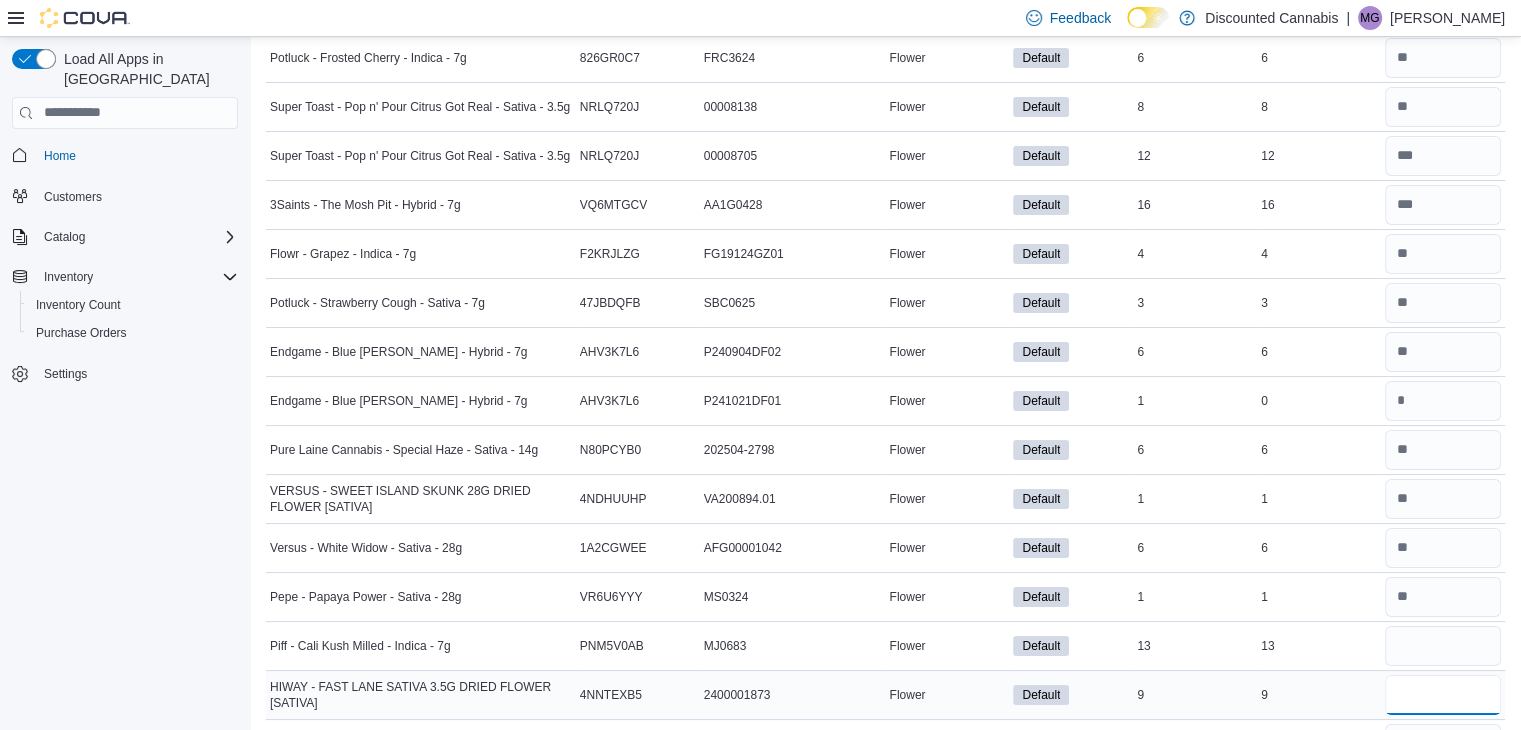 type 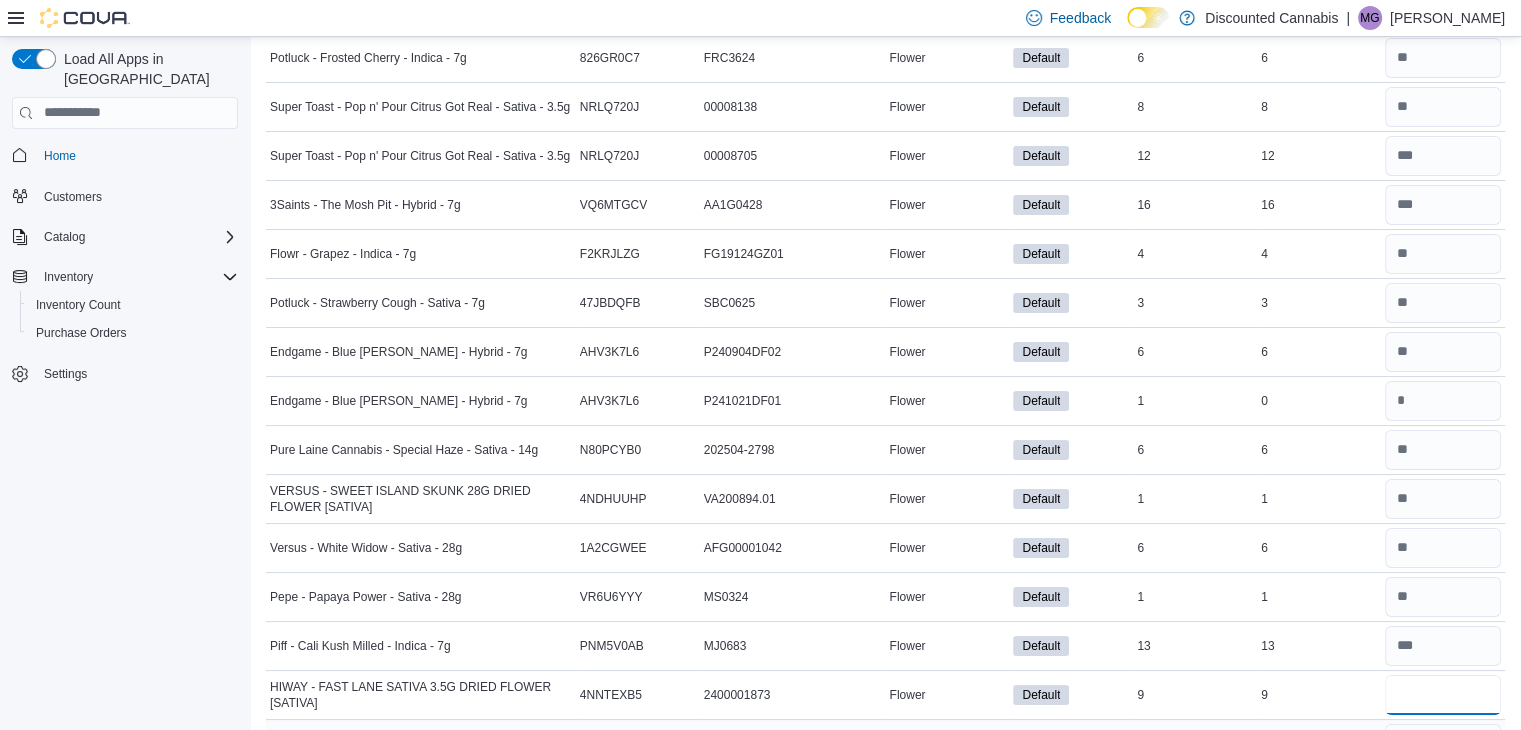type on "*" 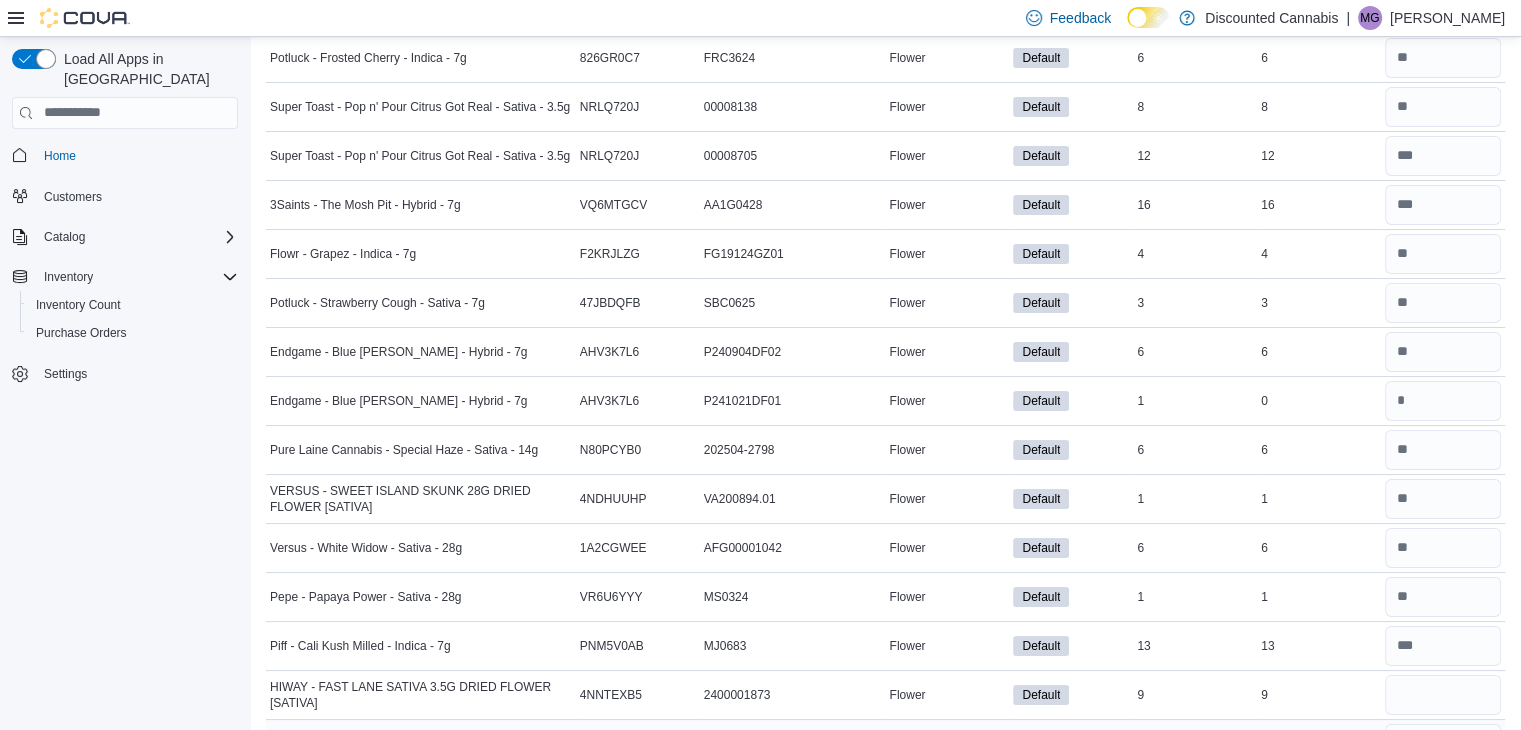 type 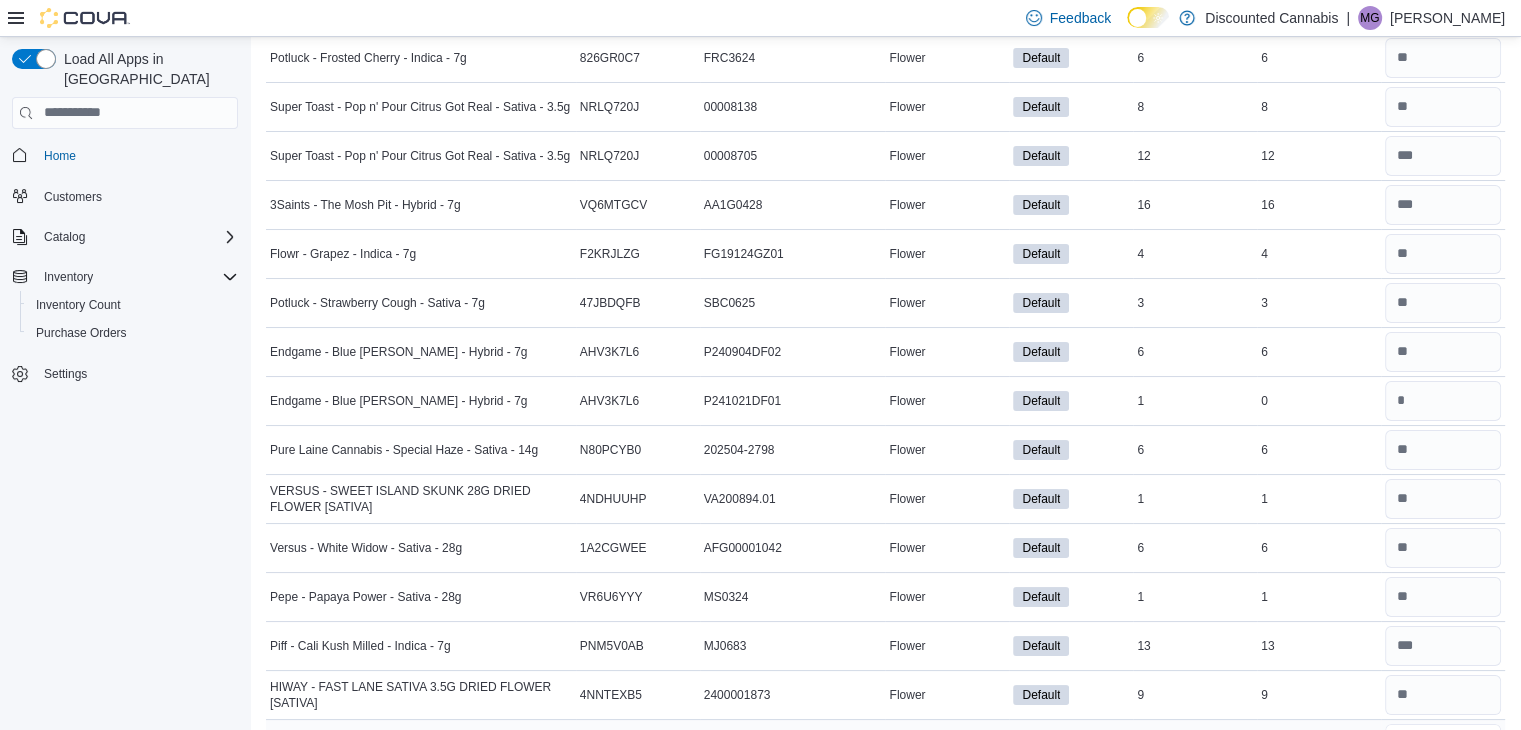 click at bounding box center (1443, 744) 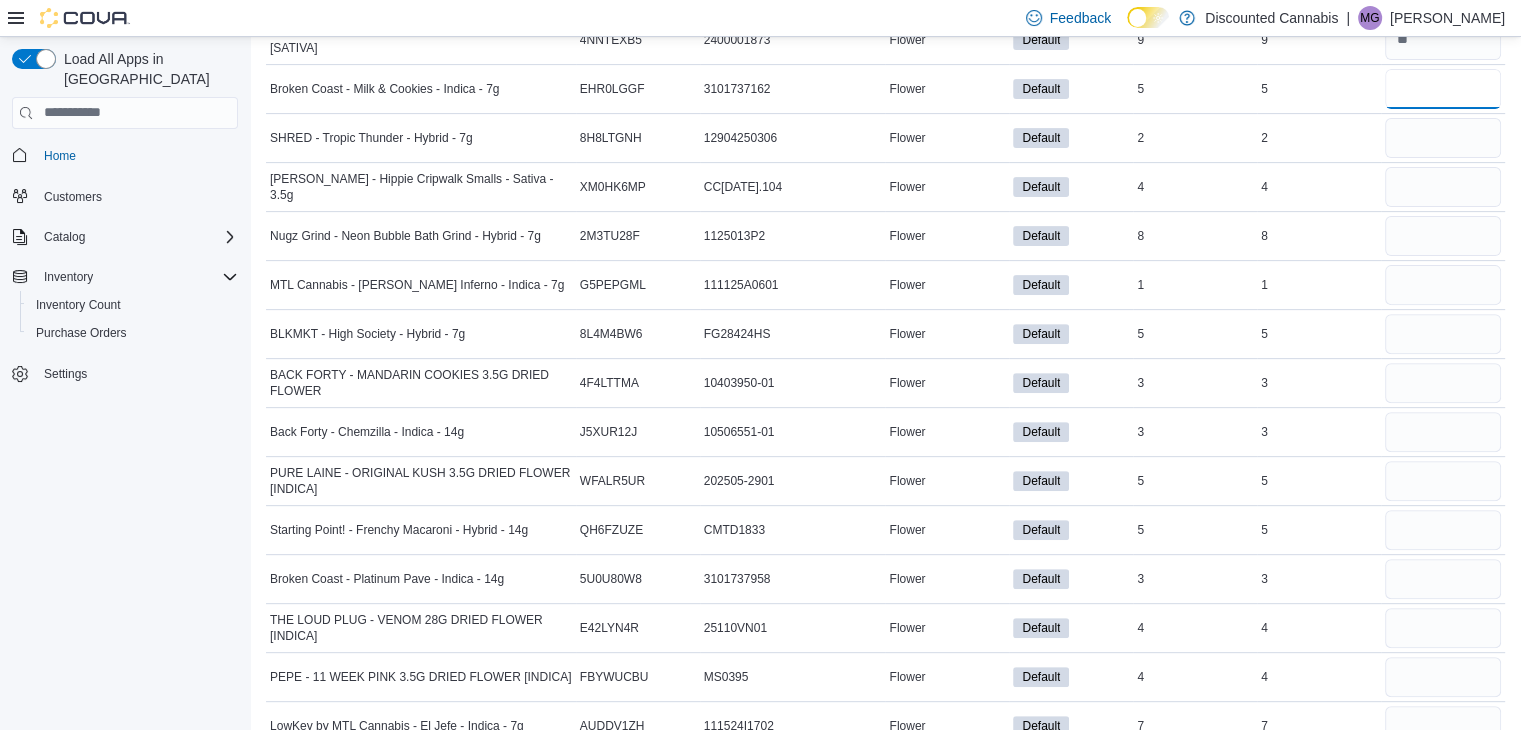 scroll, scrollTop: 8256, scrollLeft: 0, axis: vertical 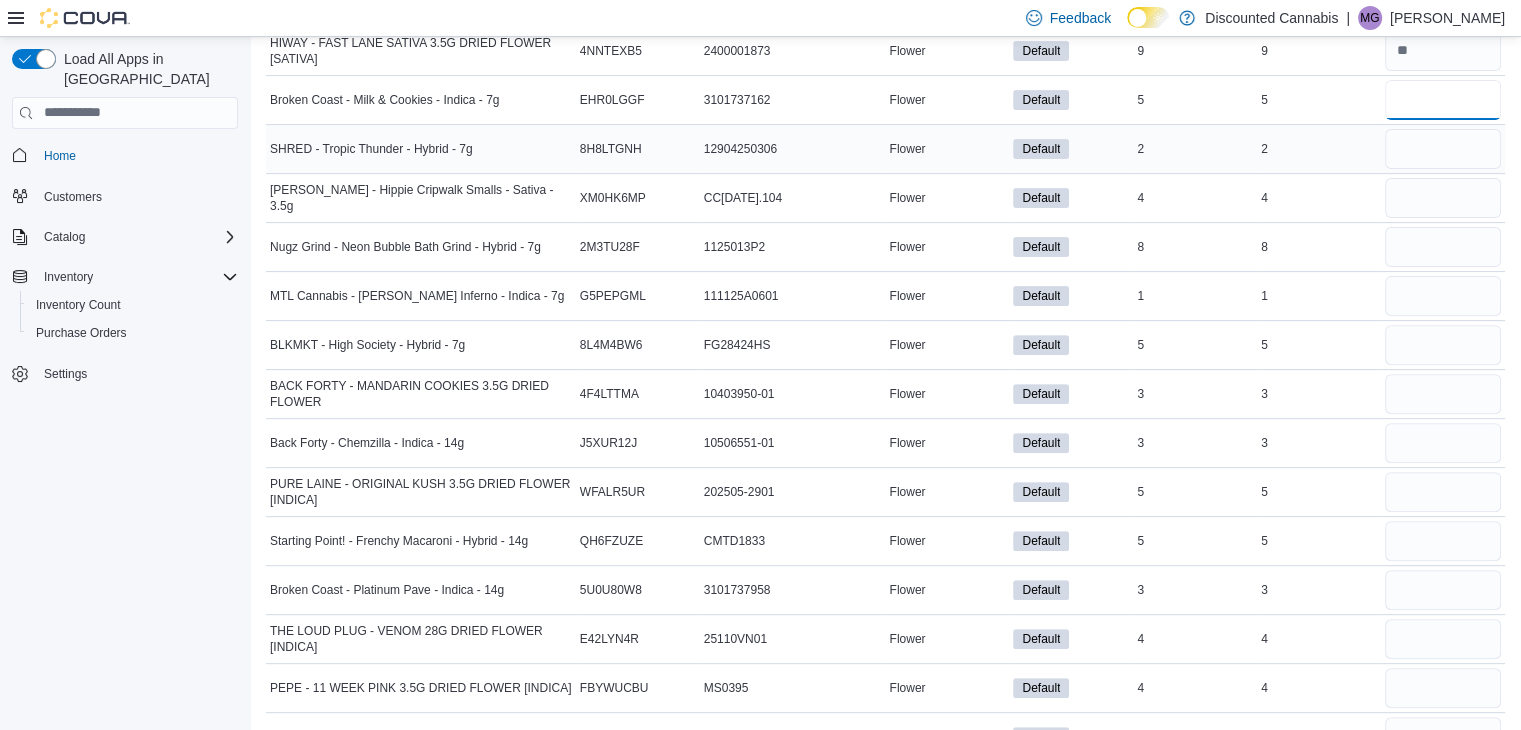 type on "*" 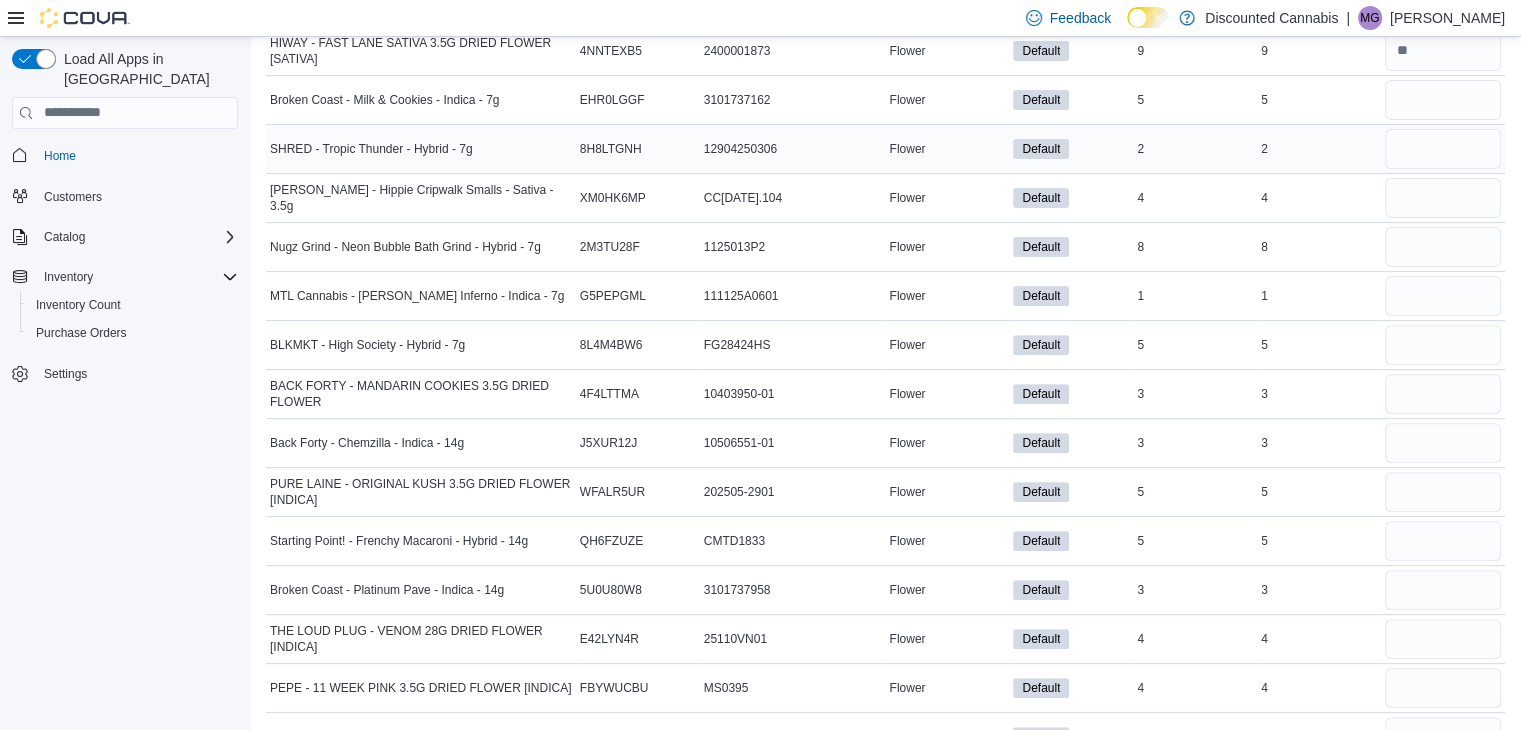 type 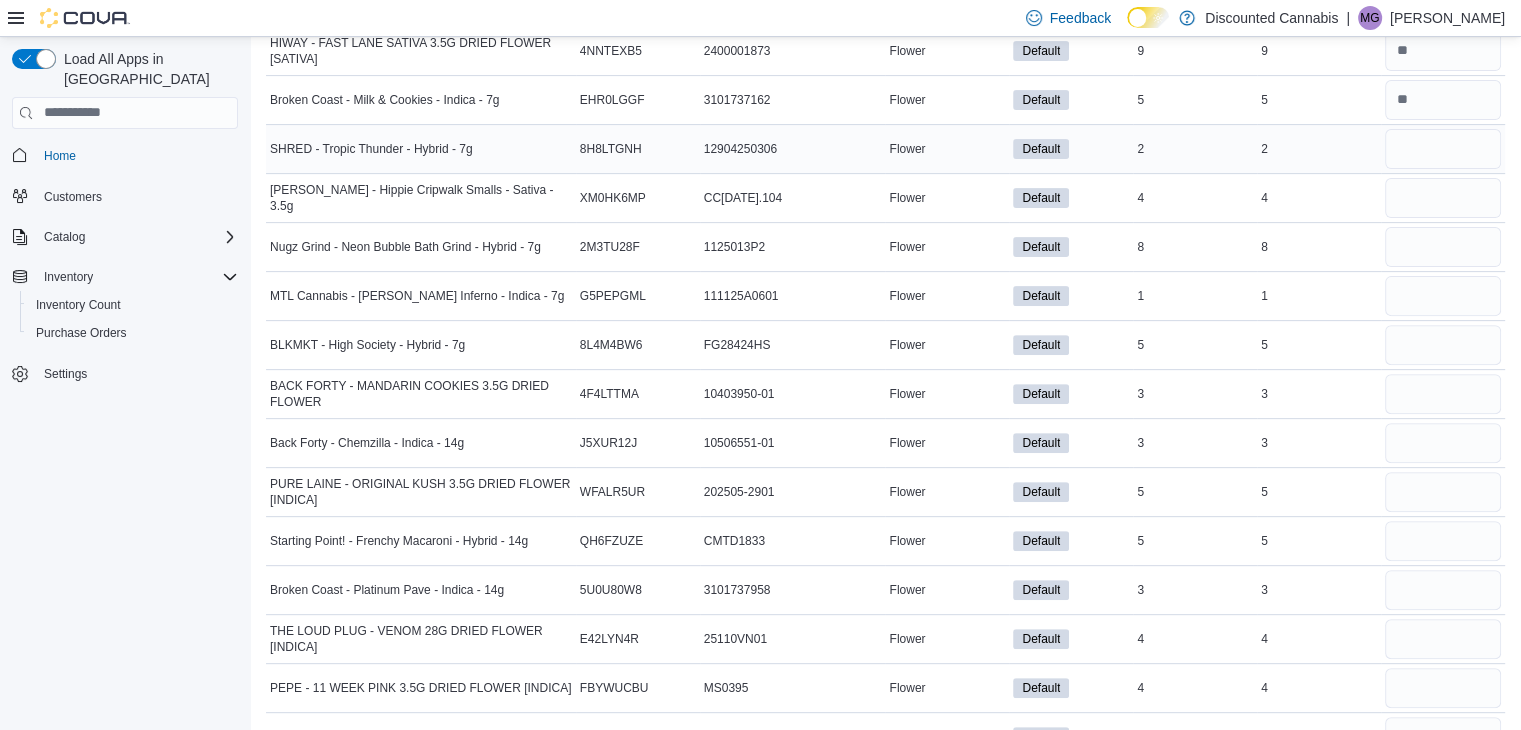 click at bounding box center [1443, 149] 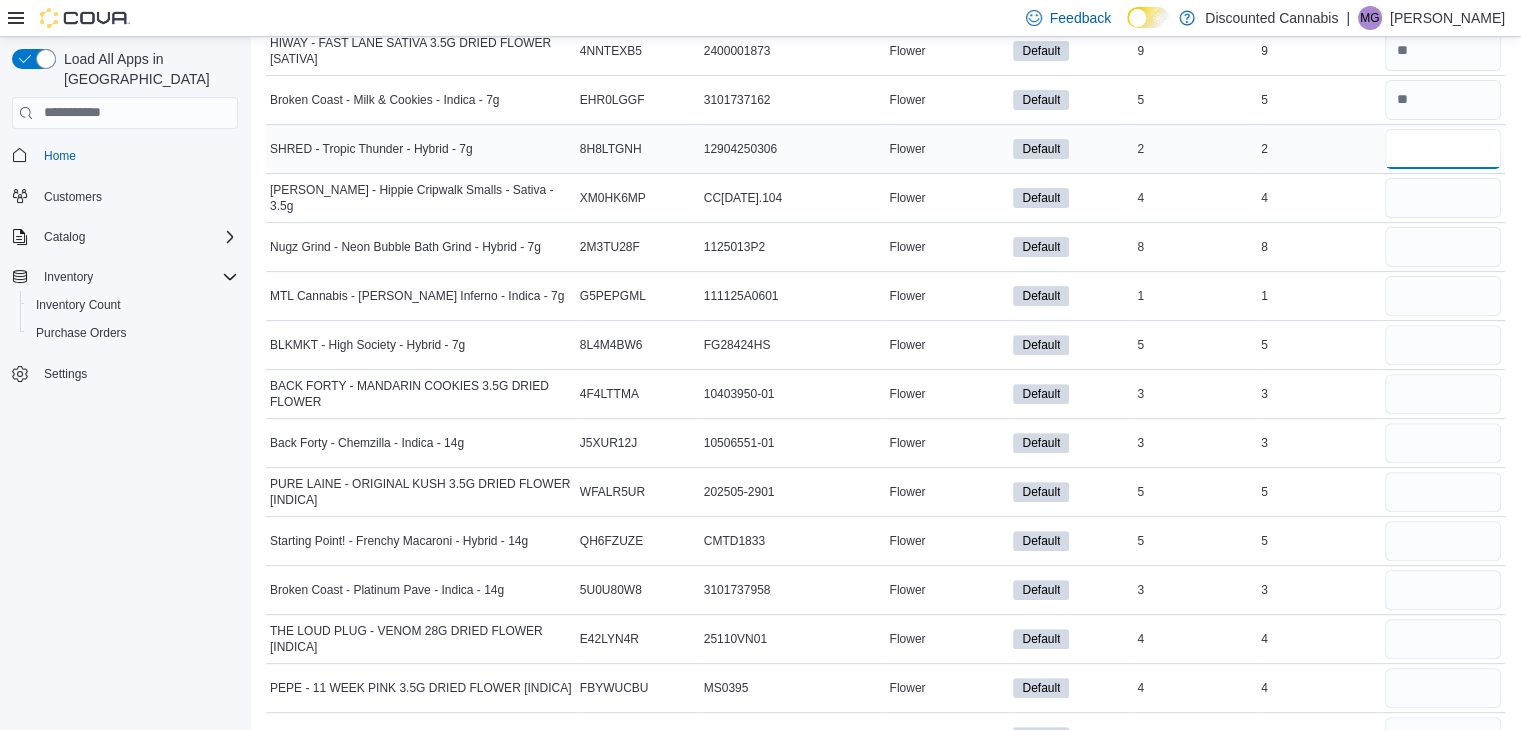 click at bounding box center (1443, 149) 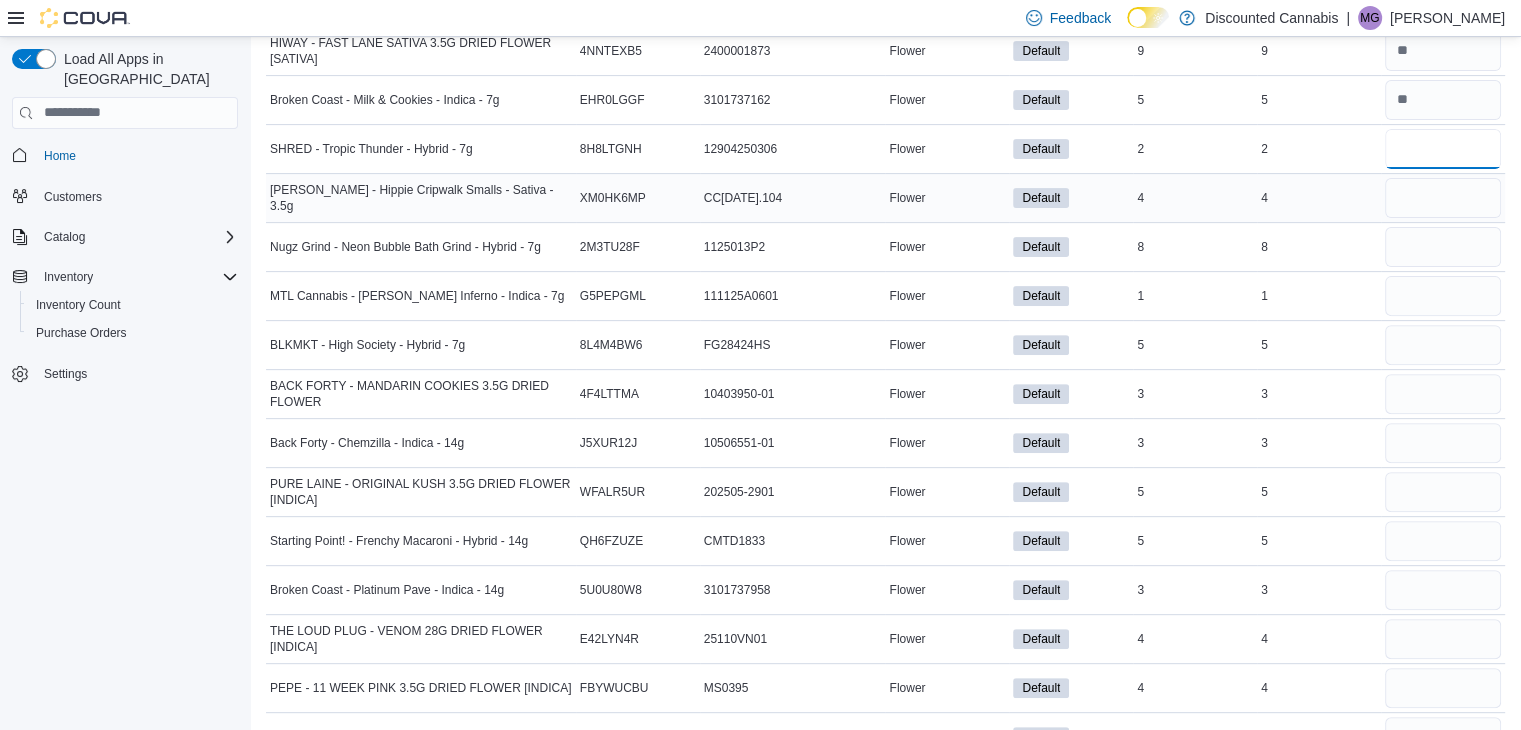 type on "*" 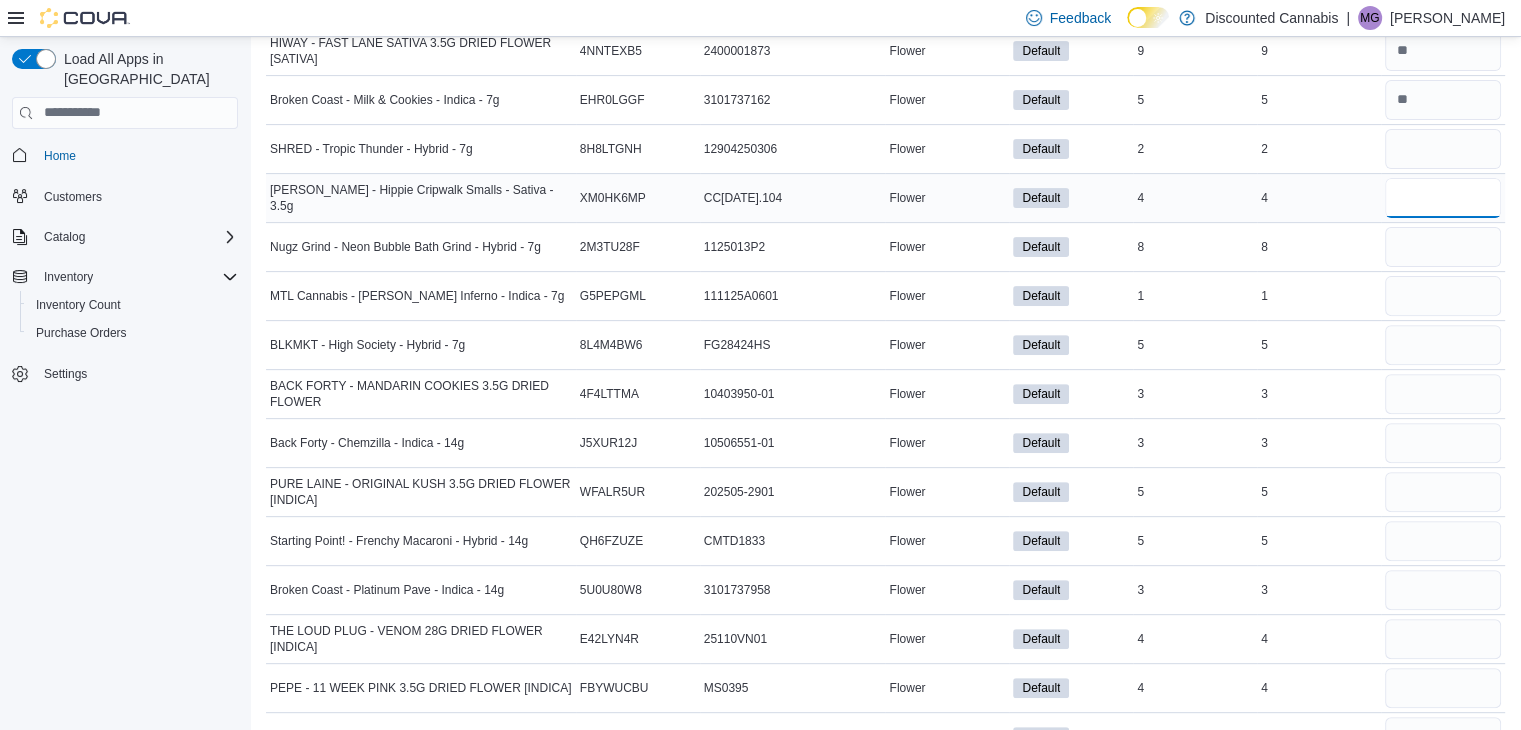 type 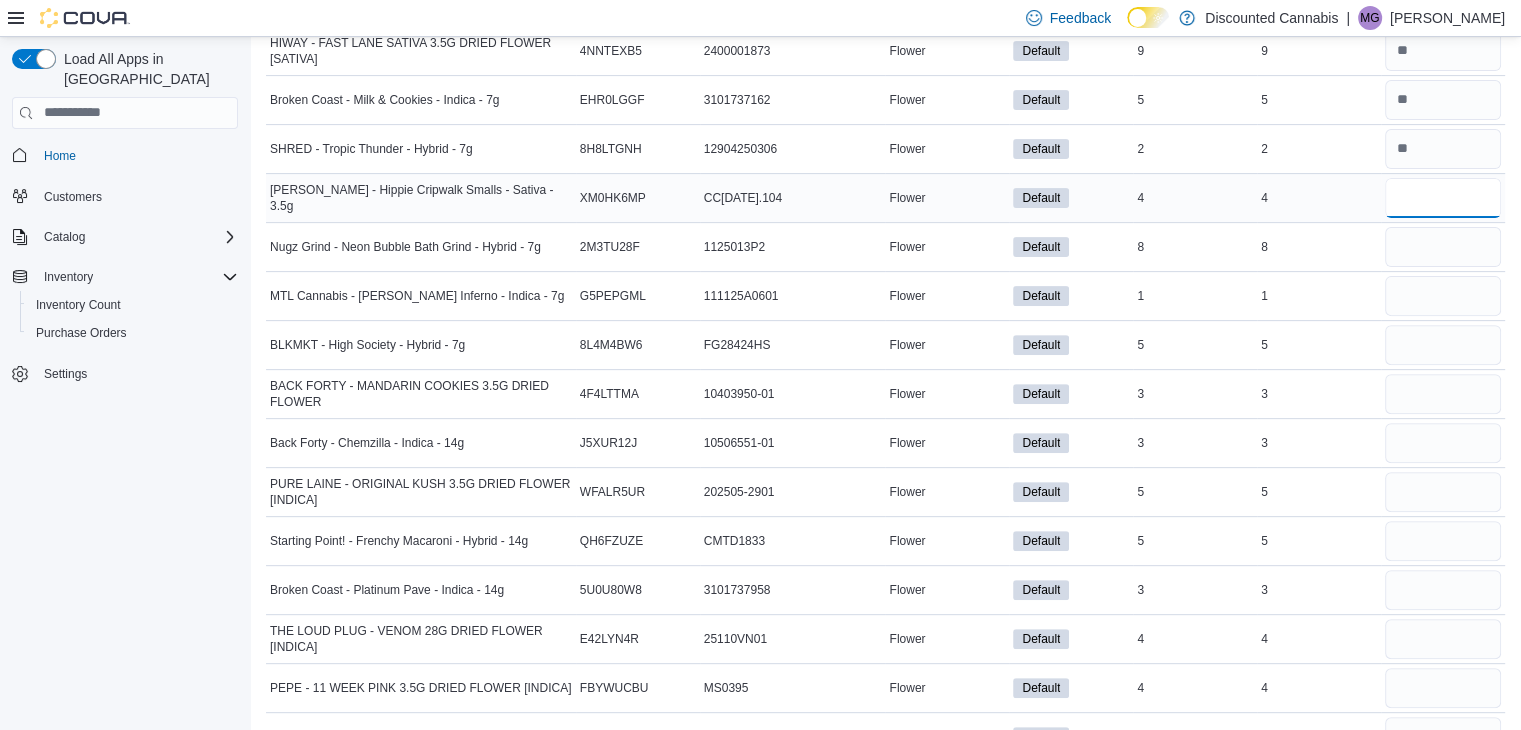 click at bounding box center [1443, 198] 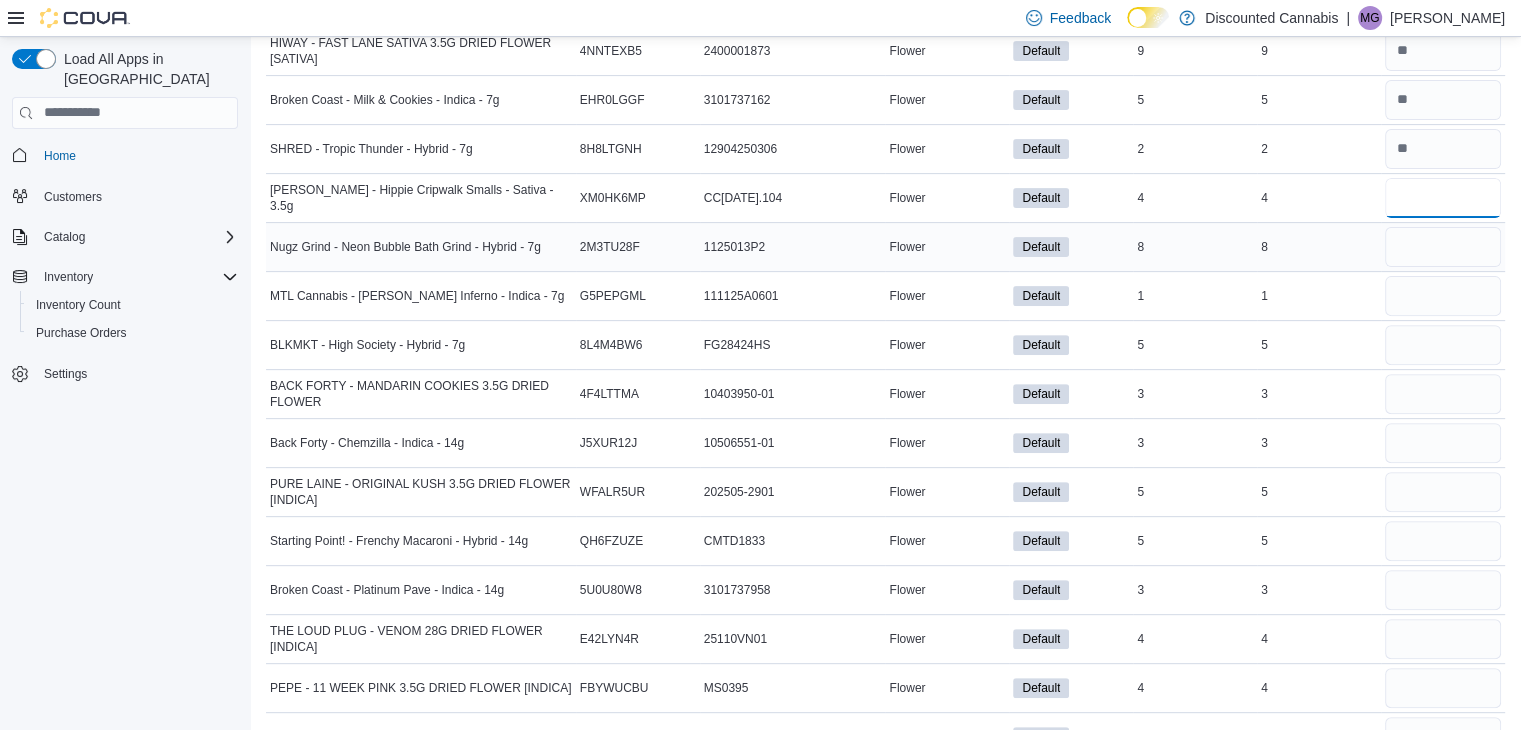 type on "*" 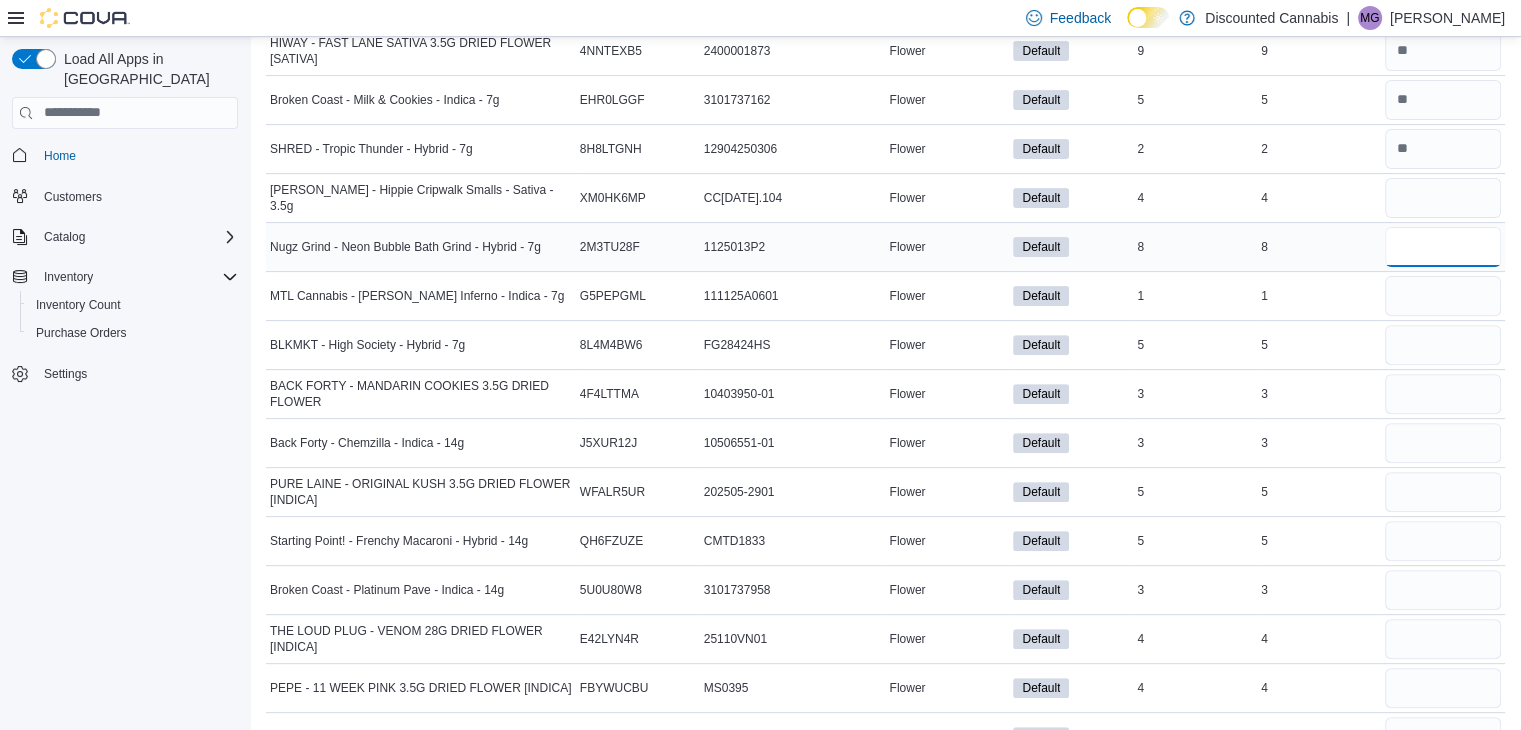 type 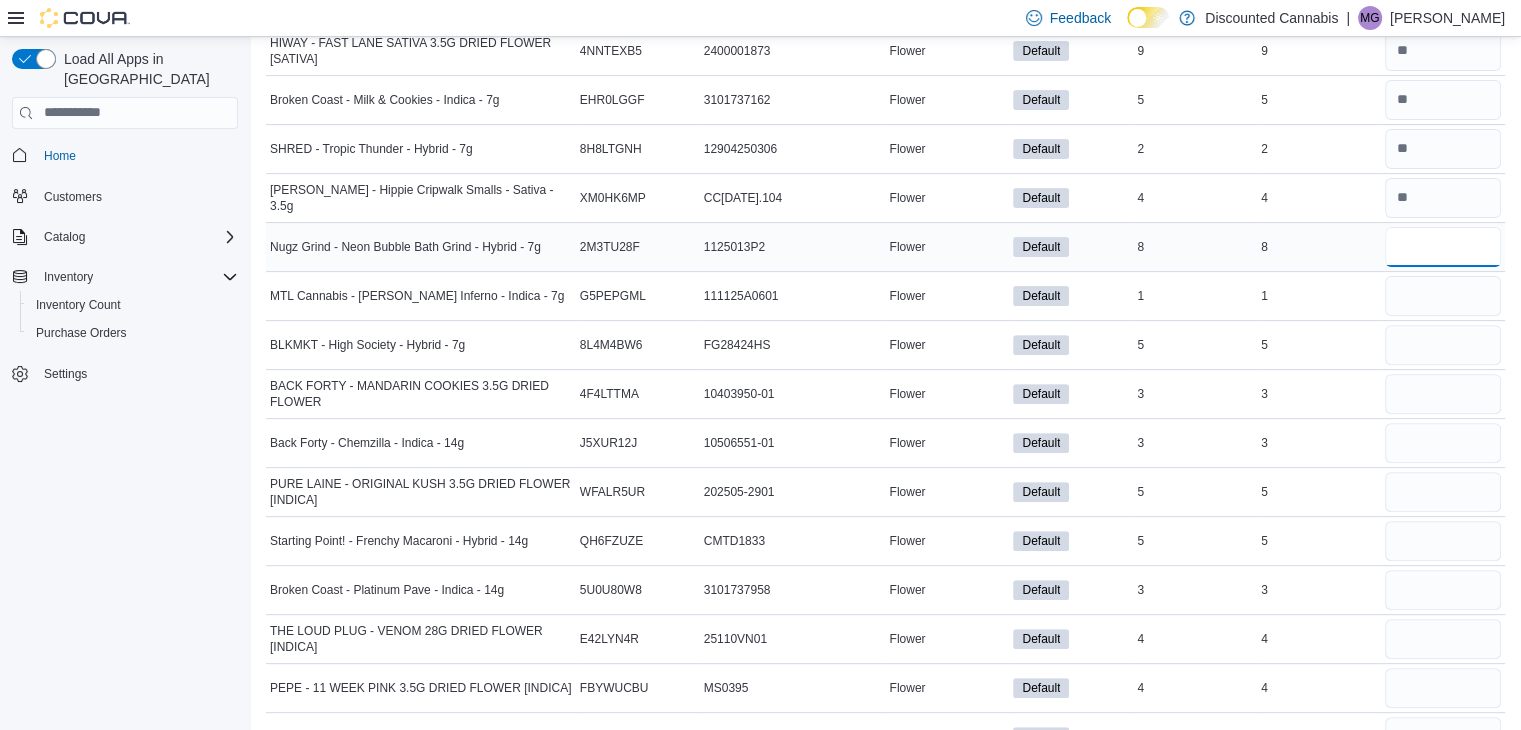 click at bounding box center [1443, 247] 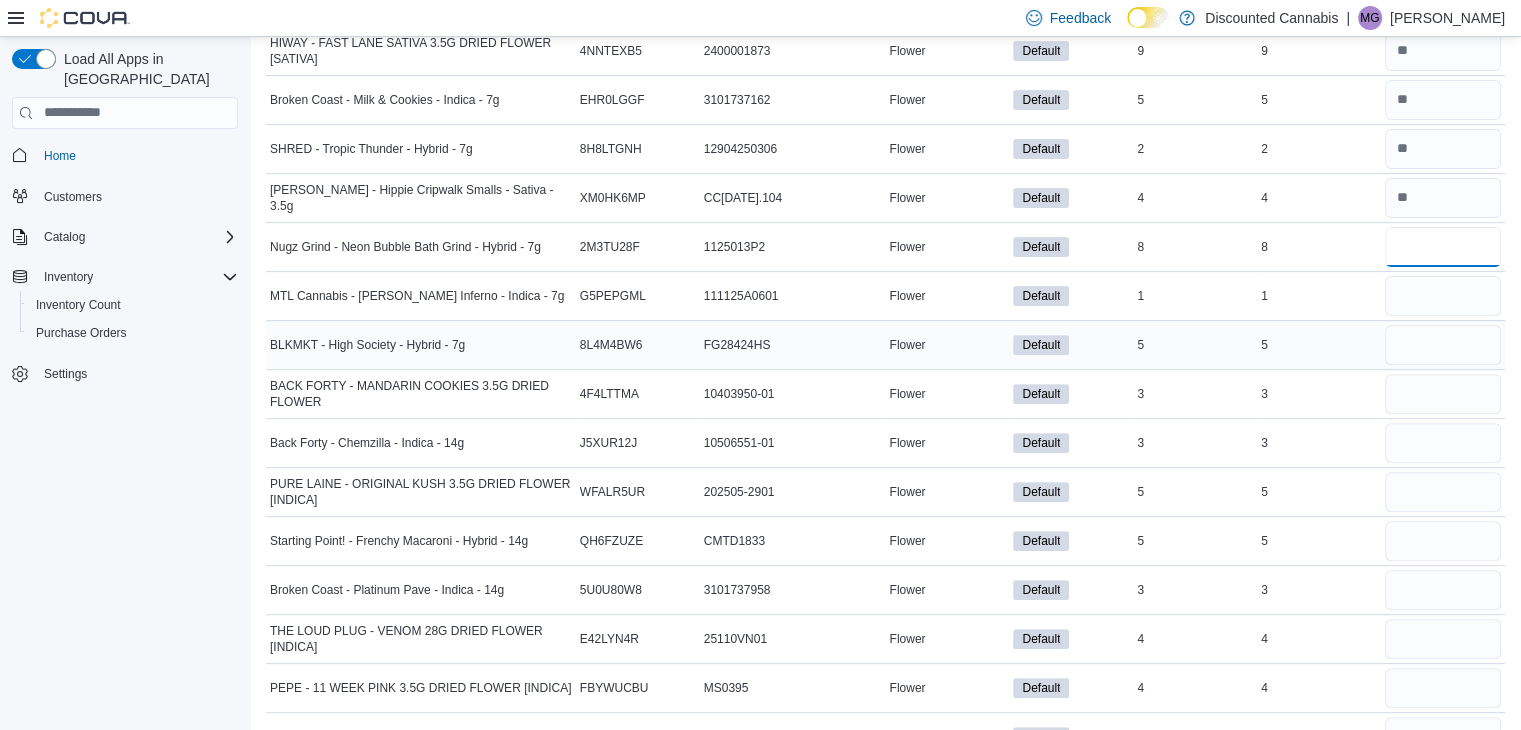type on "*" 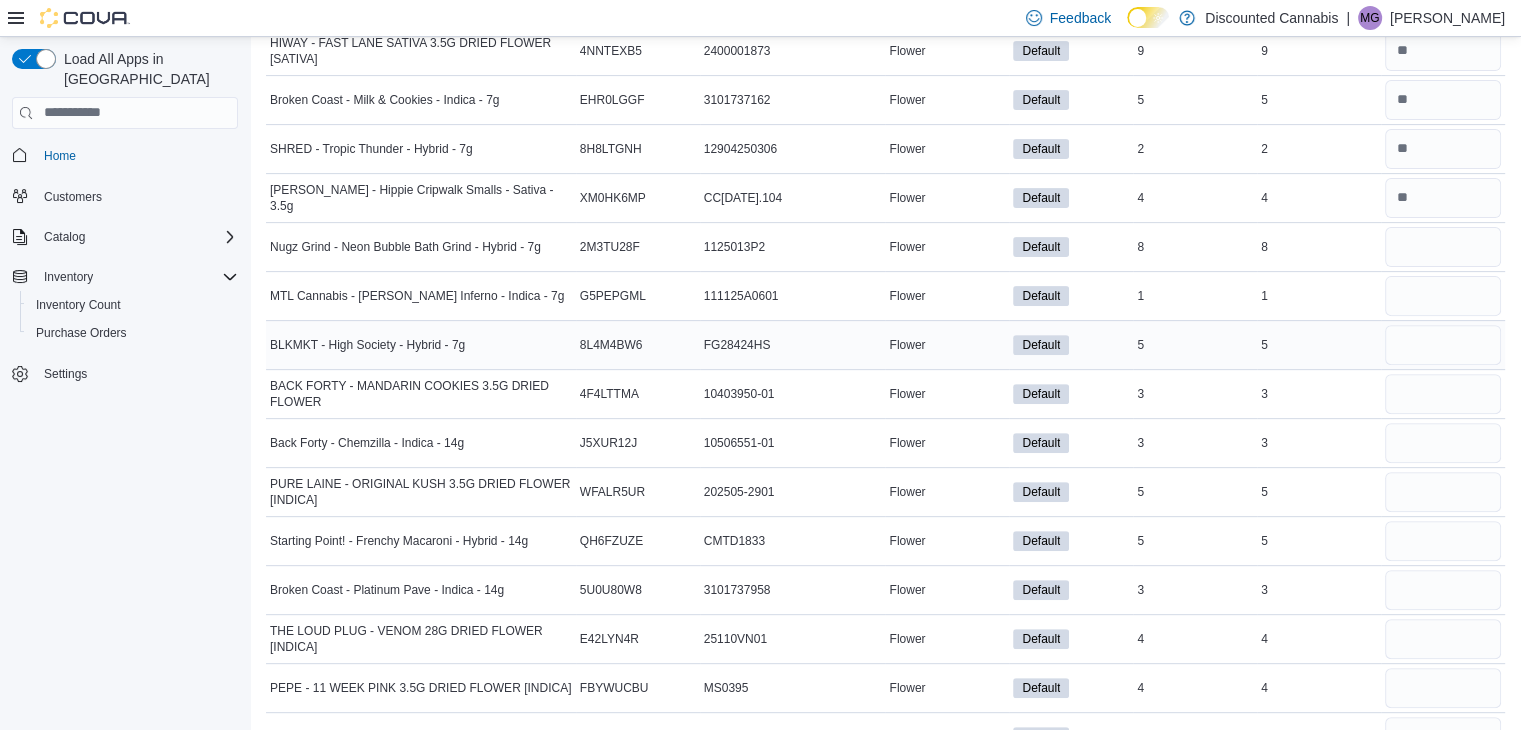 type 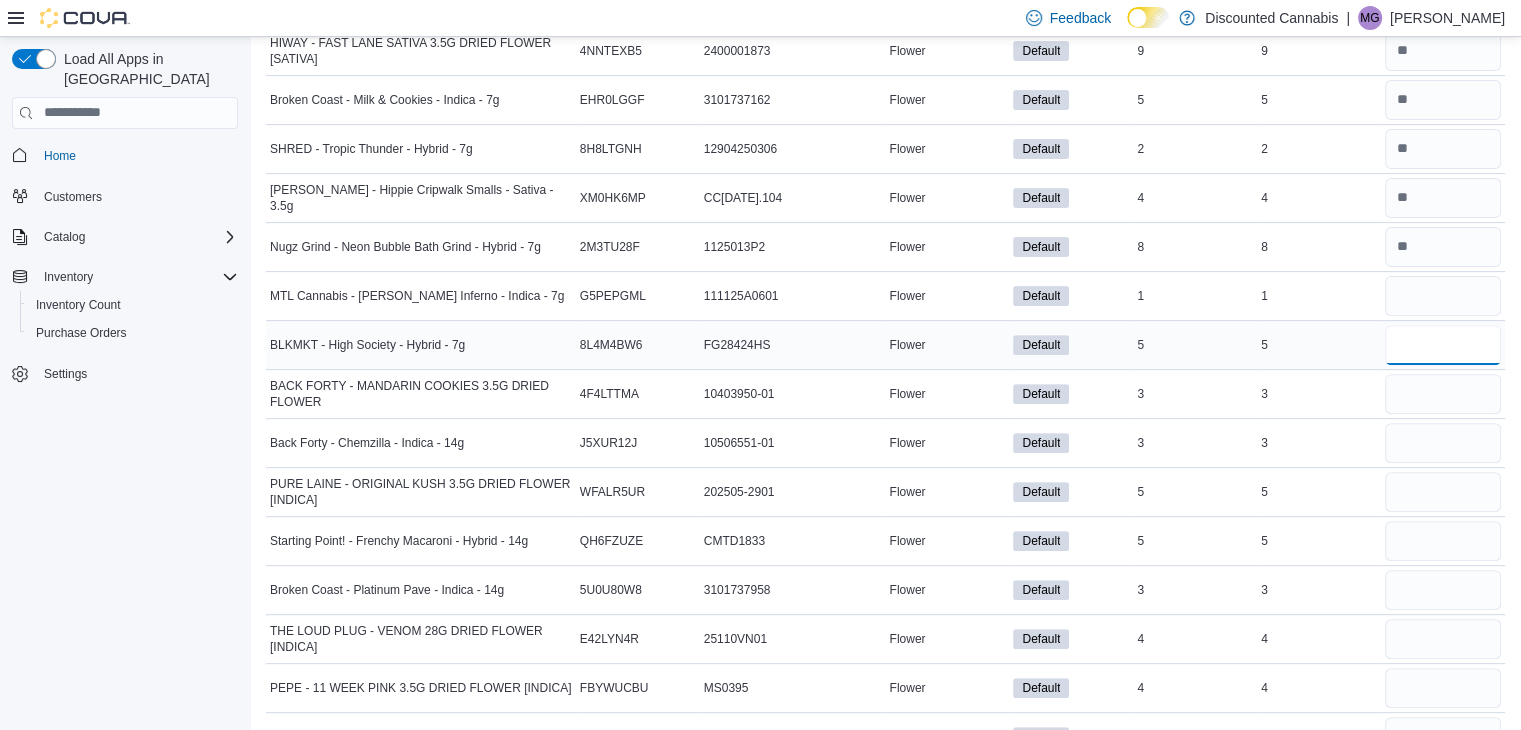 click at bounding box center [1443, 345] 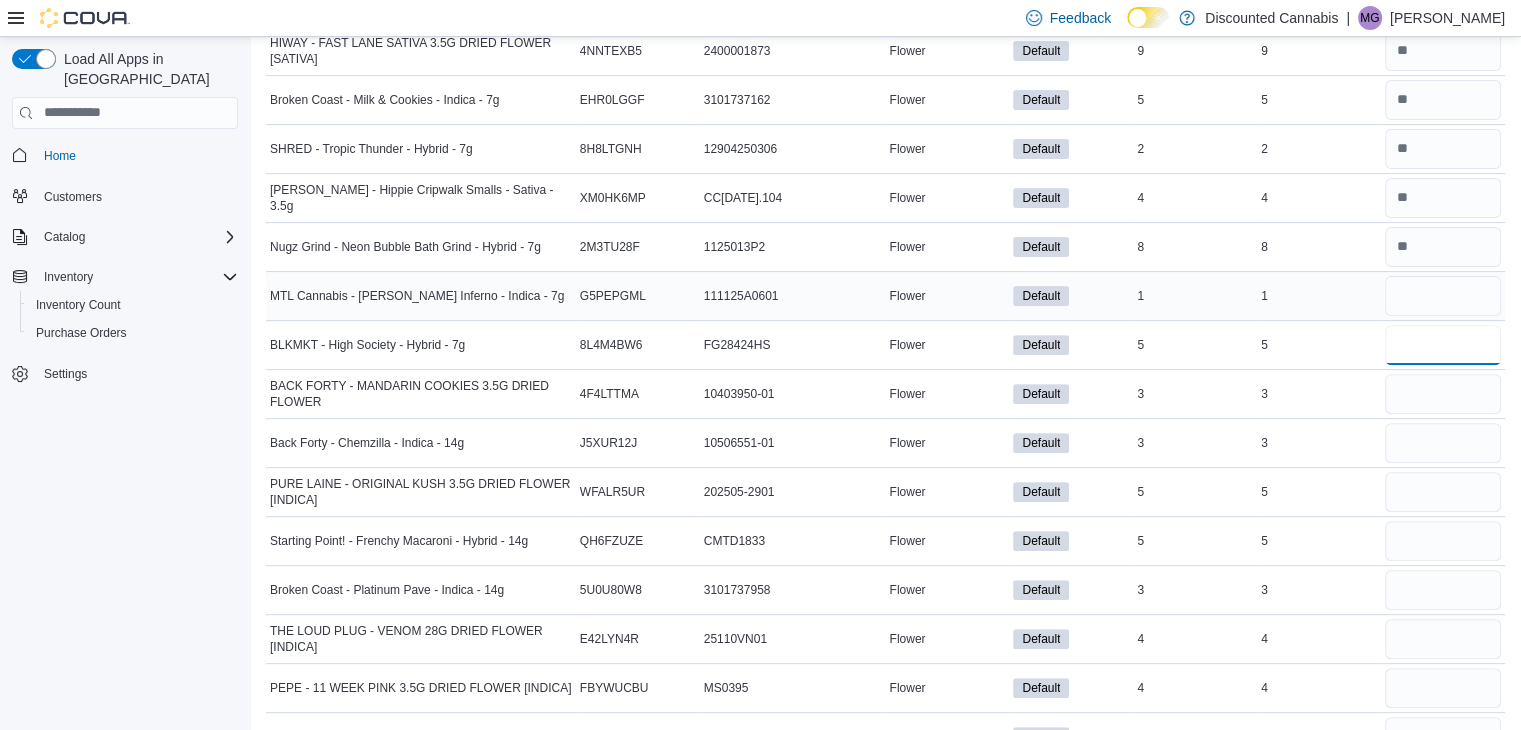 type on "*" 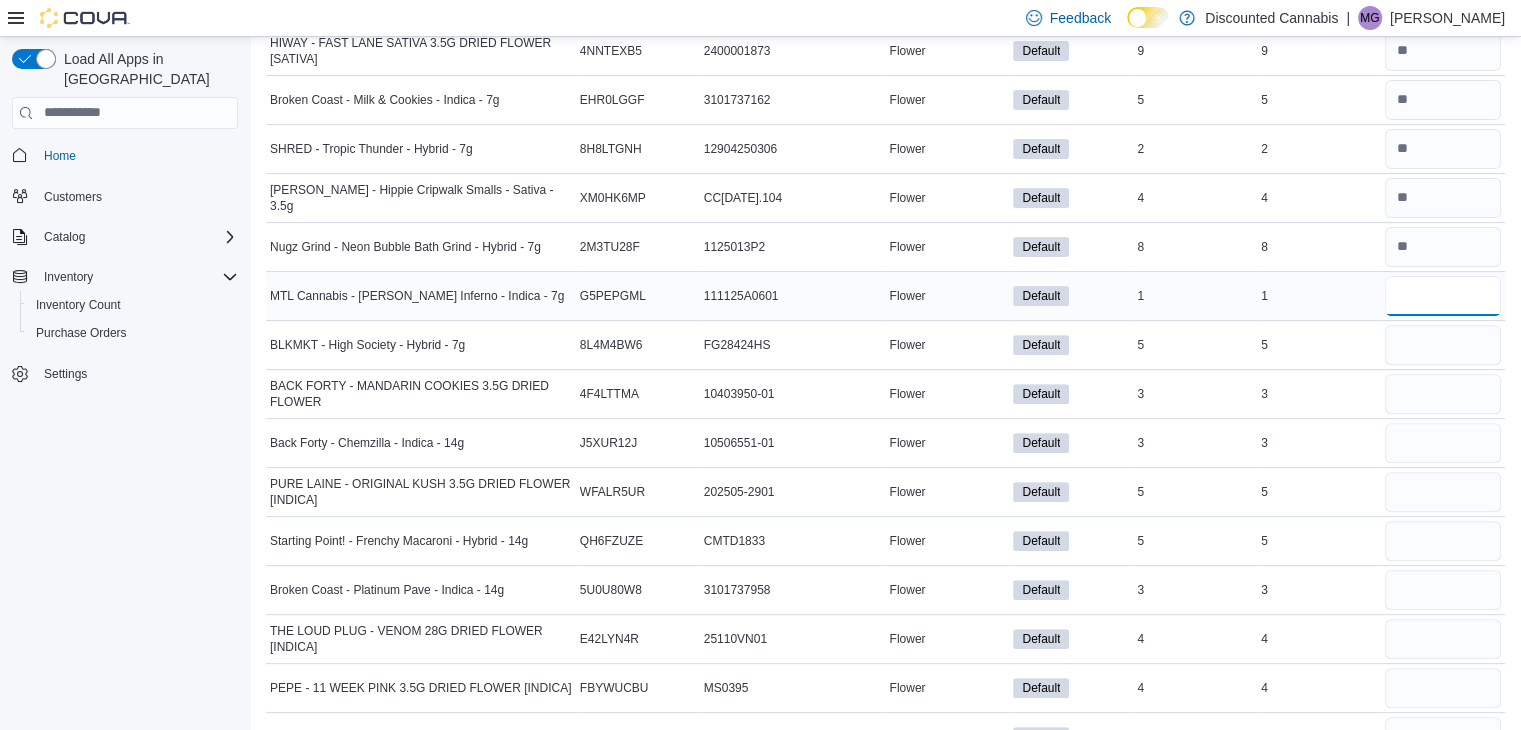 type 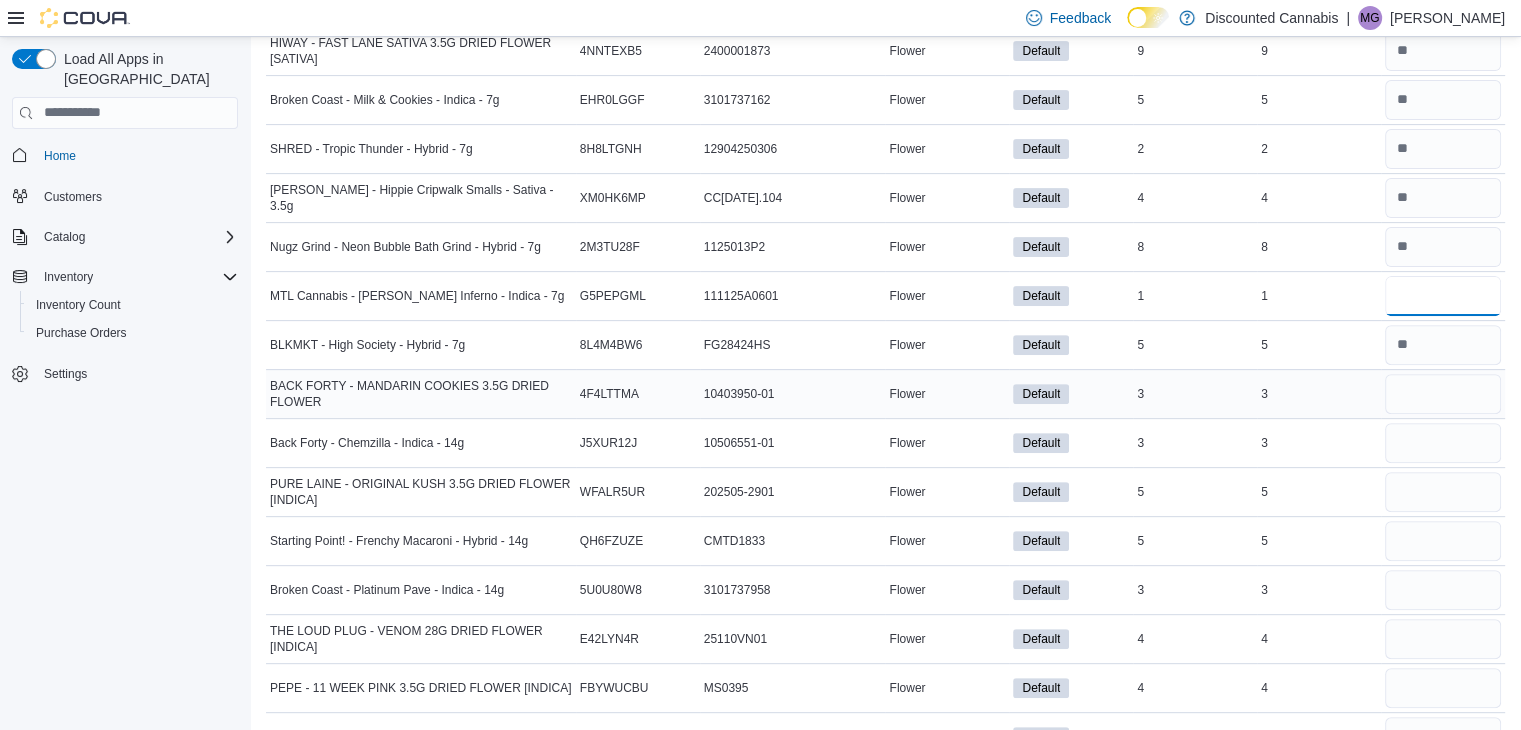 type on "*" 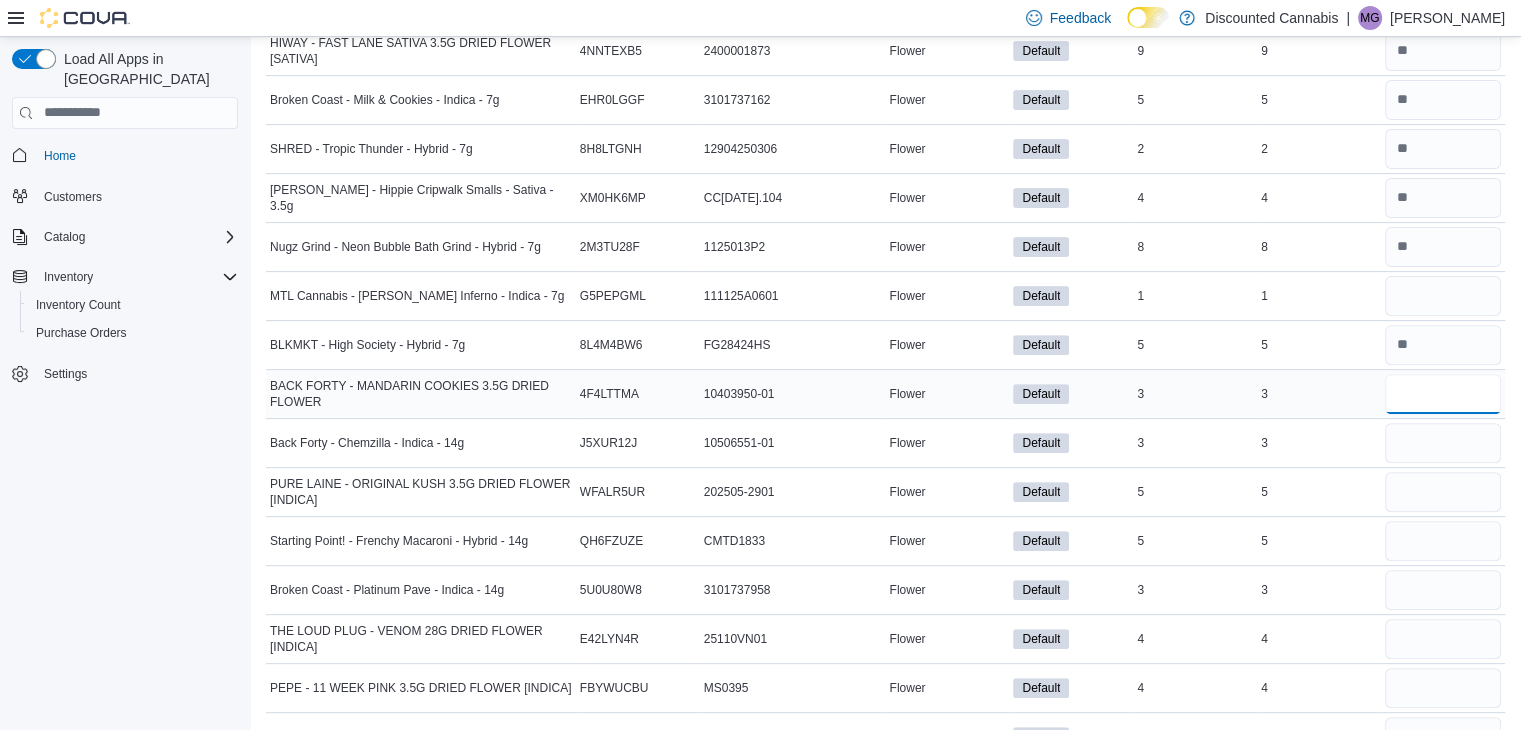 type 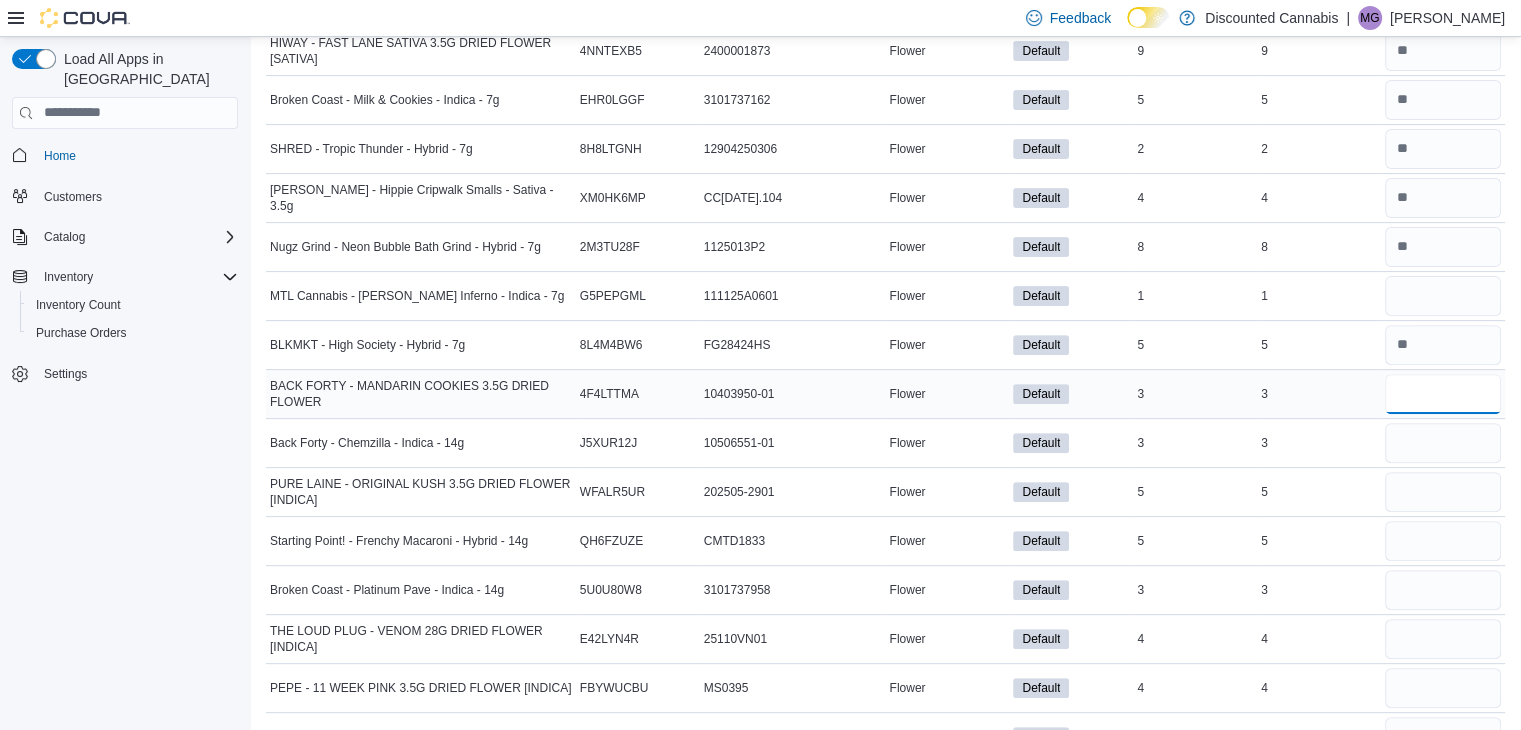 click at bounding box center [1443, 394] 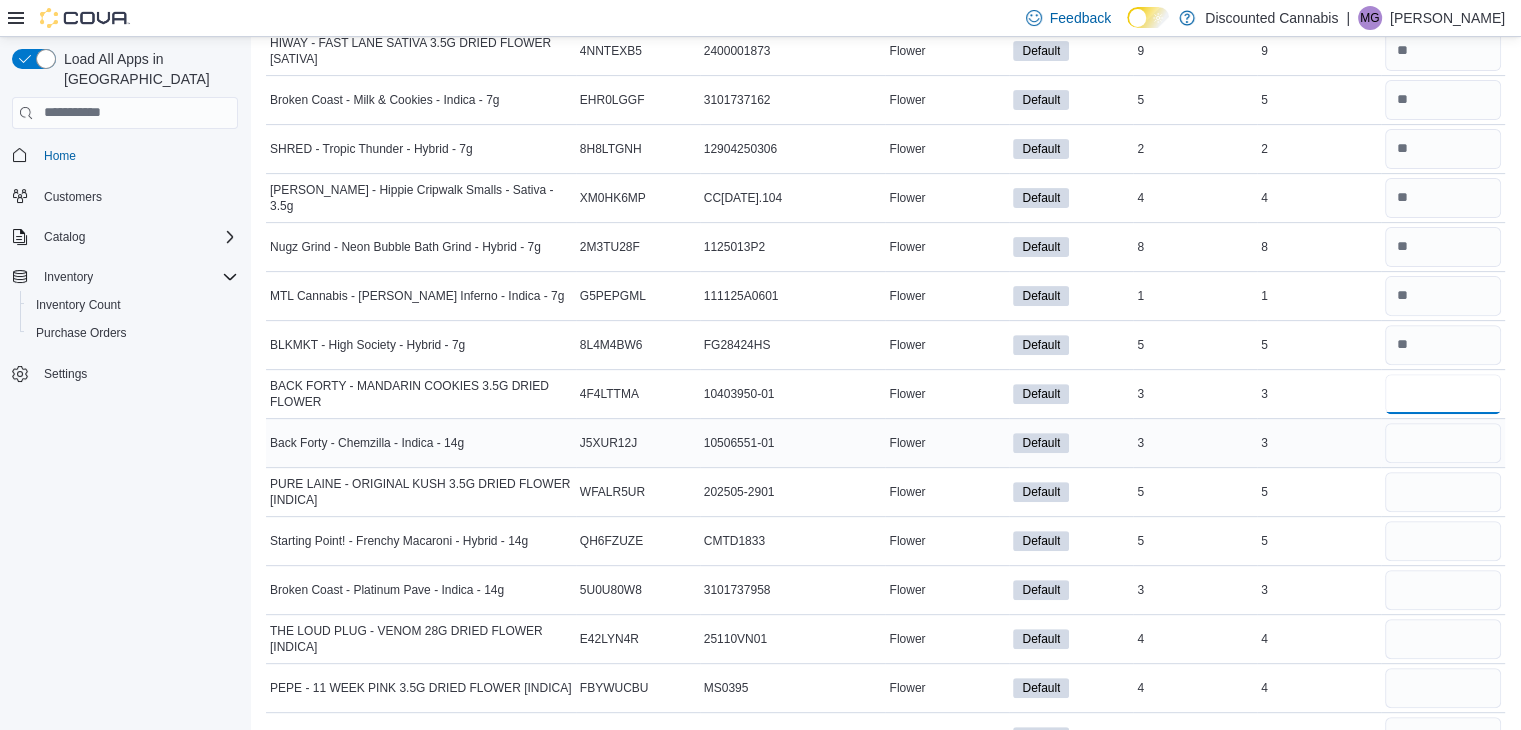 type on "*" 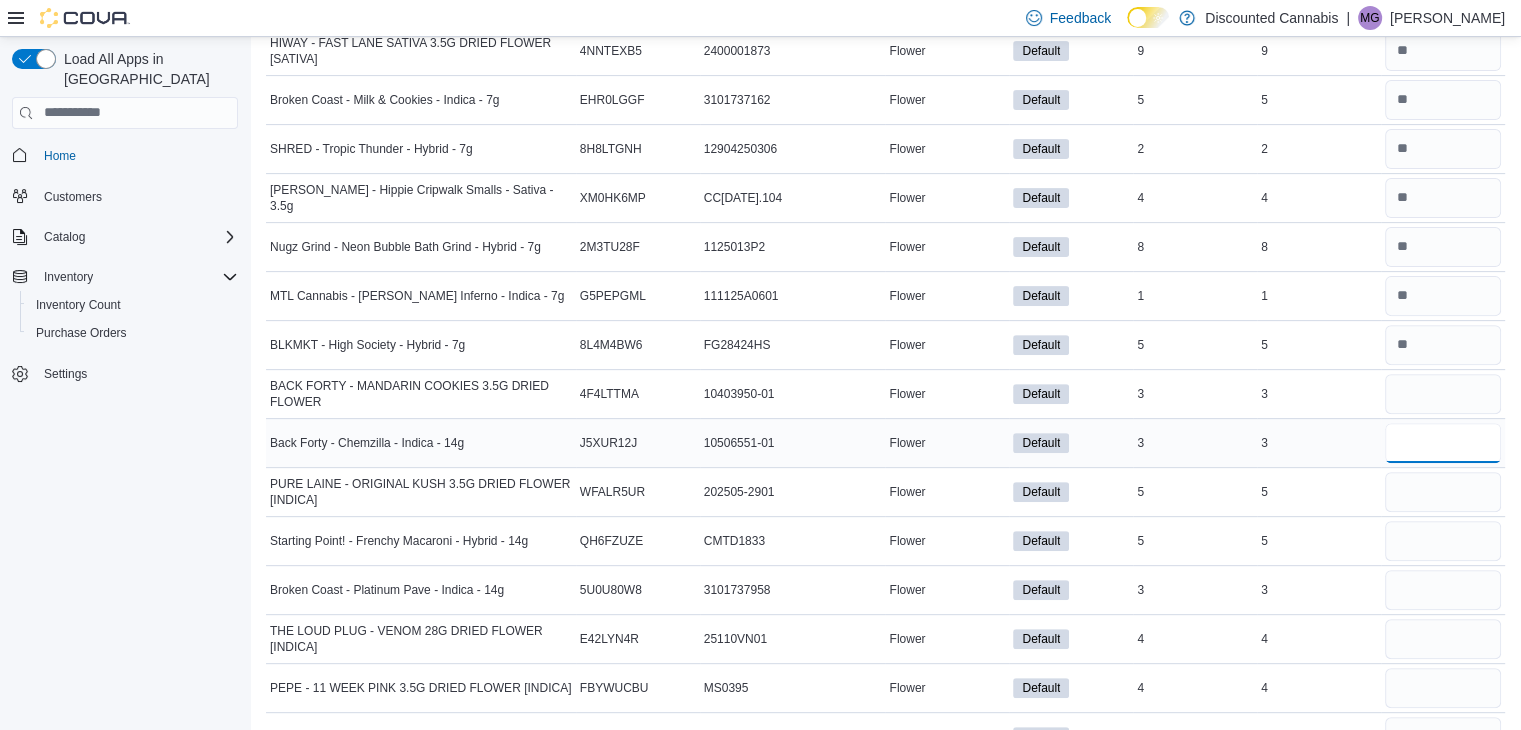 type 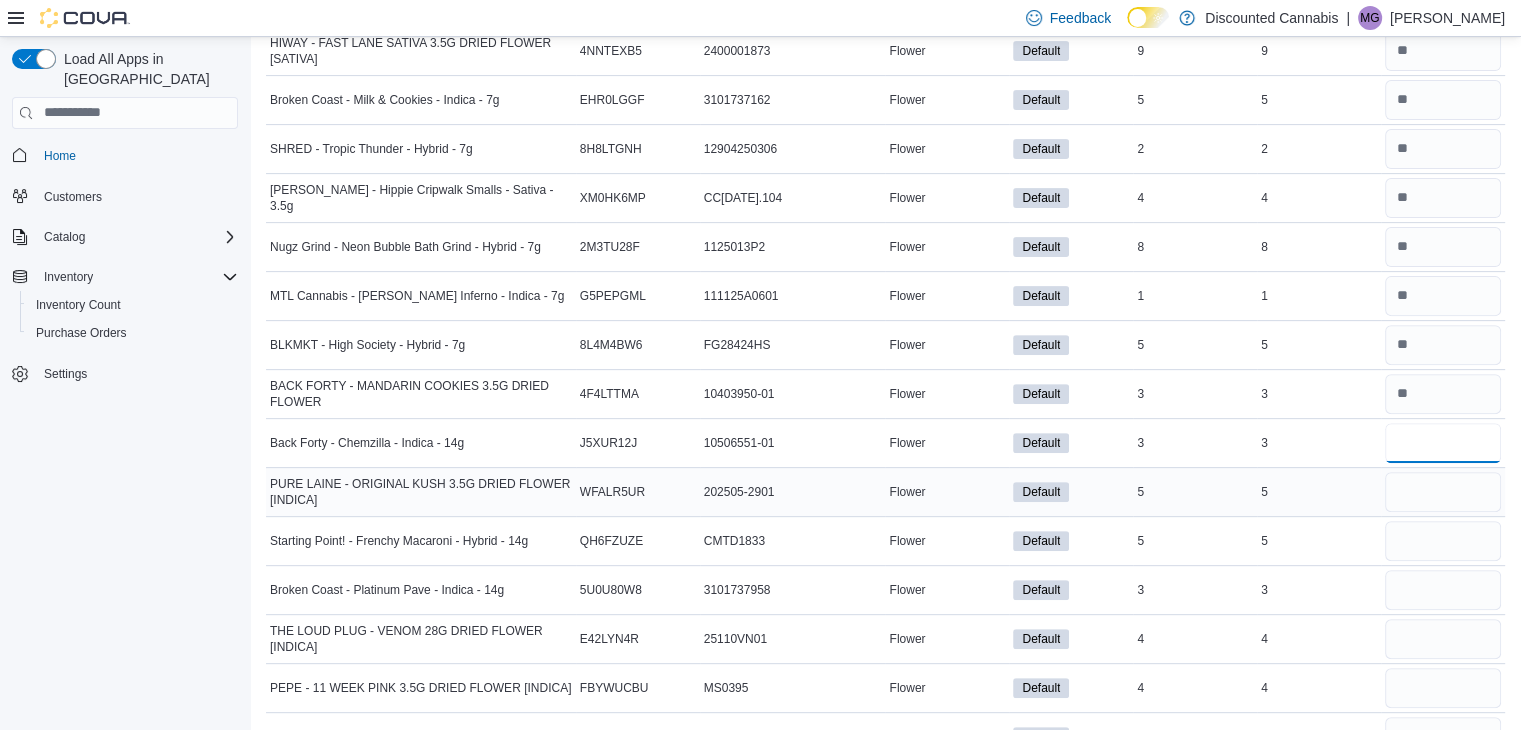 type on "*" 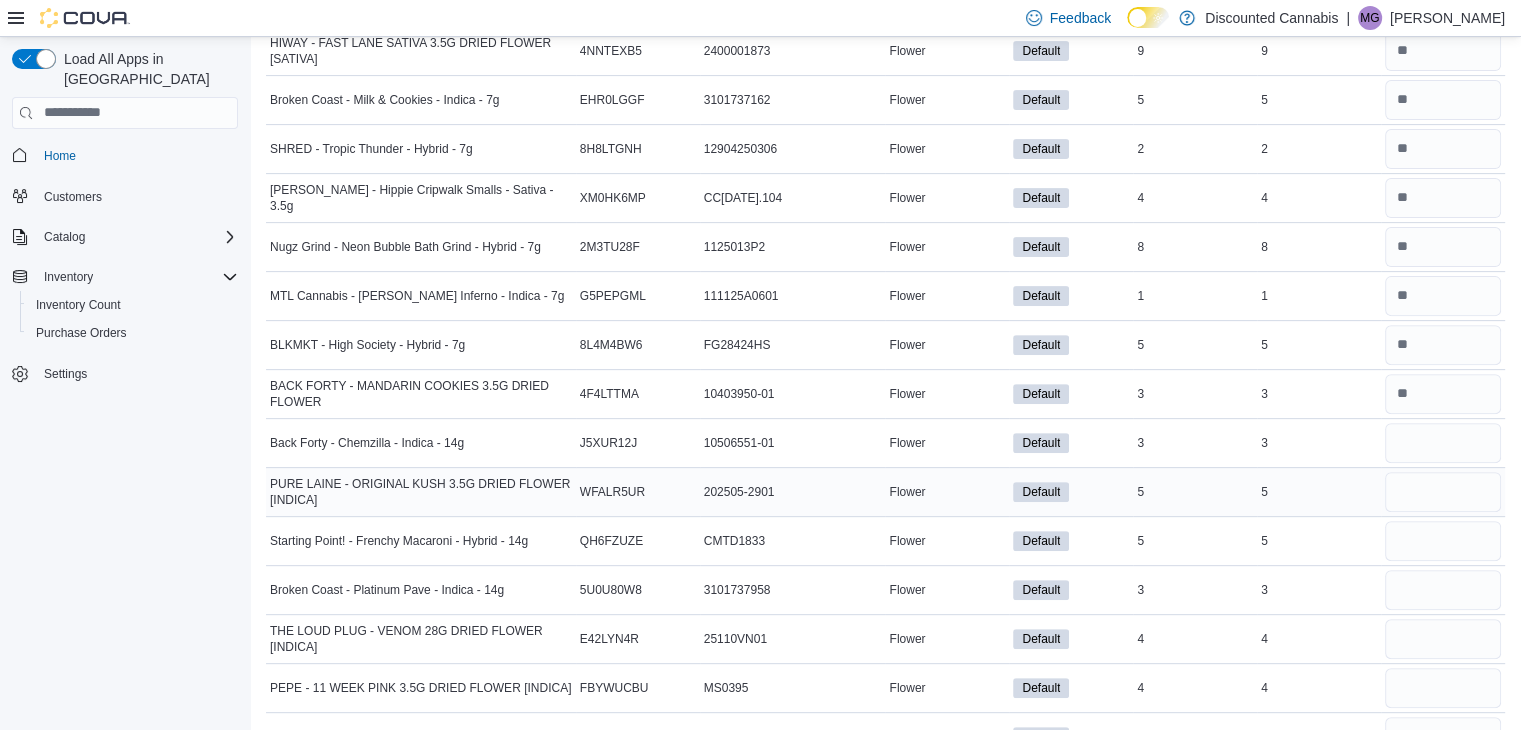 type 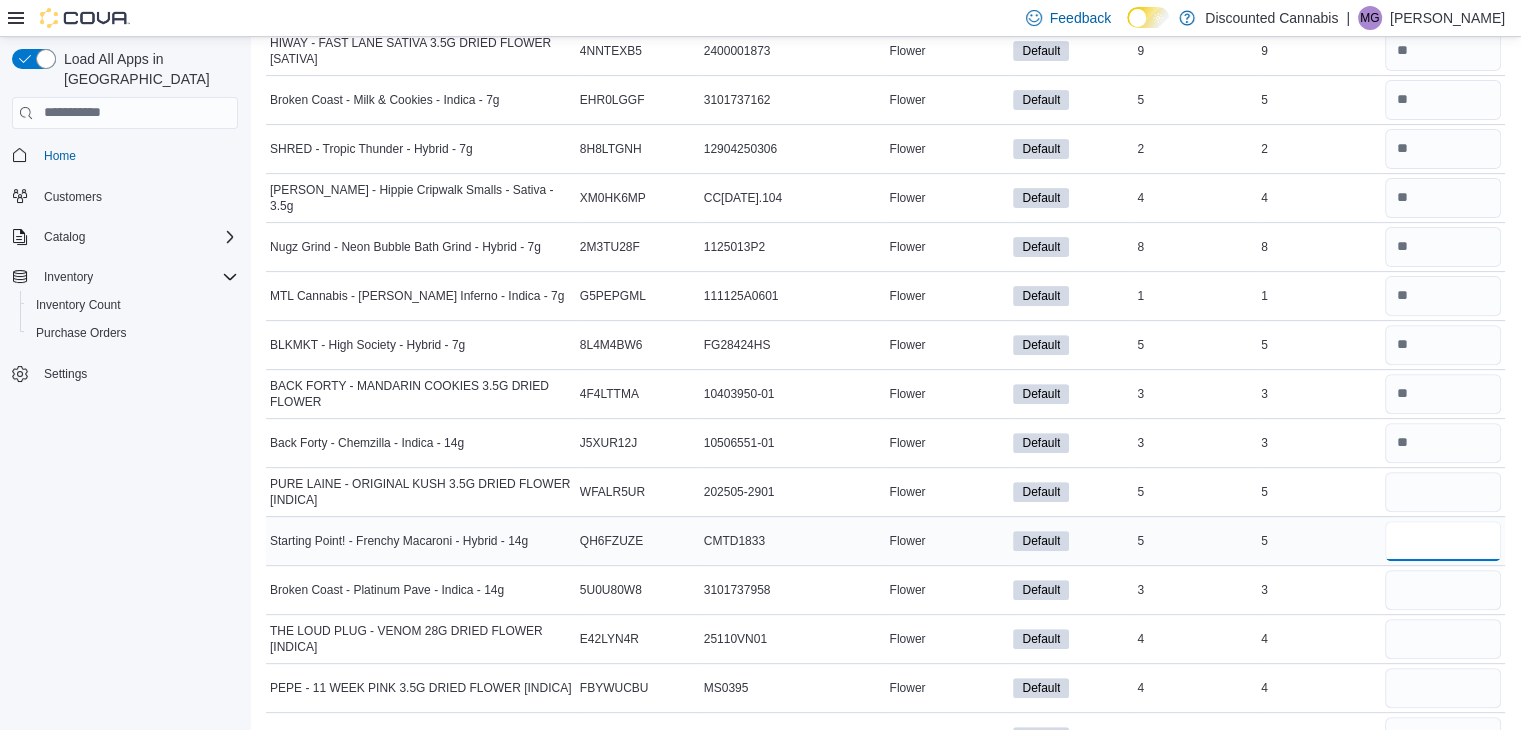 click at bounding box center (1443, 541) 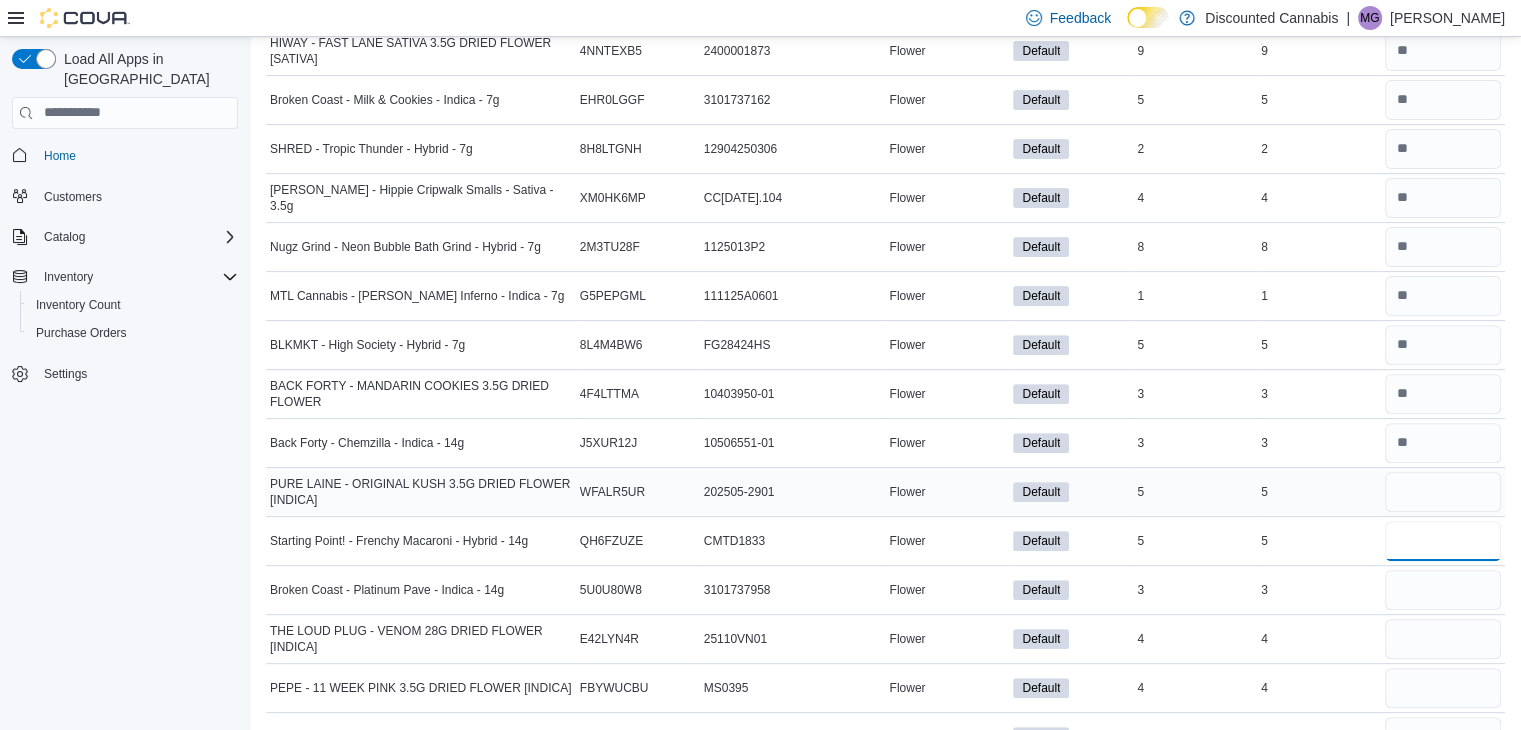 type on "*" 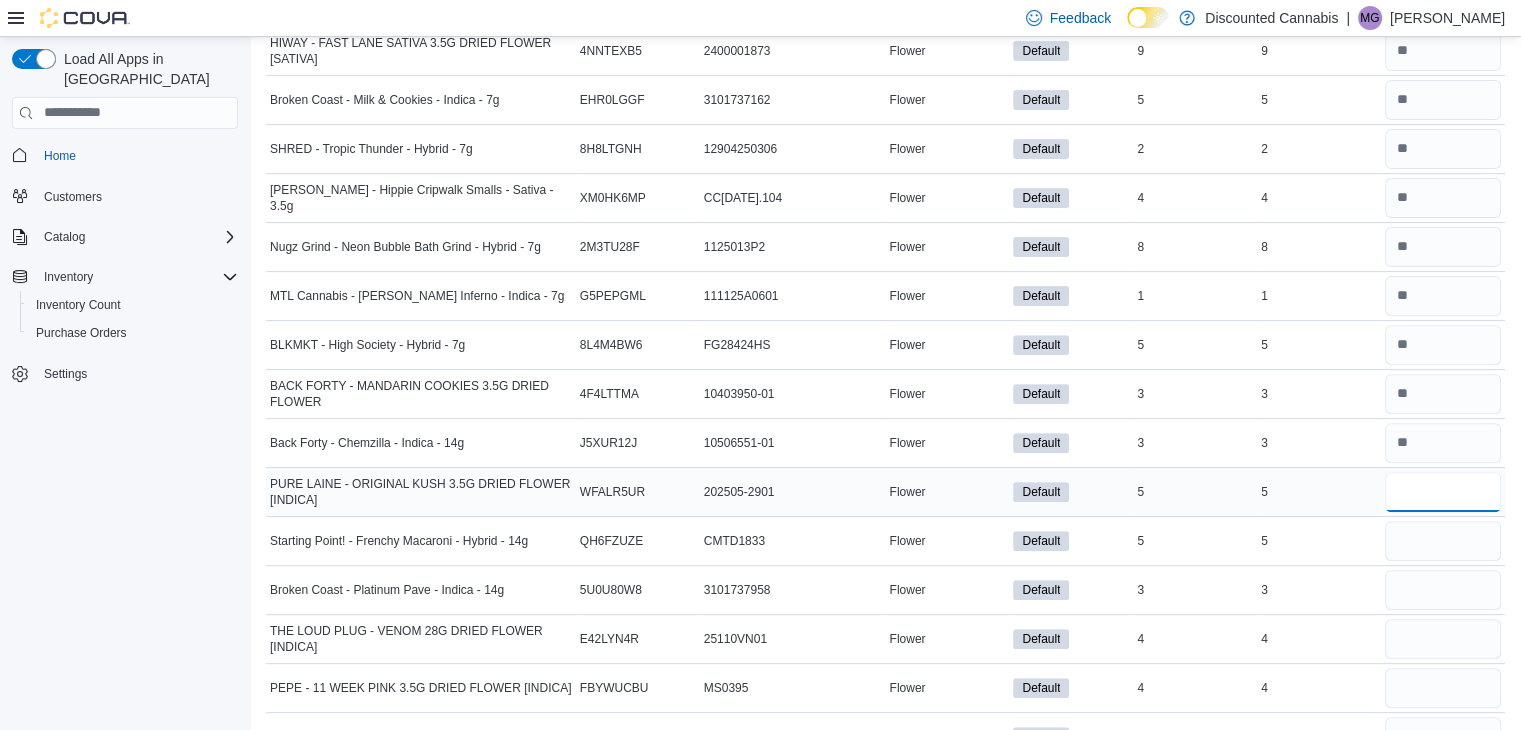 type 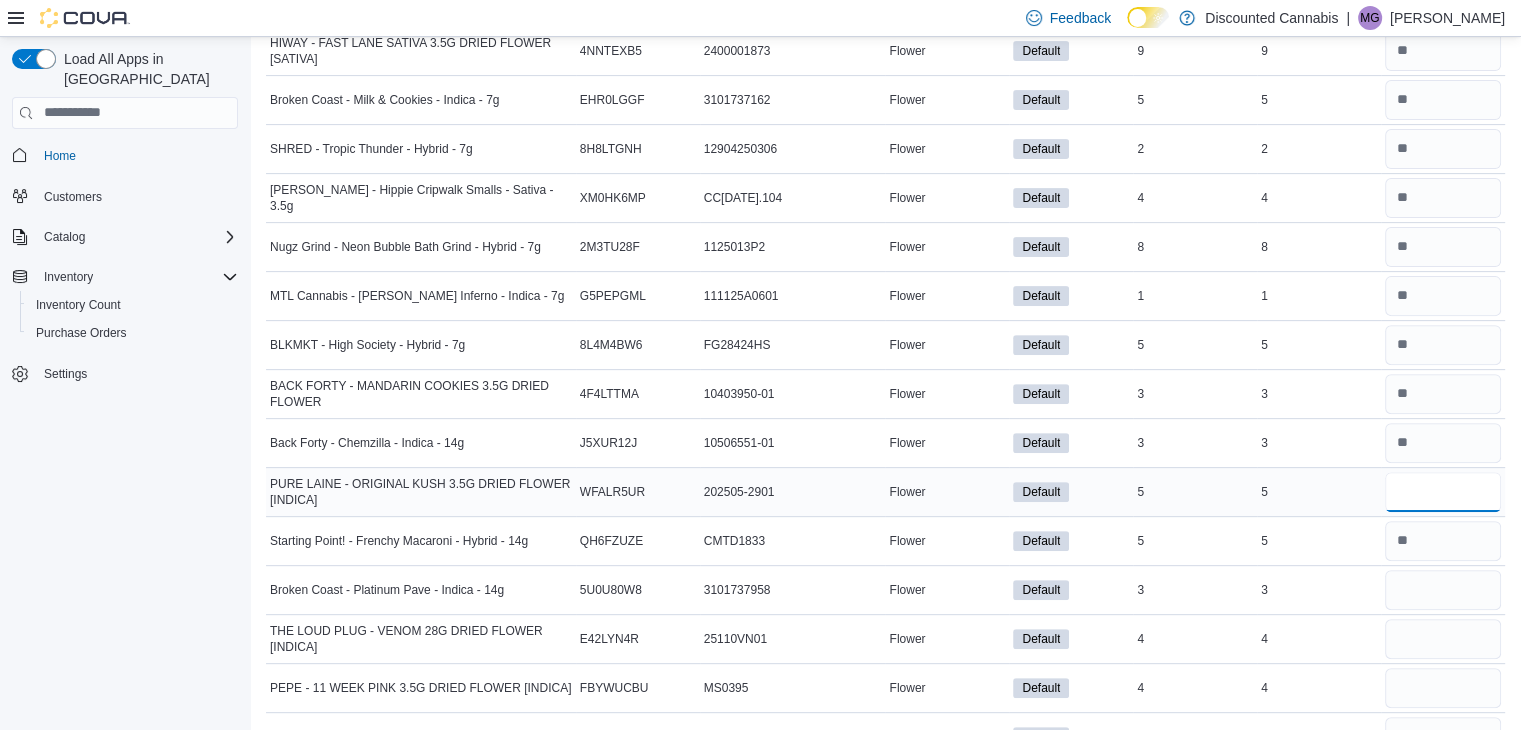 click at bounding box center [1443, 492] 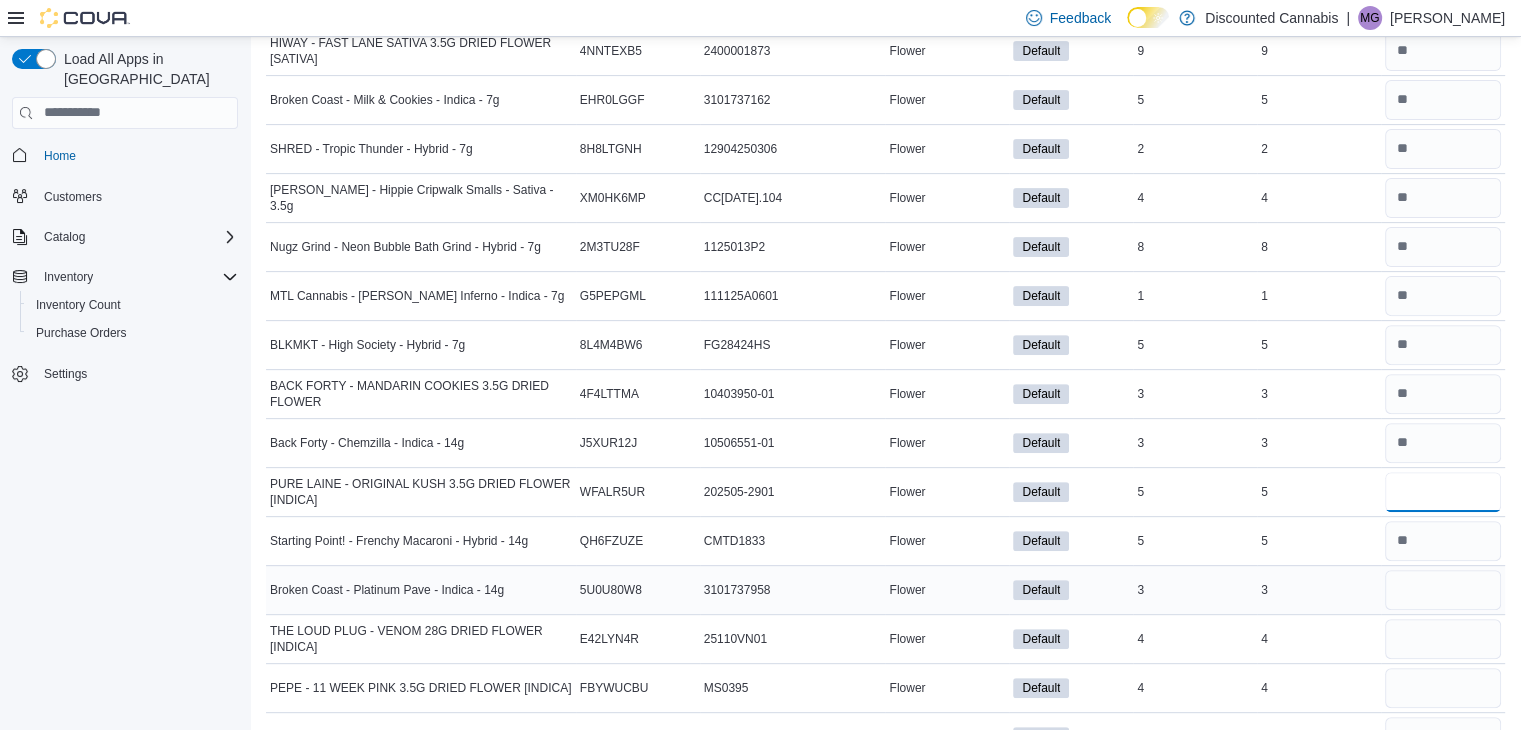 type on "*" 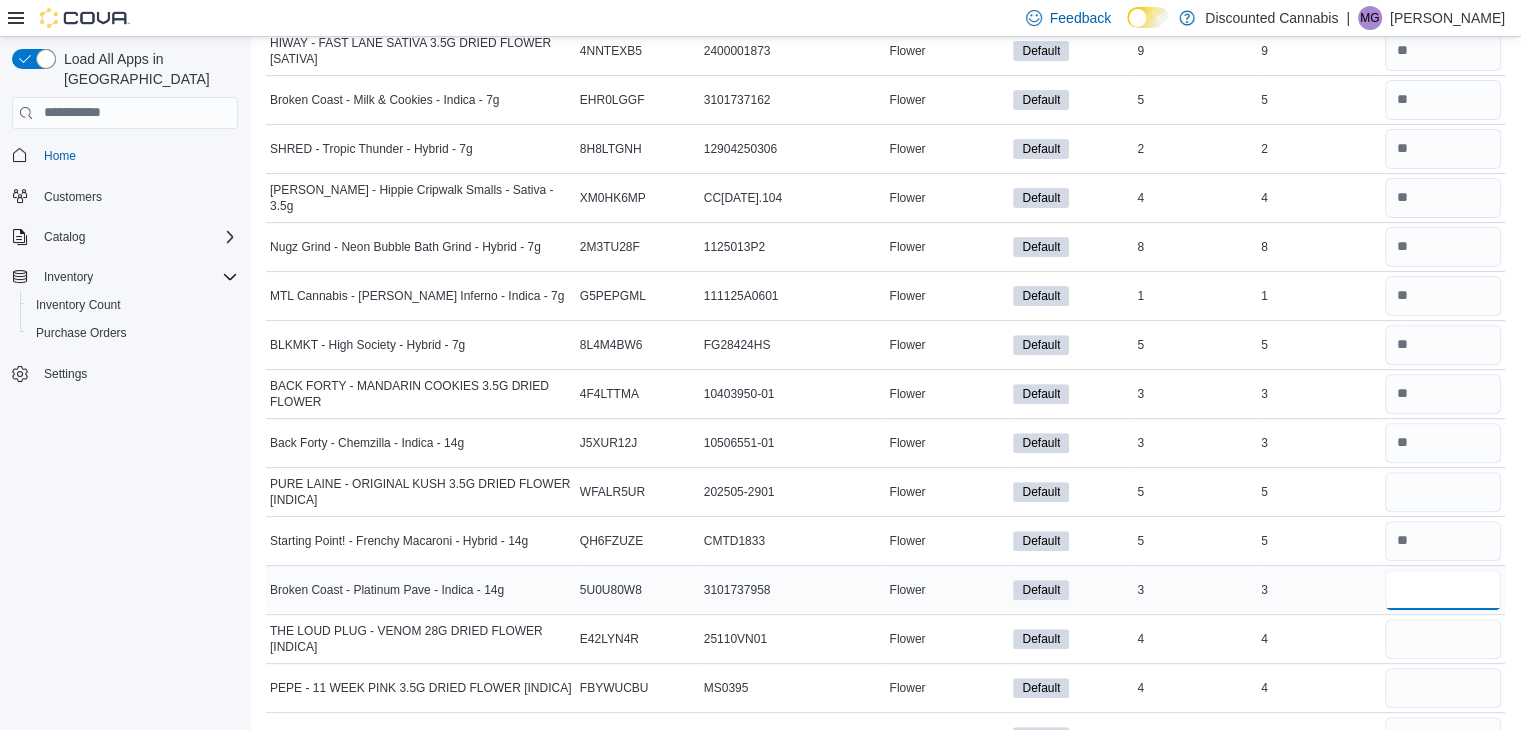 type 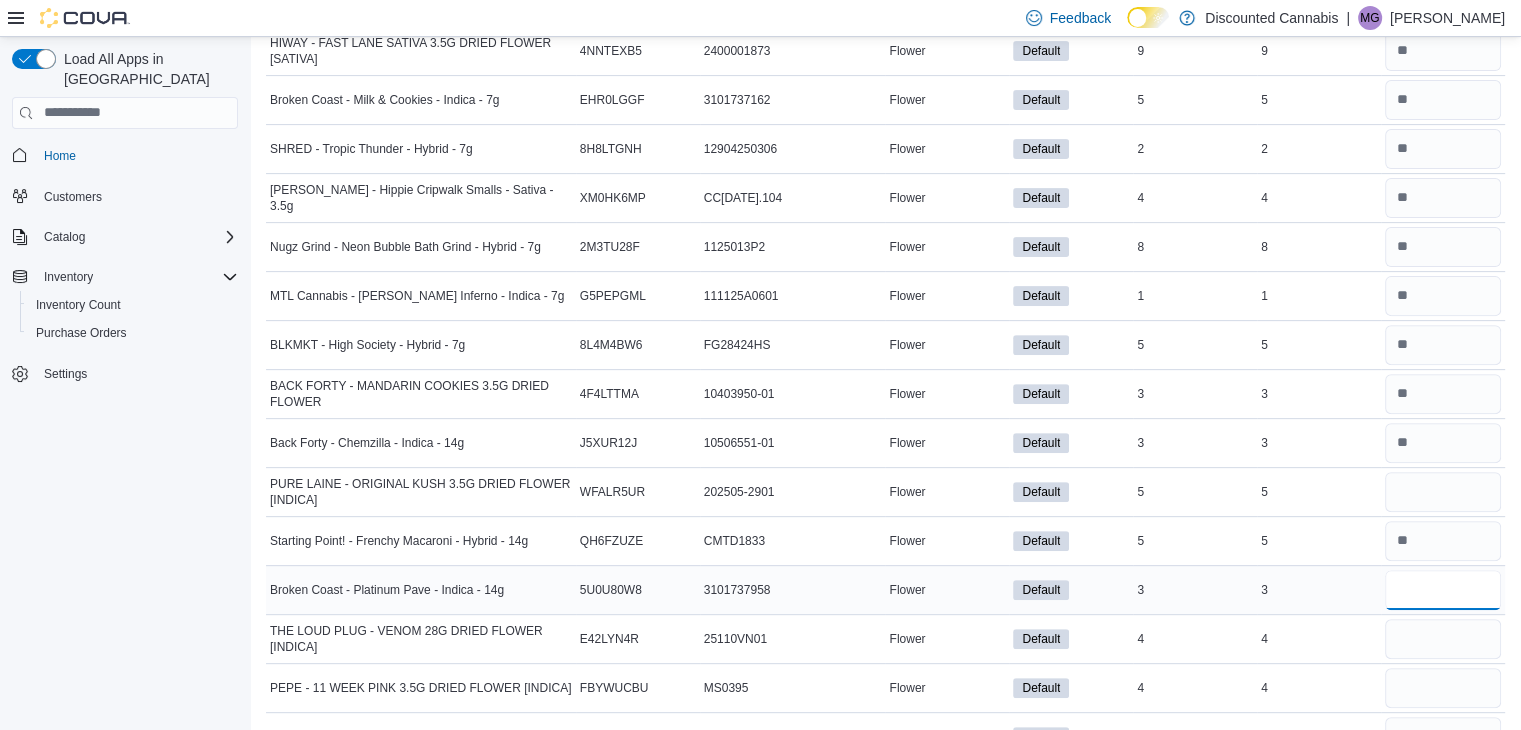 click at bounding box center [1443, 590] 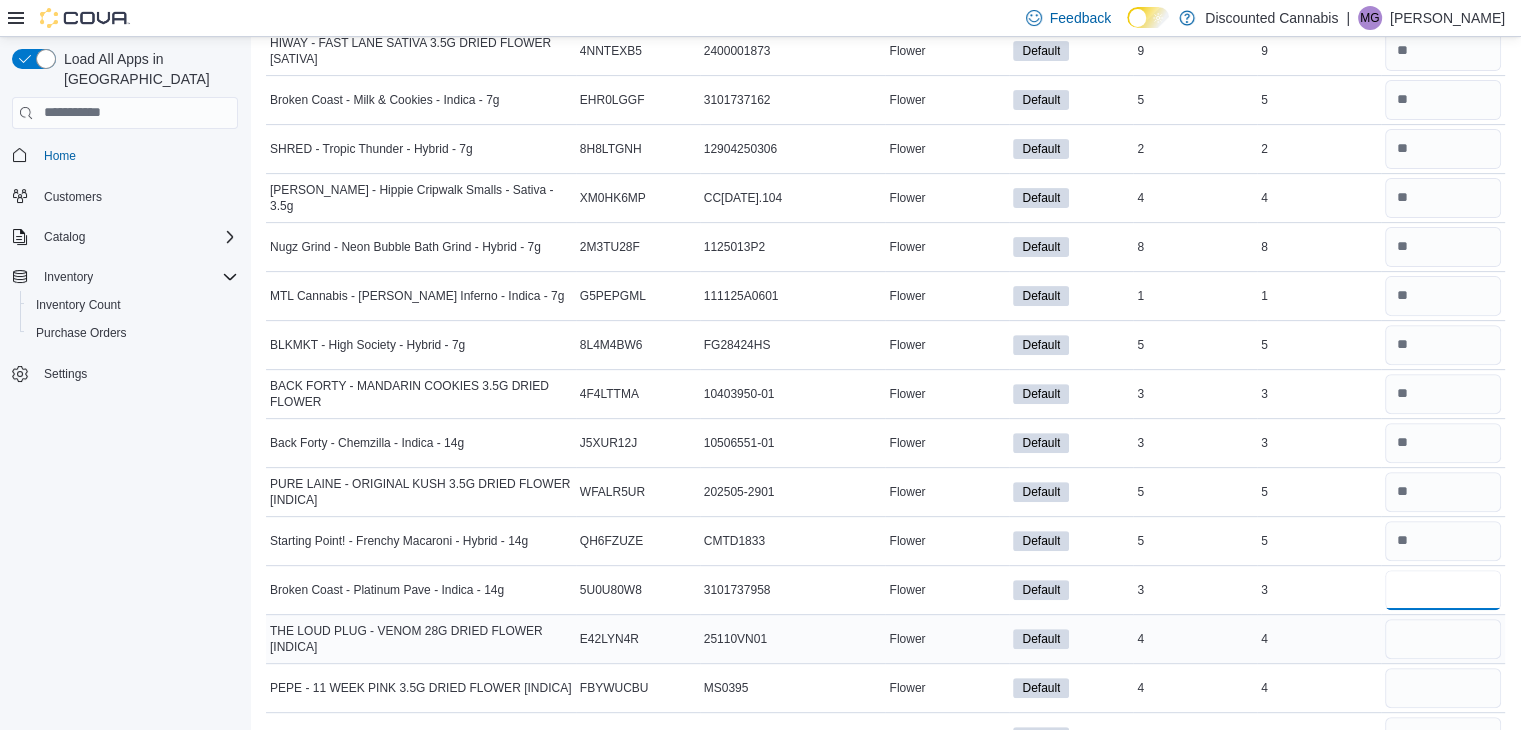 type on "*" 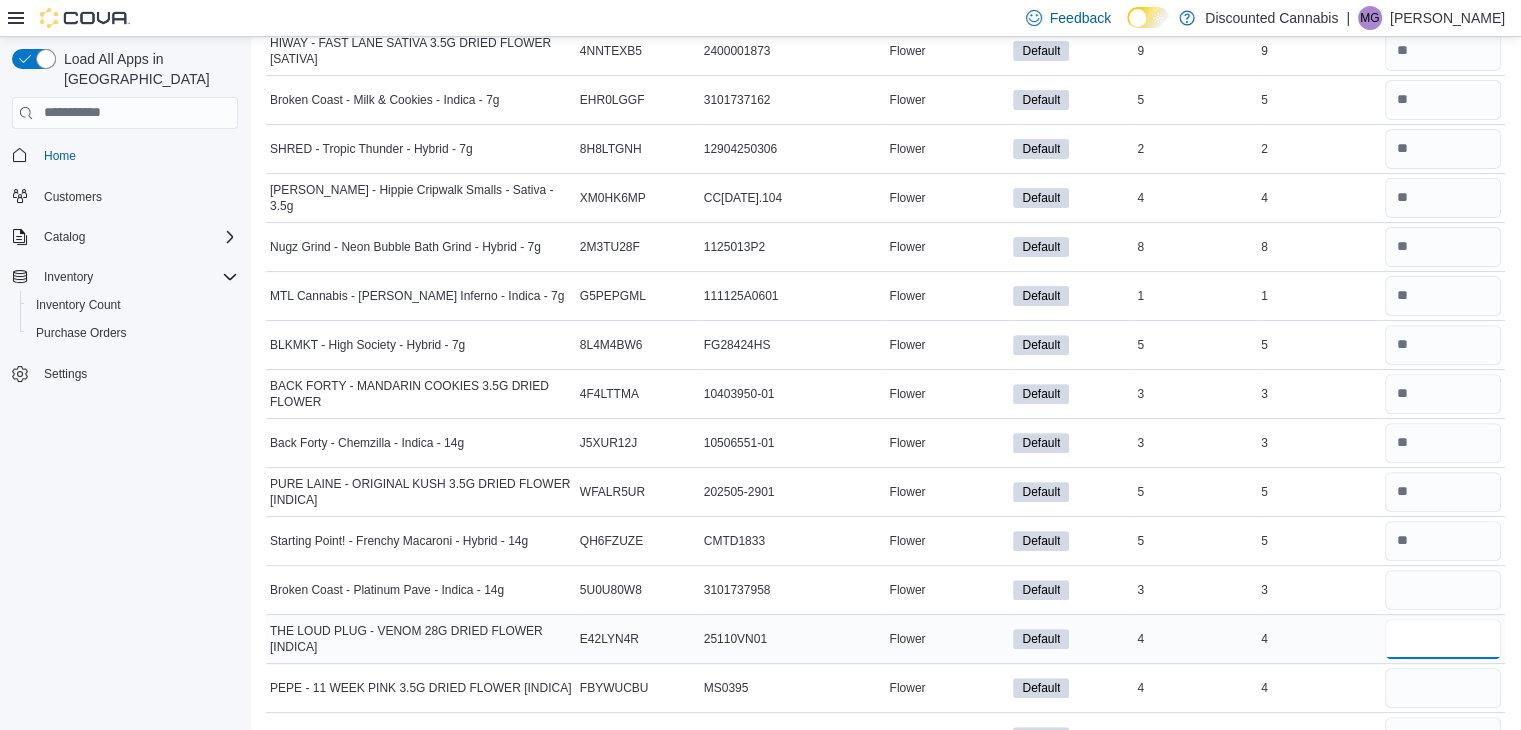 type 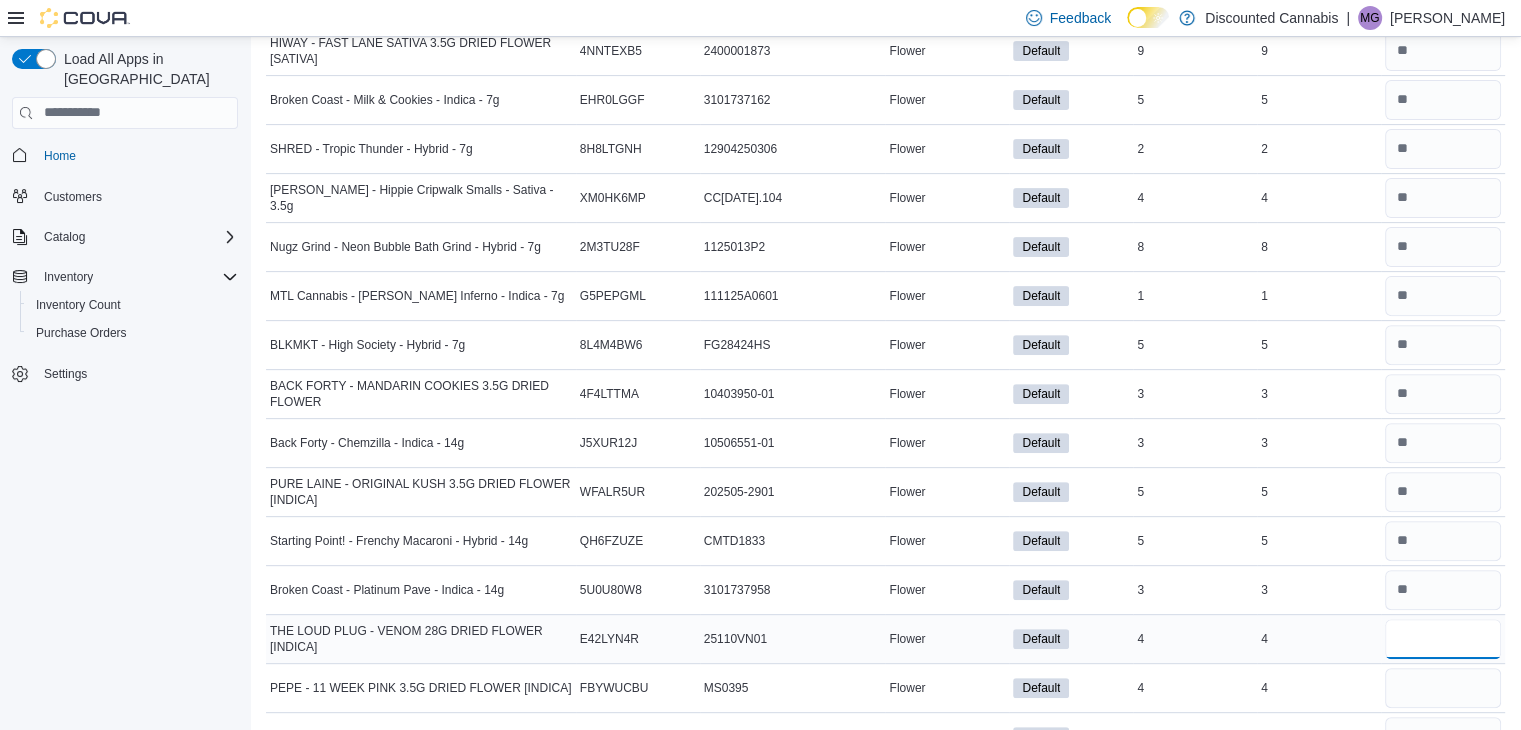 click at bounding box center (1443, 639) 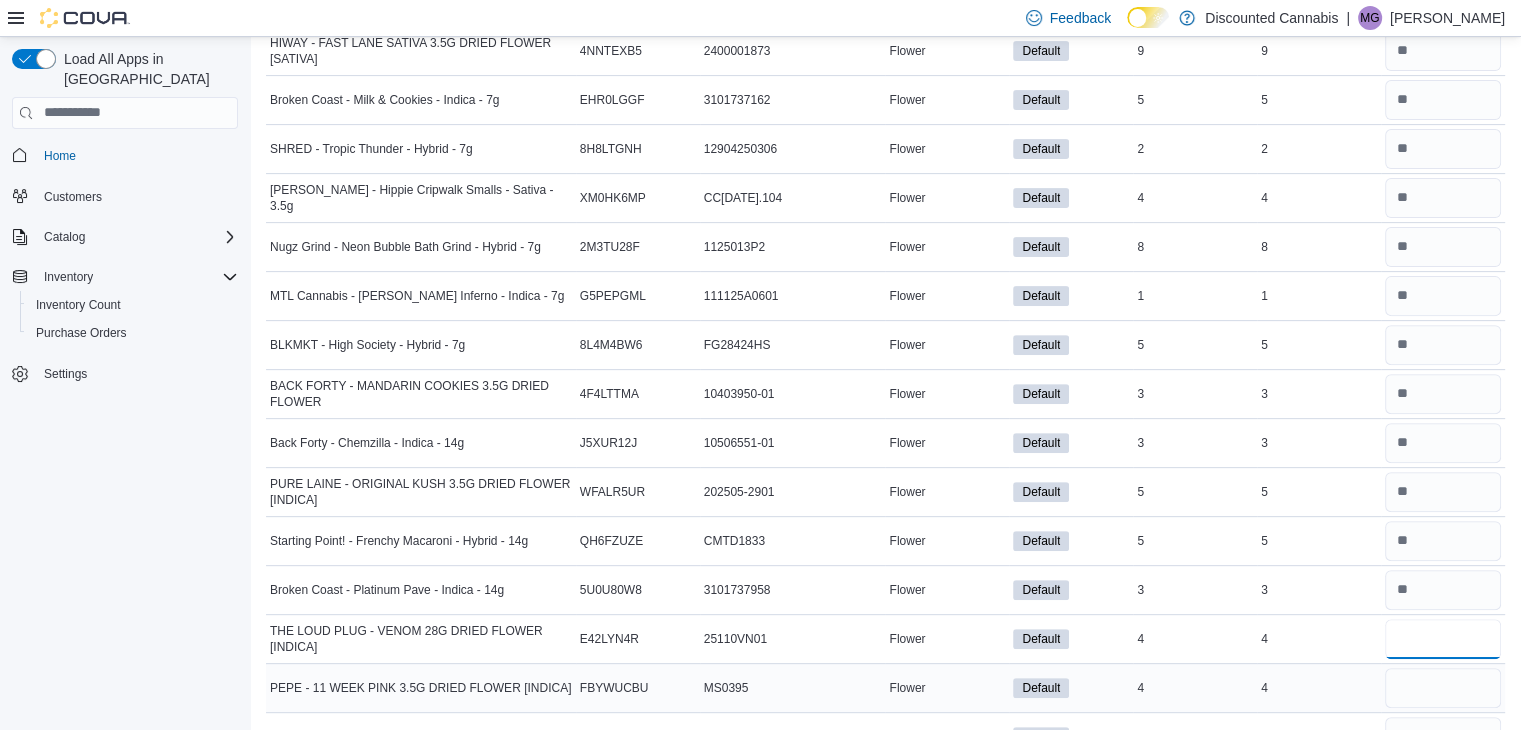 type on "*" 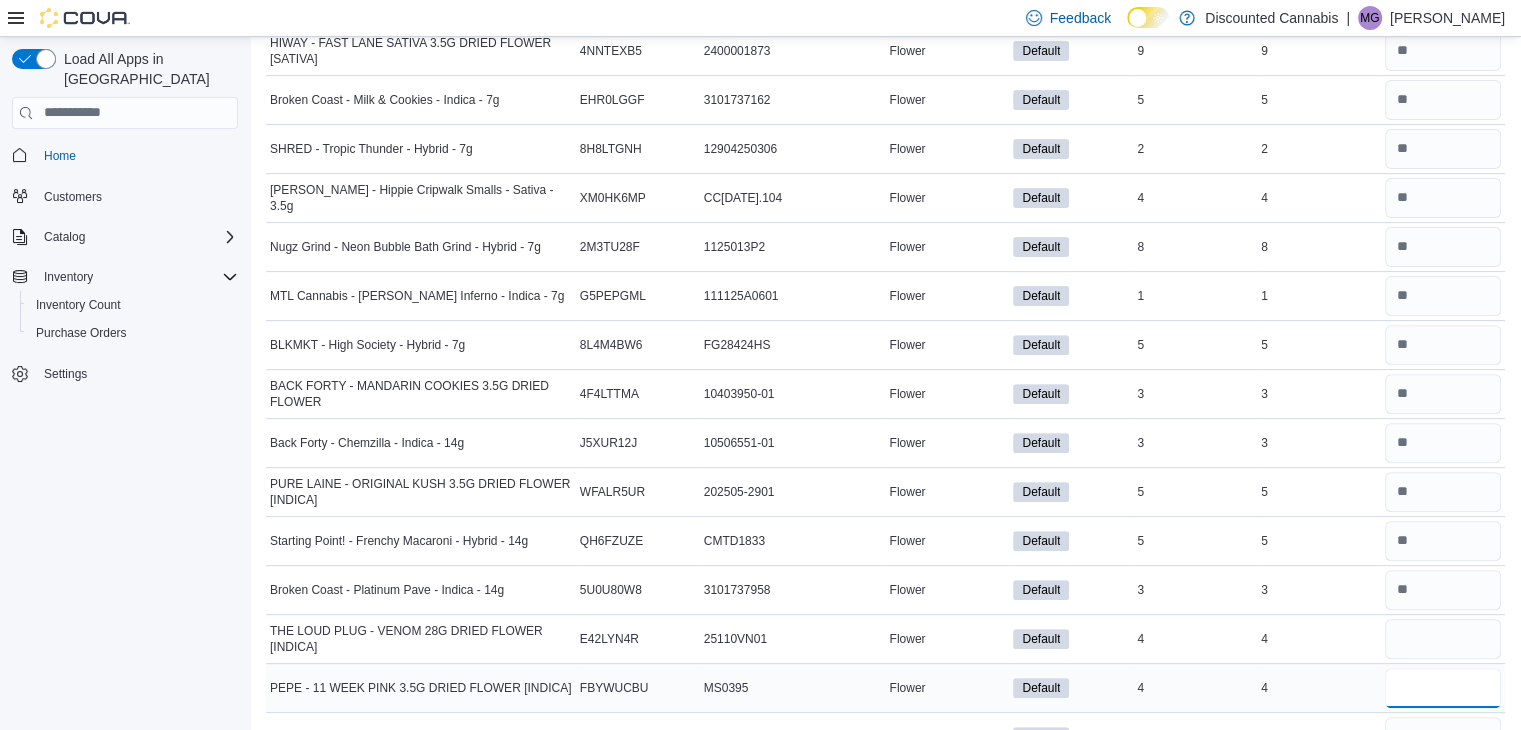 type 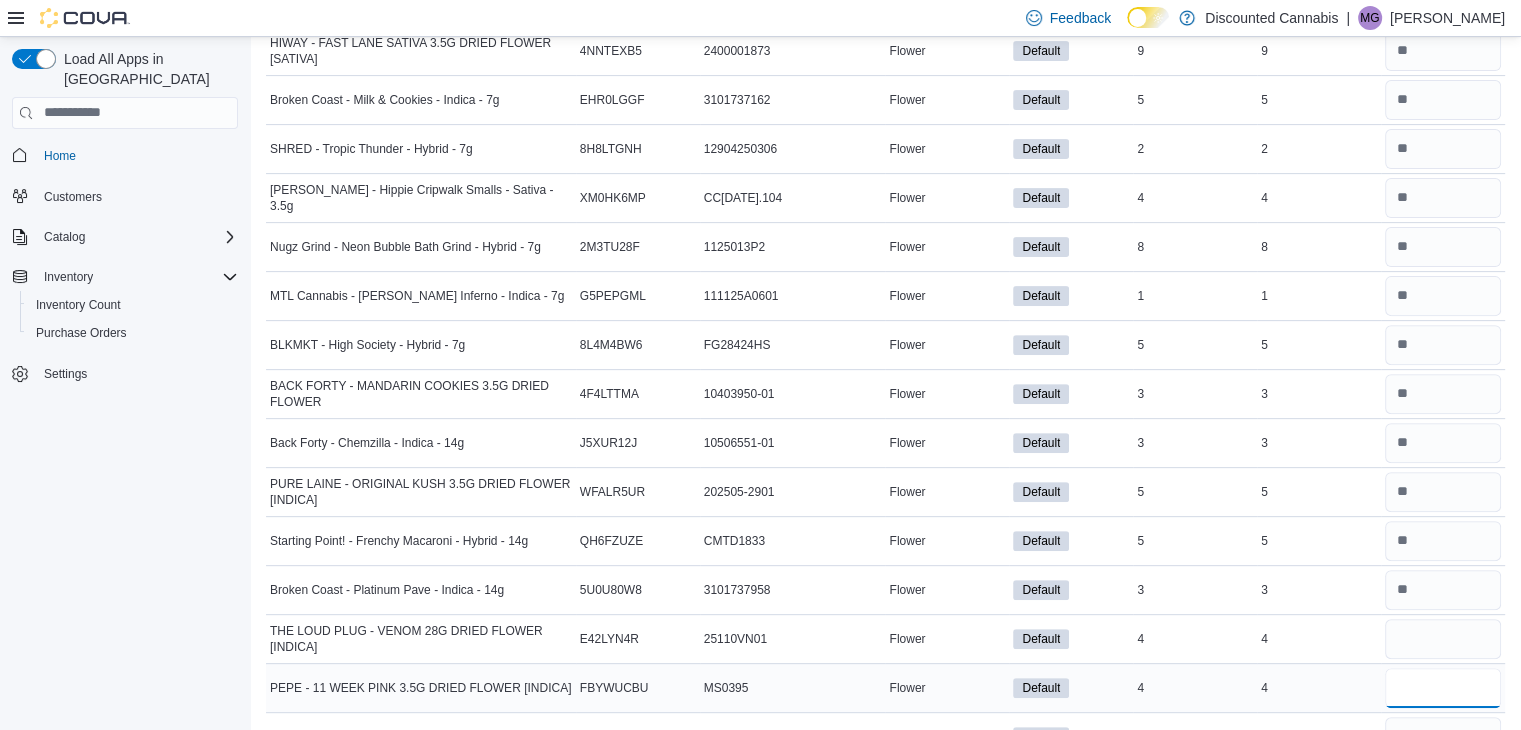 click at bounding box center (1443, 688) 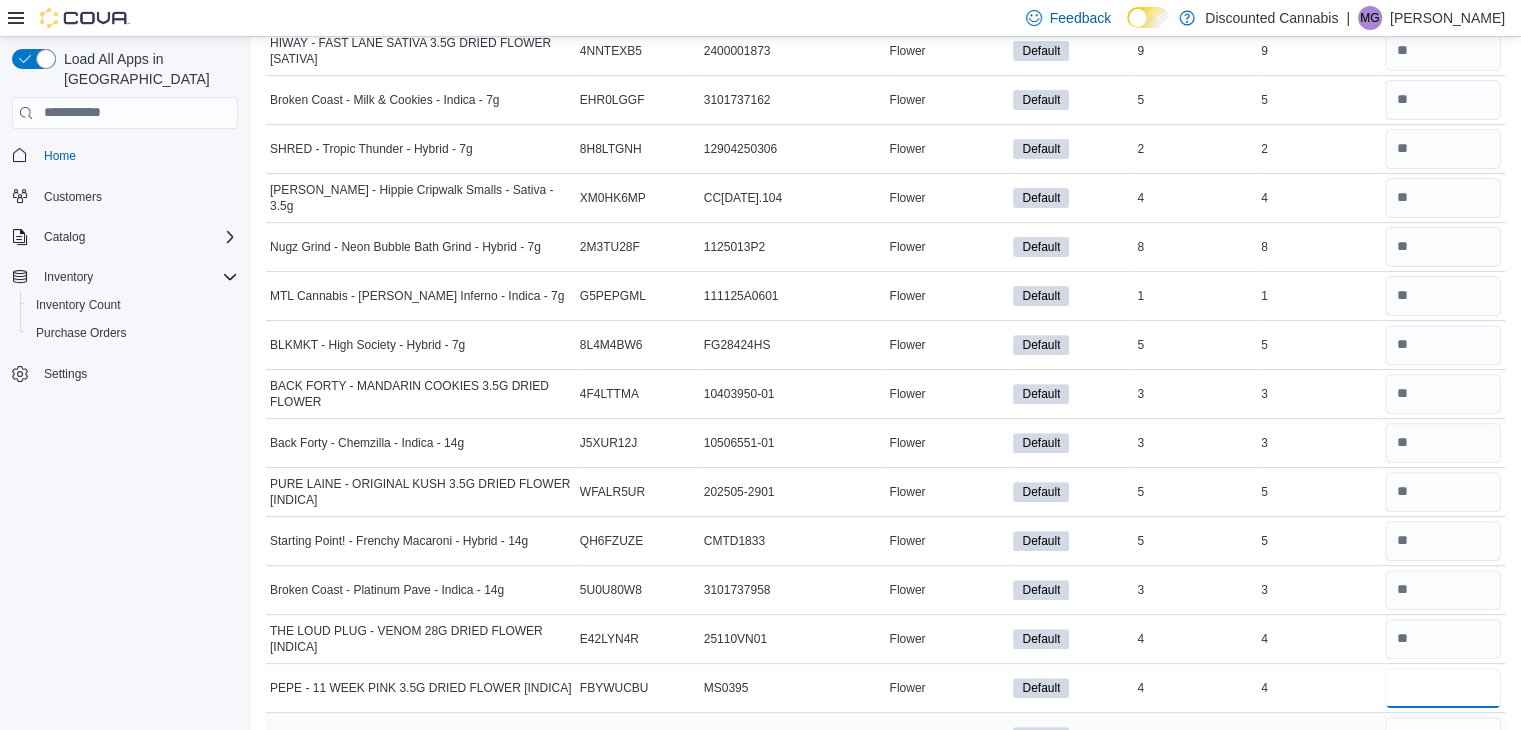 type on "*" 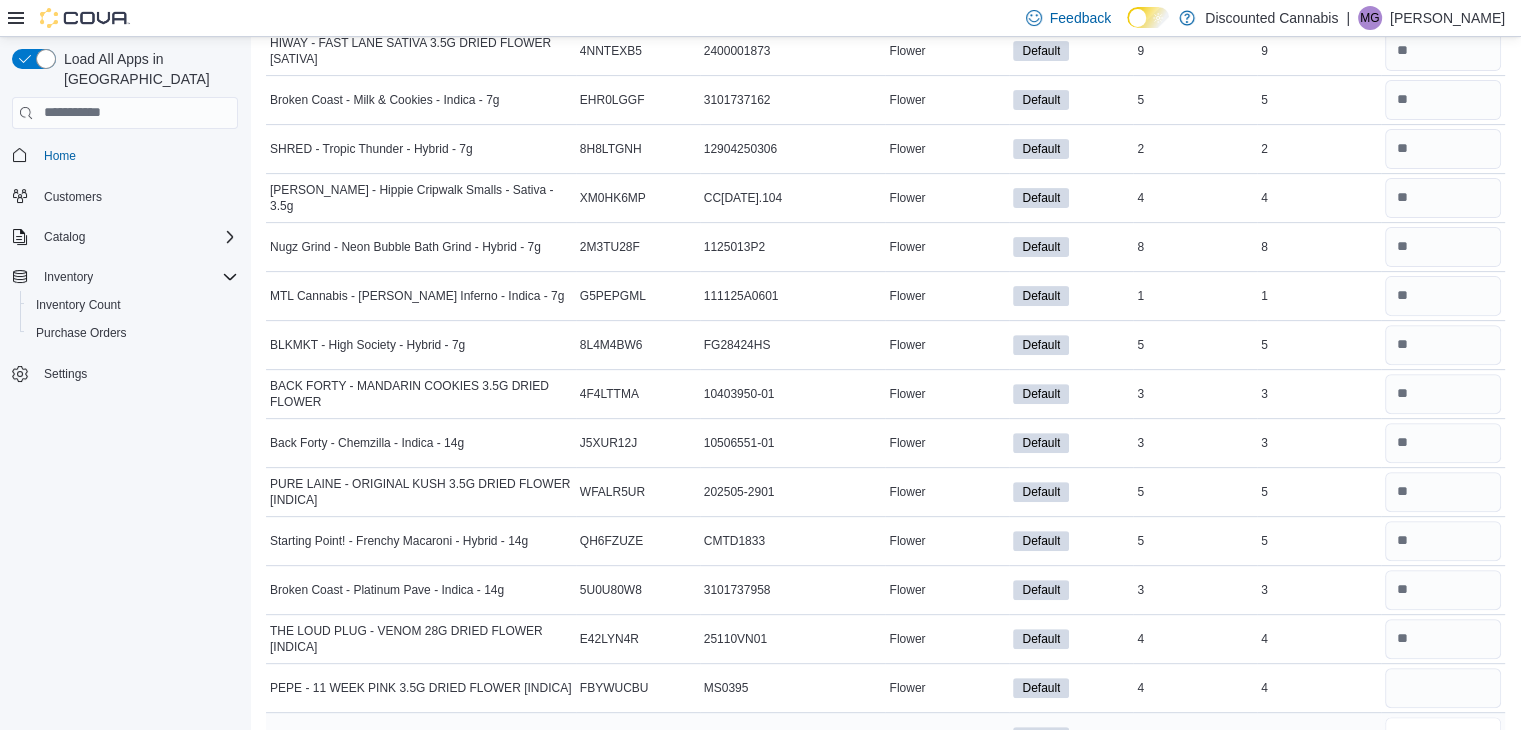 type 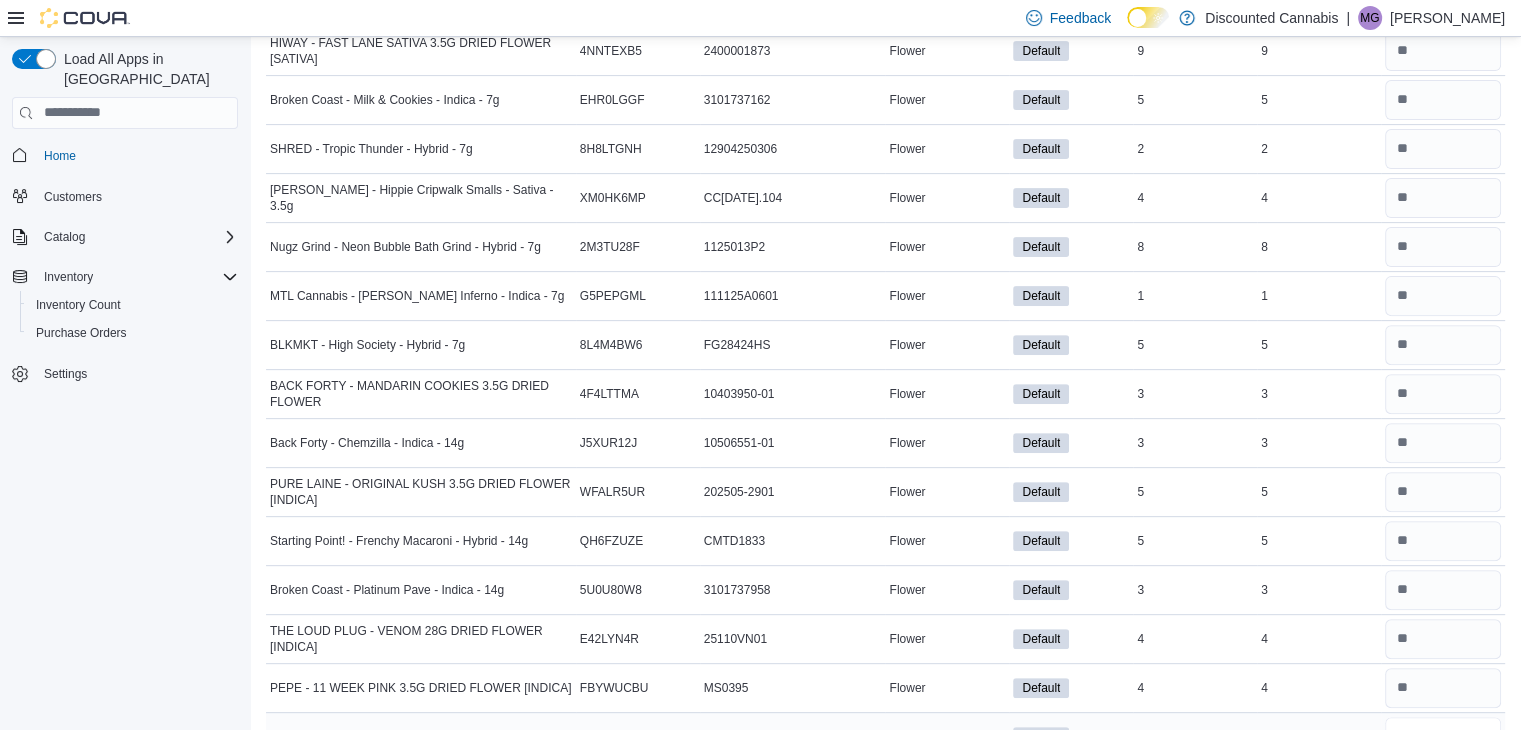 click at bounding box center [1443, 737] 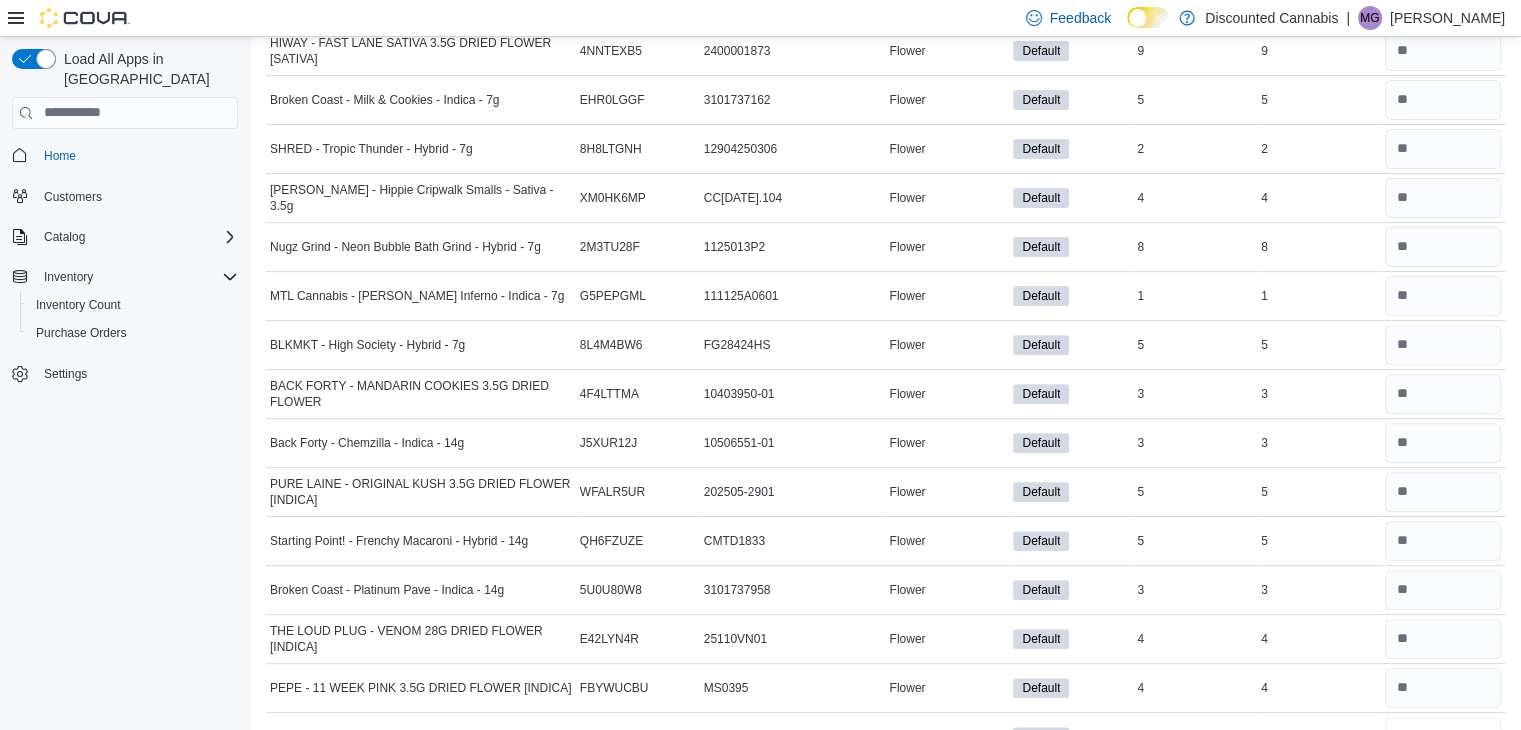 scroll, scrollTop: 8463, scrollLeft: 0, axis: vertical 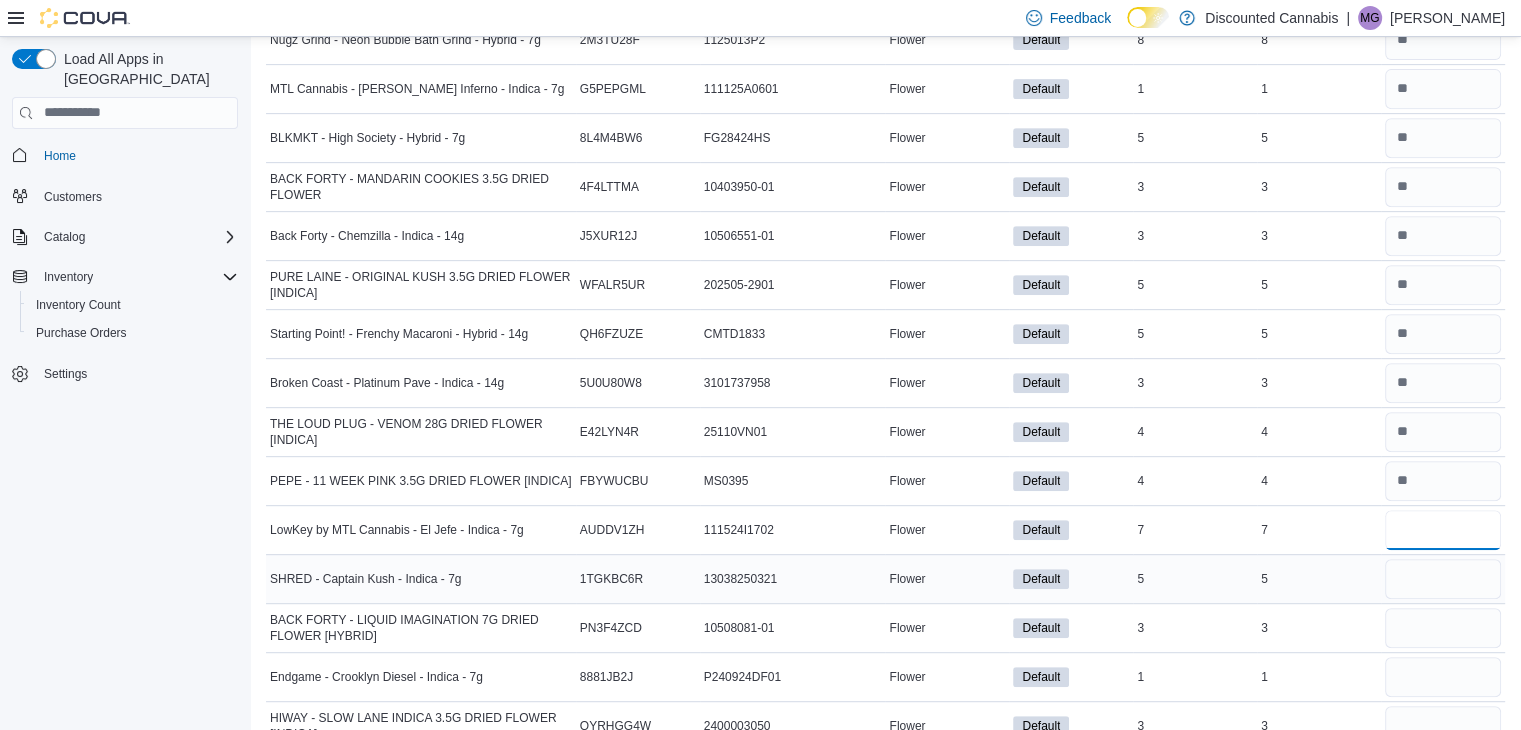 type on "*" 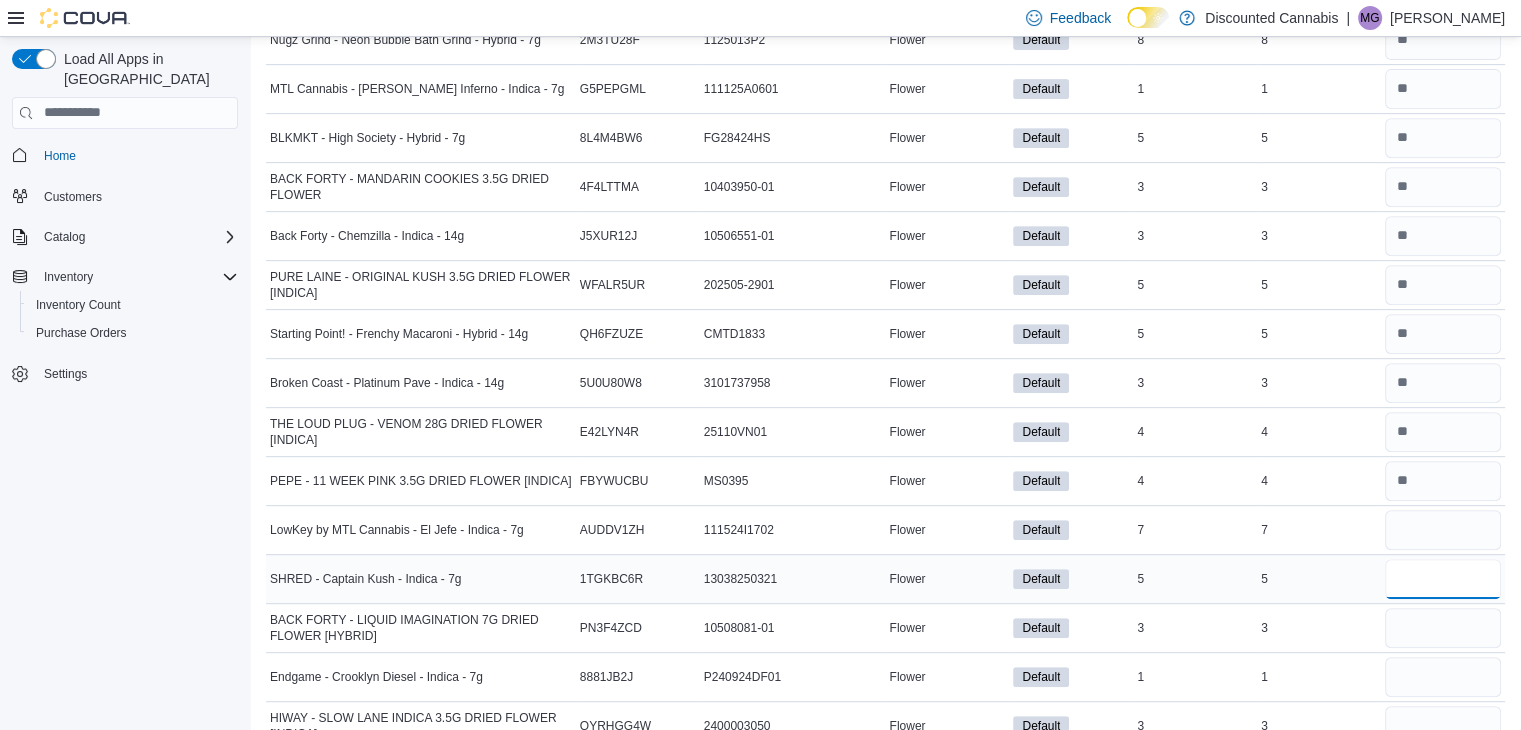 type 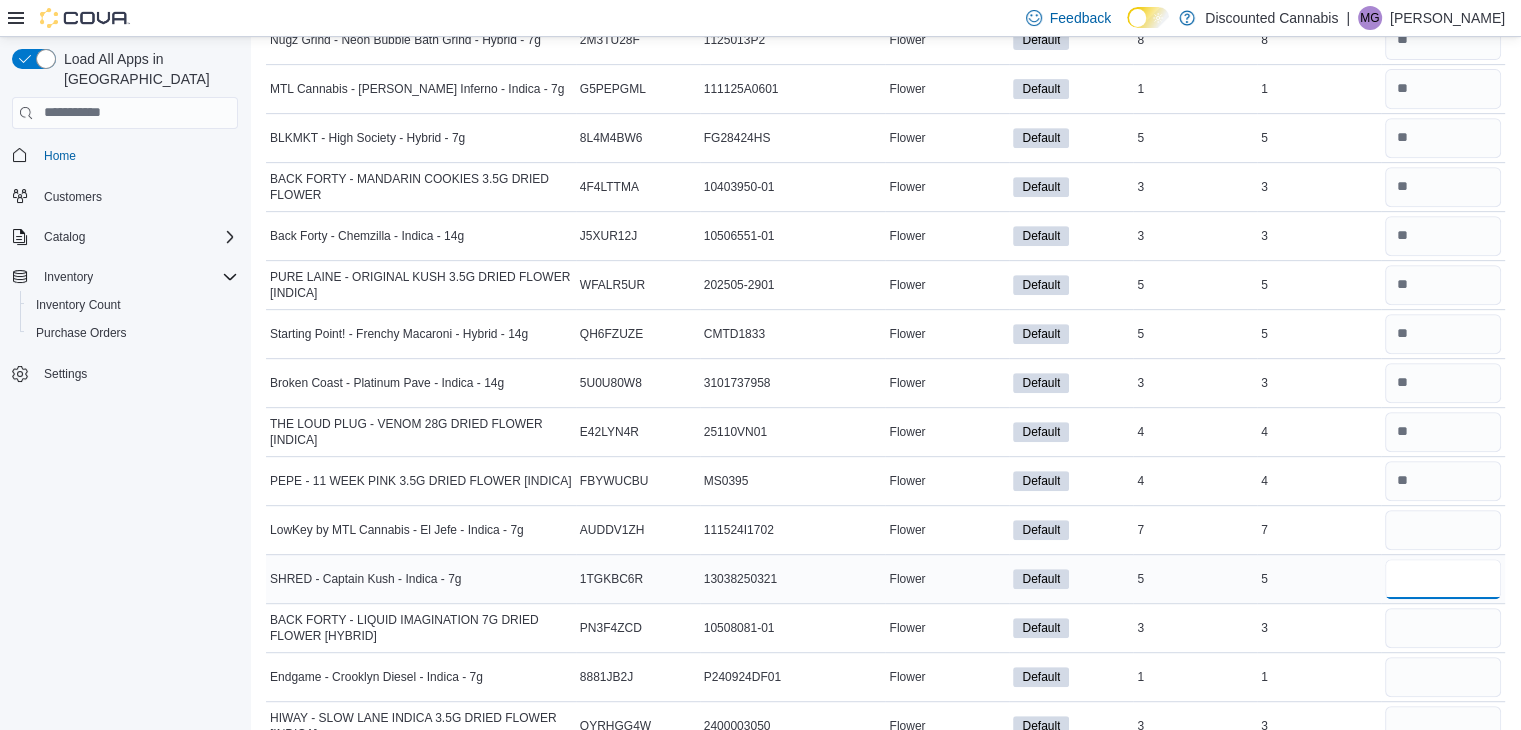 click at bounding box center (1443, 579) 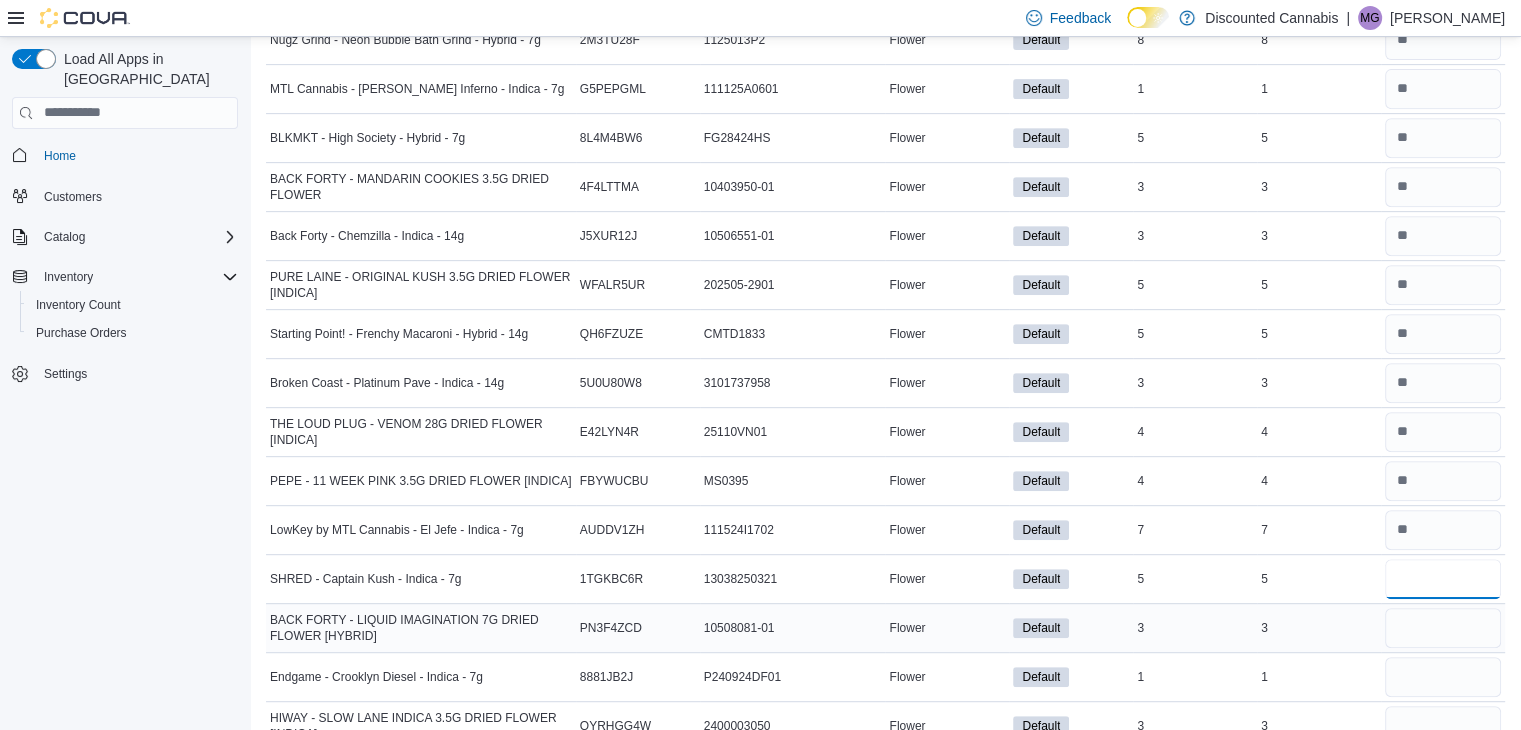 type on "*" 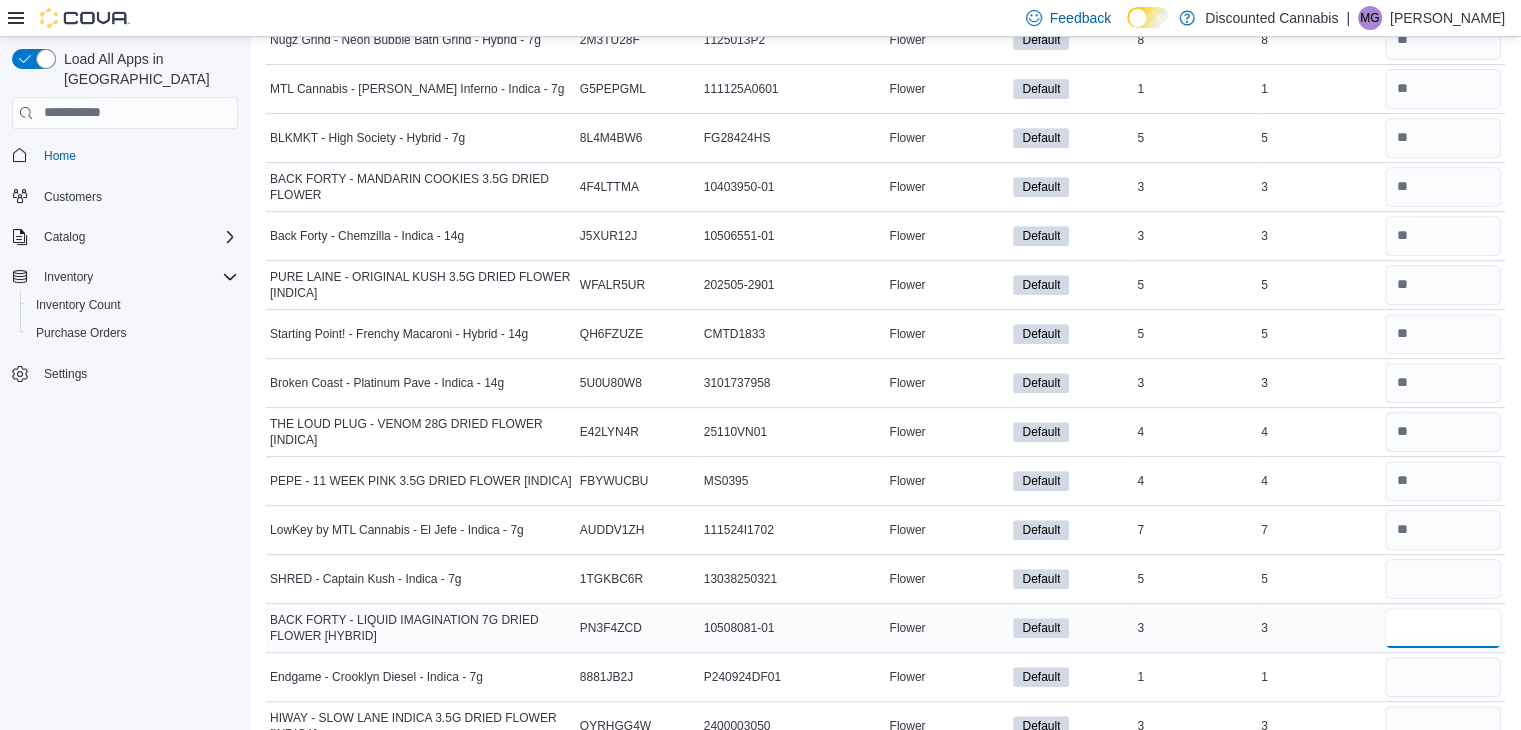 type 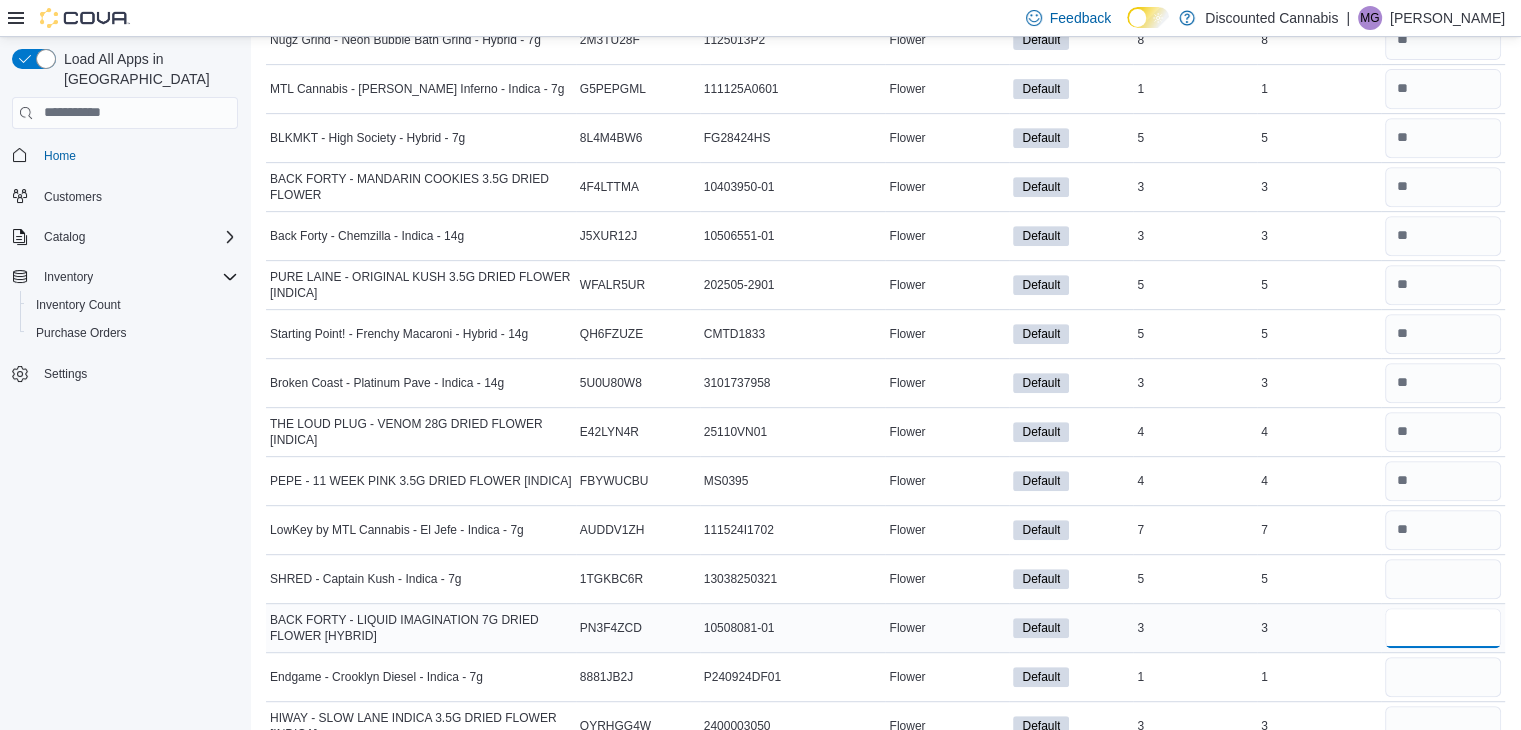 click at bounding box center (1443, 628) 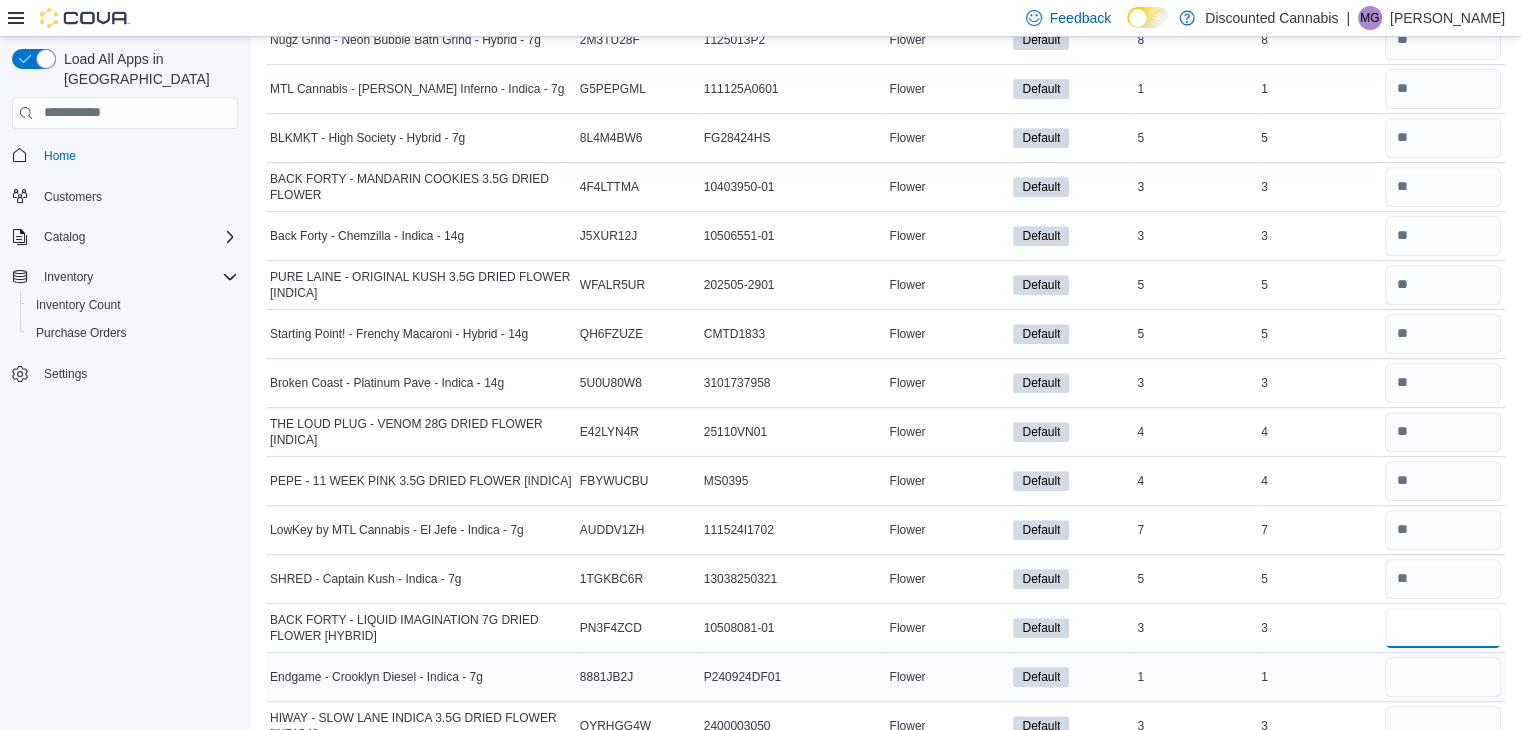 type on "*" 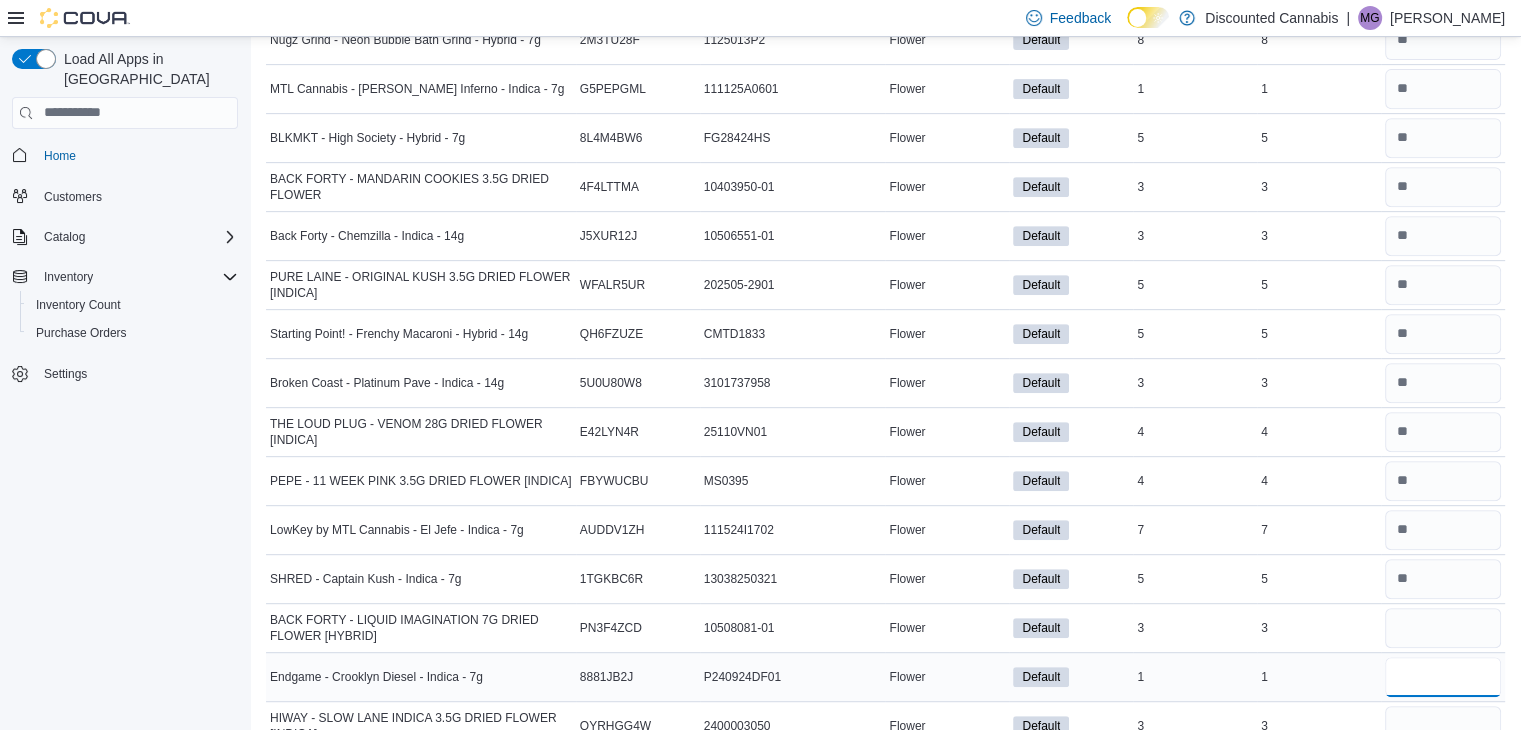 type 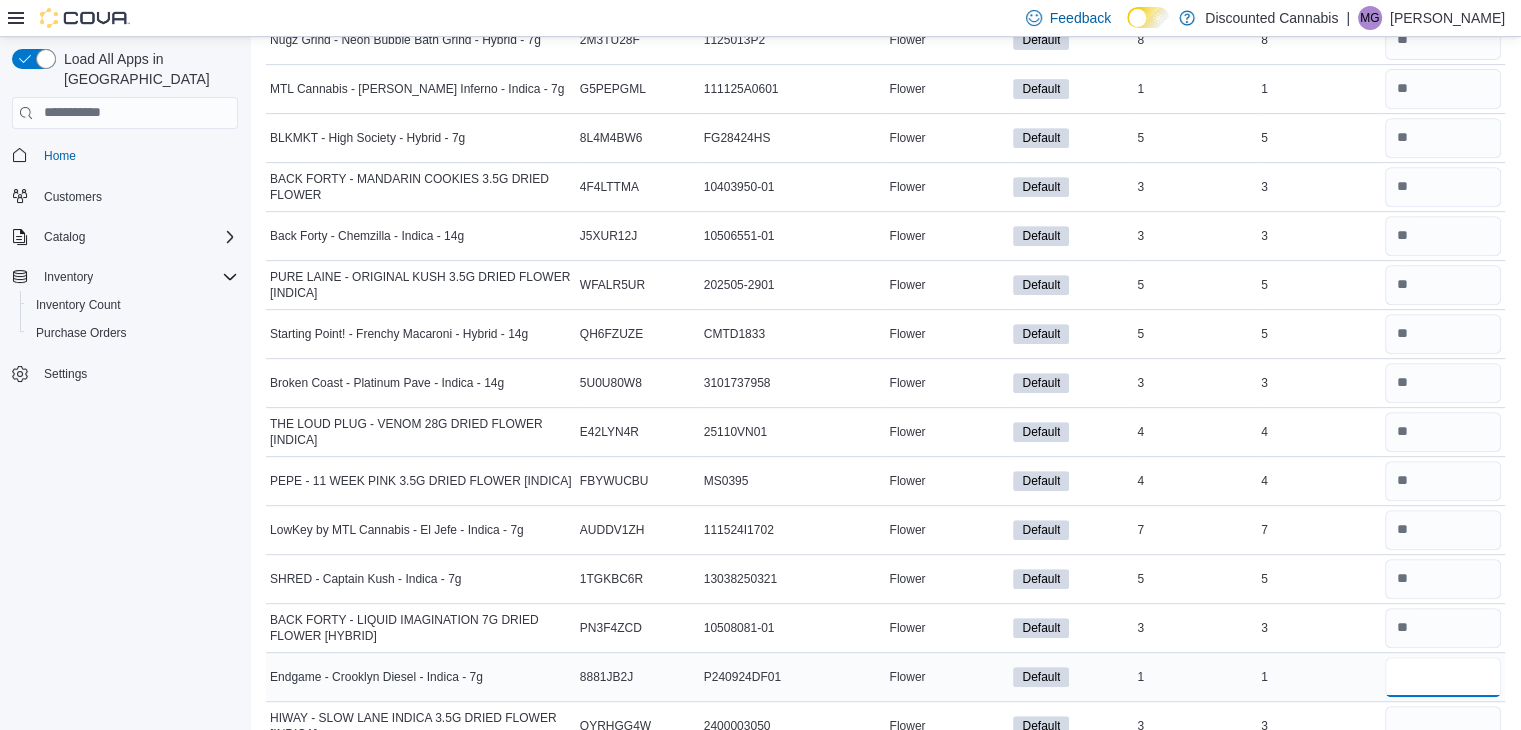 click at bounding box center [1443, 677] 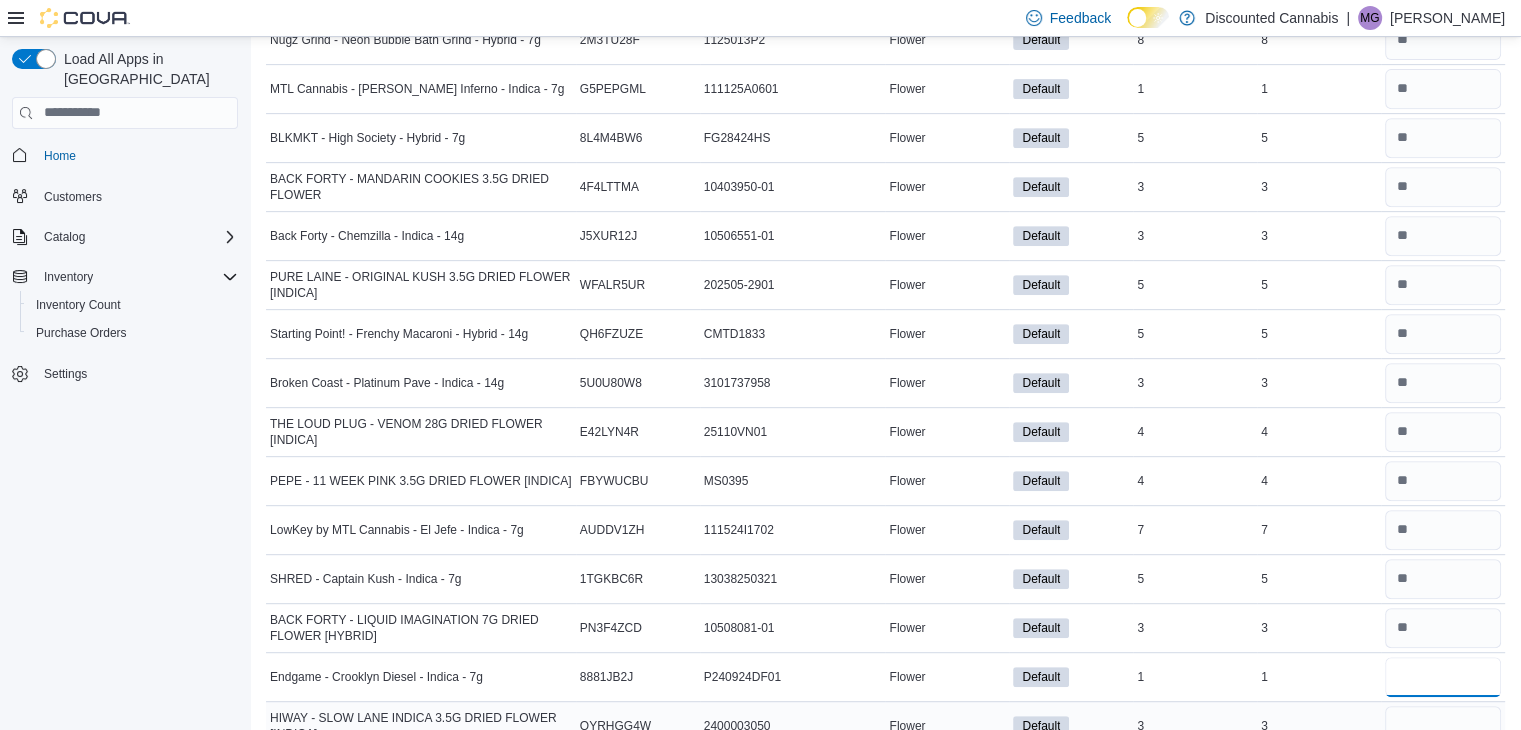 type on "*" 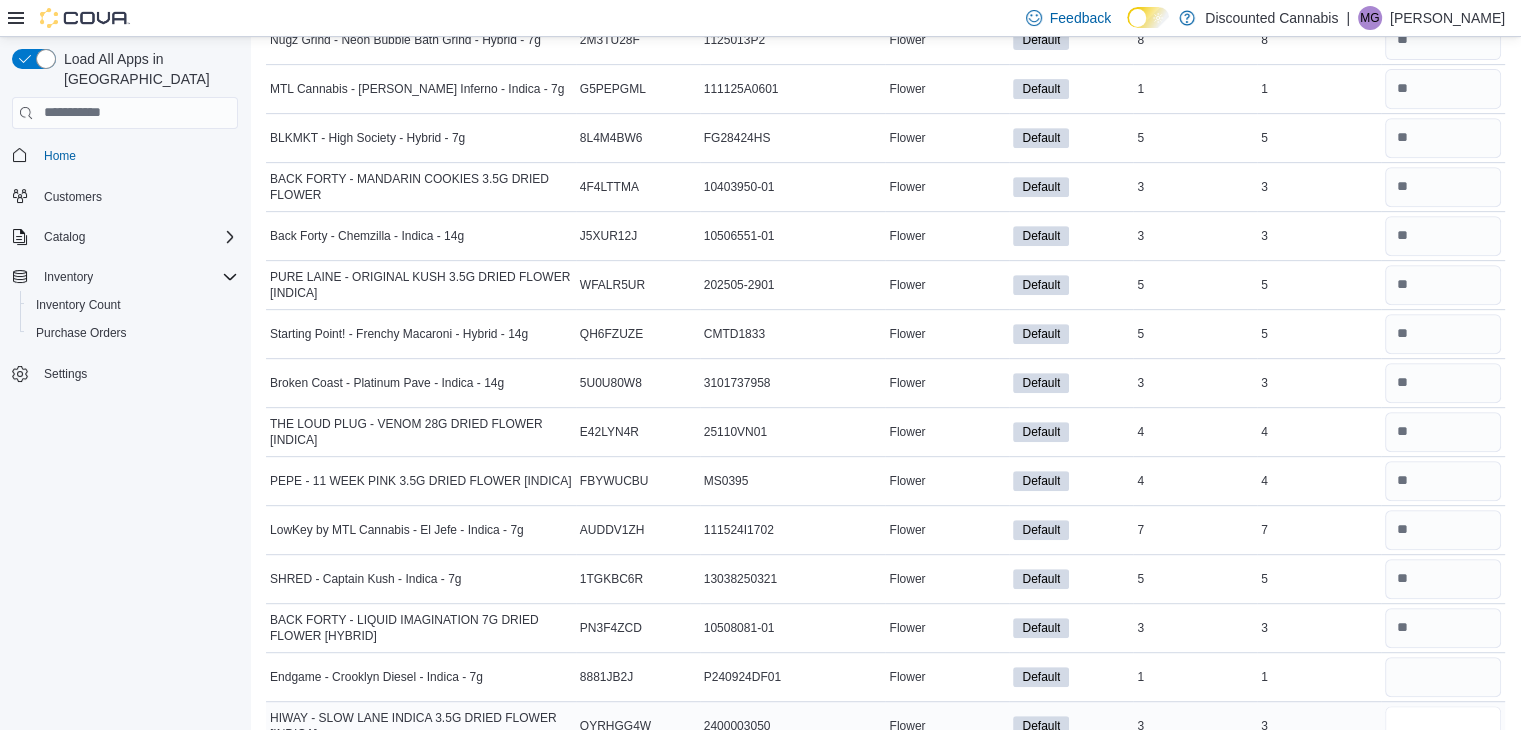 type 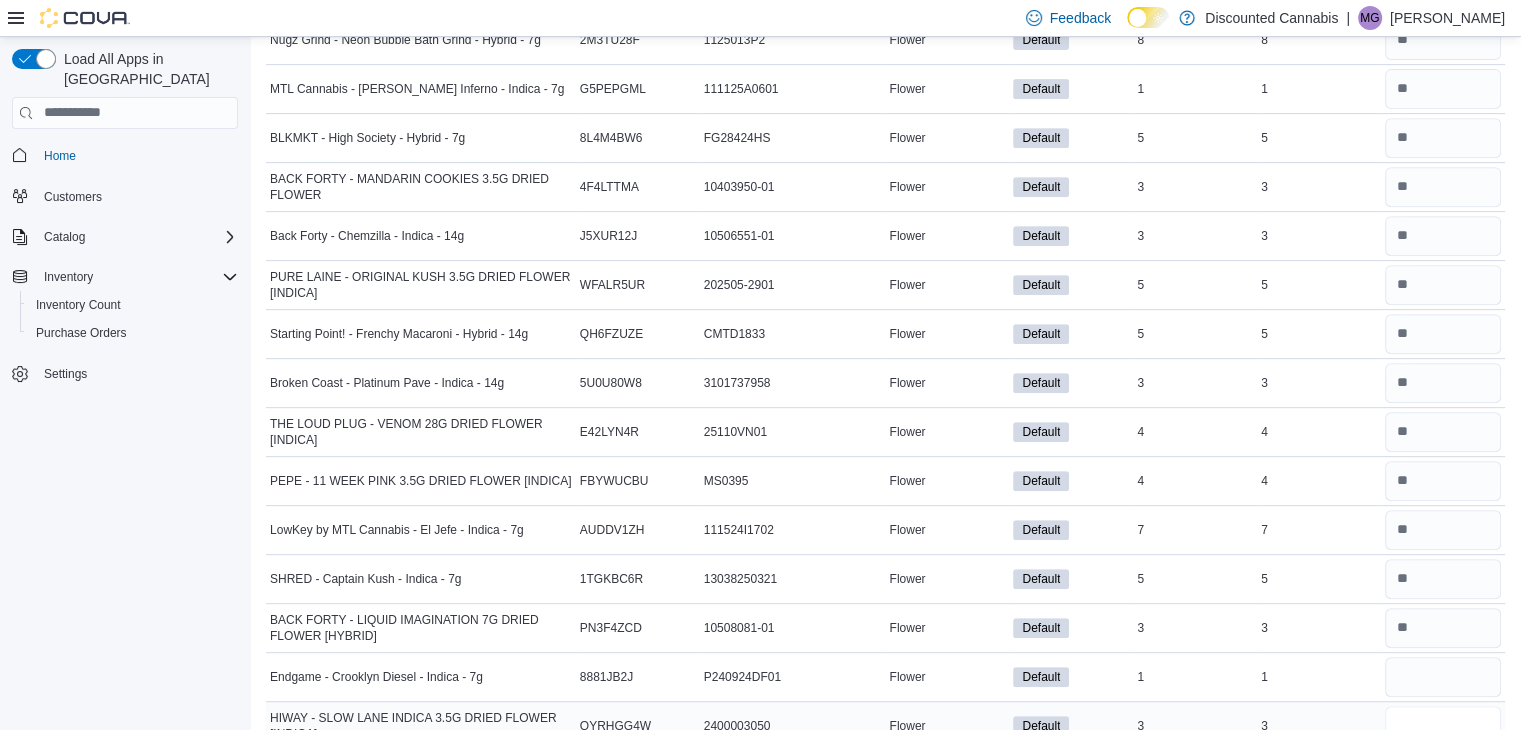 click at bounding box center [1443, 726] 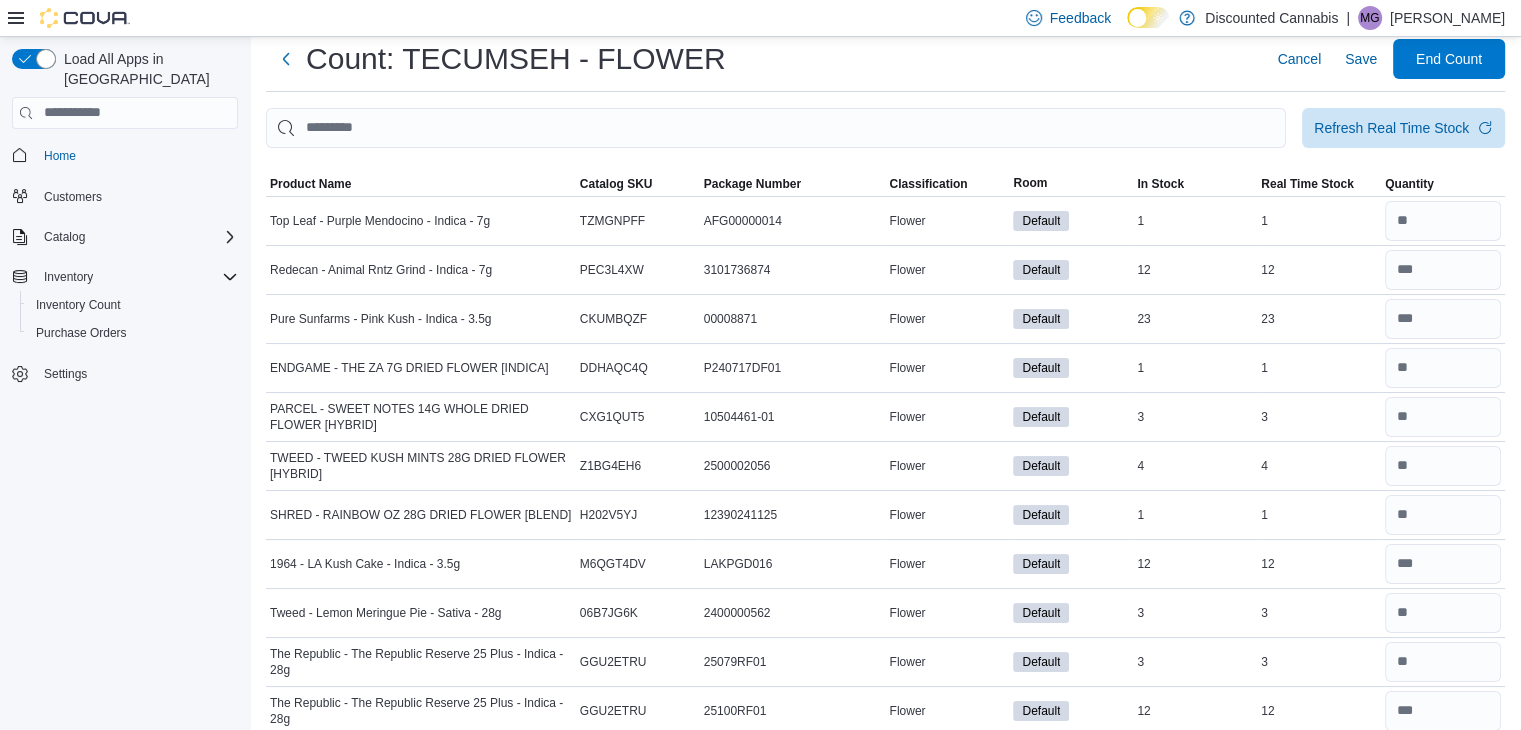 scroll, scrollTop: 0, scrollLeft: 0, axis: both 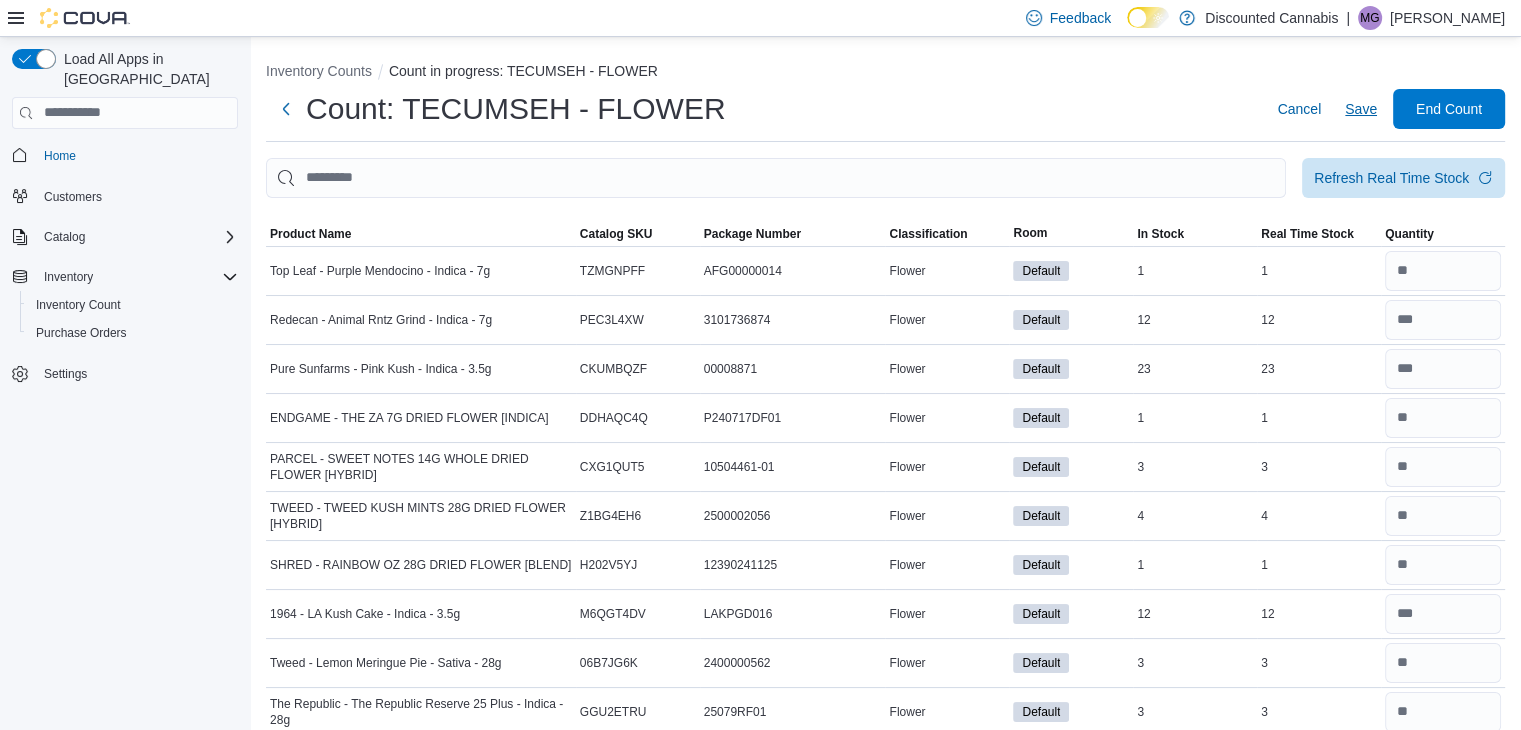 type on "*" 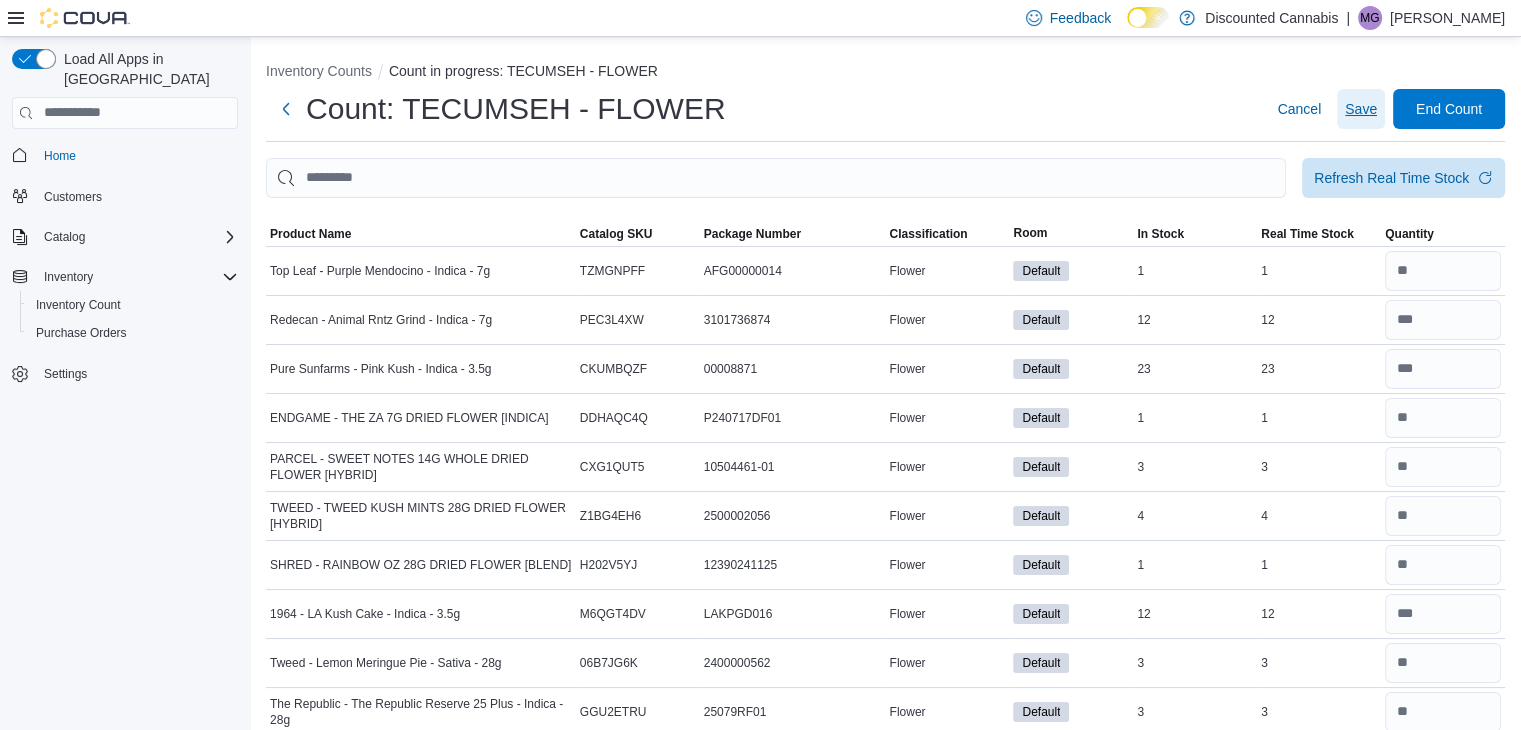type 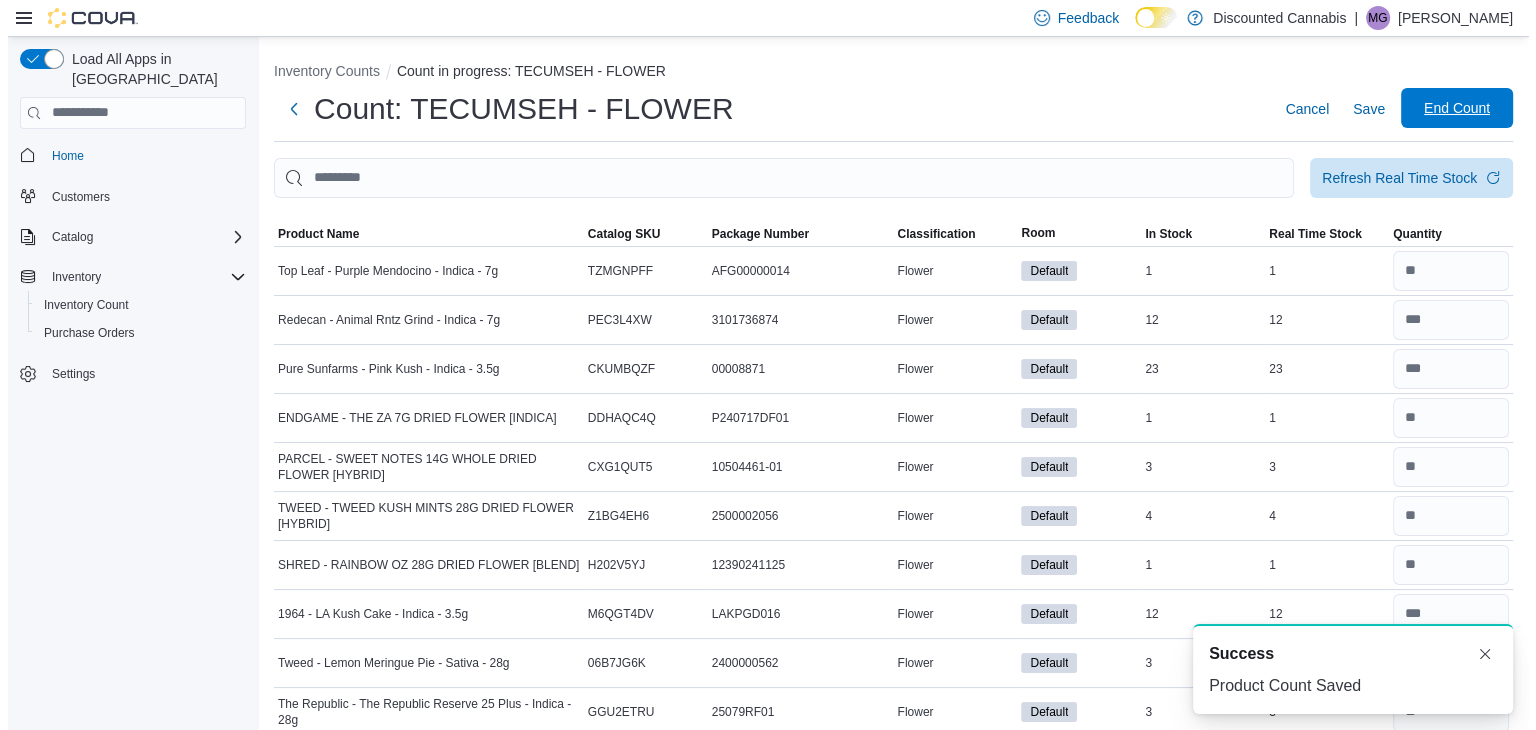 scroll, scrollTop: 0, scrollLeft: 0, axis: both 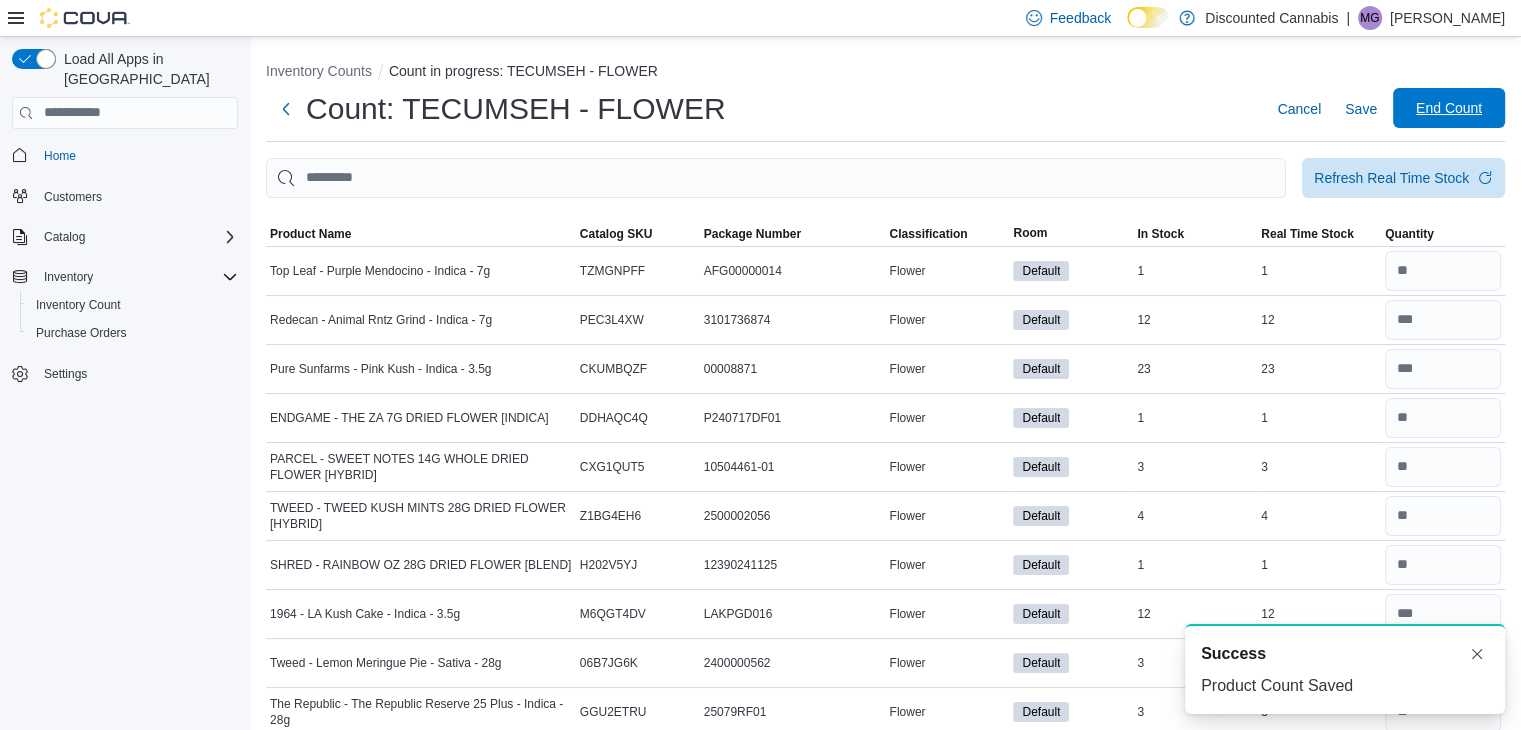 click on "End Count" at bounding box center (1449, 108) 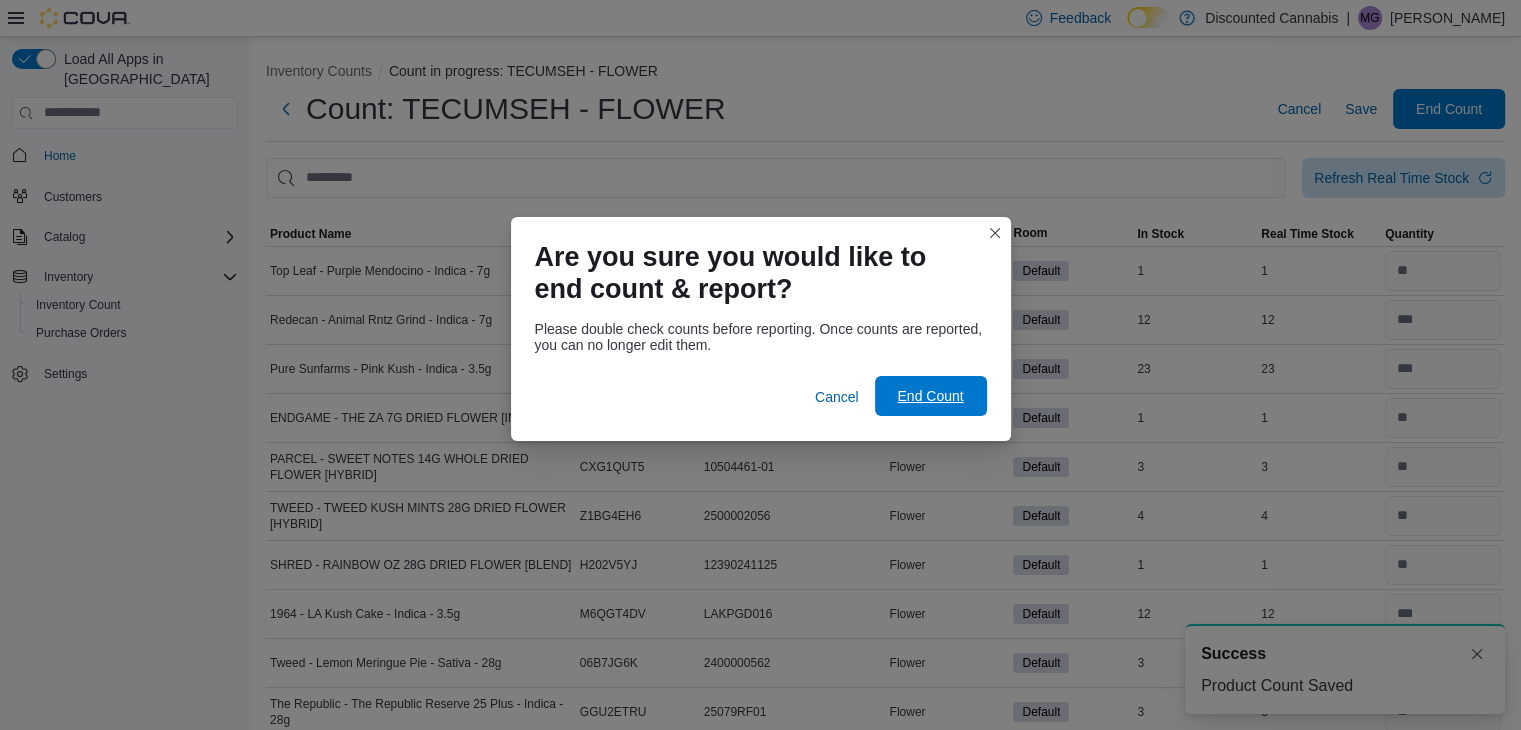 click on "End Count" at bounding box center [931, 396] 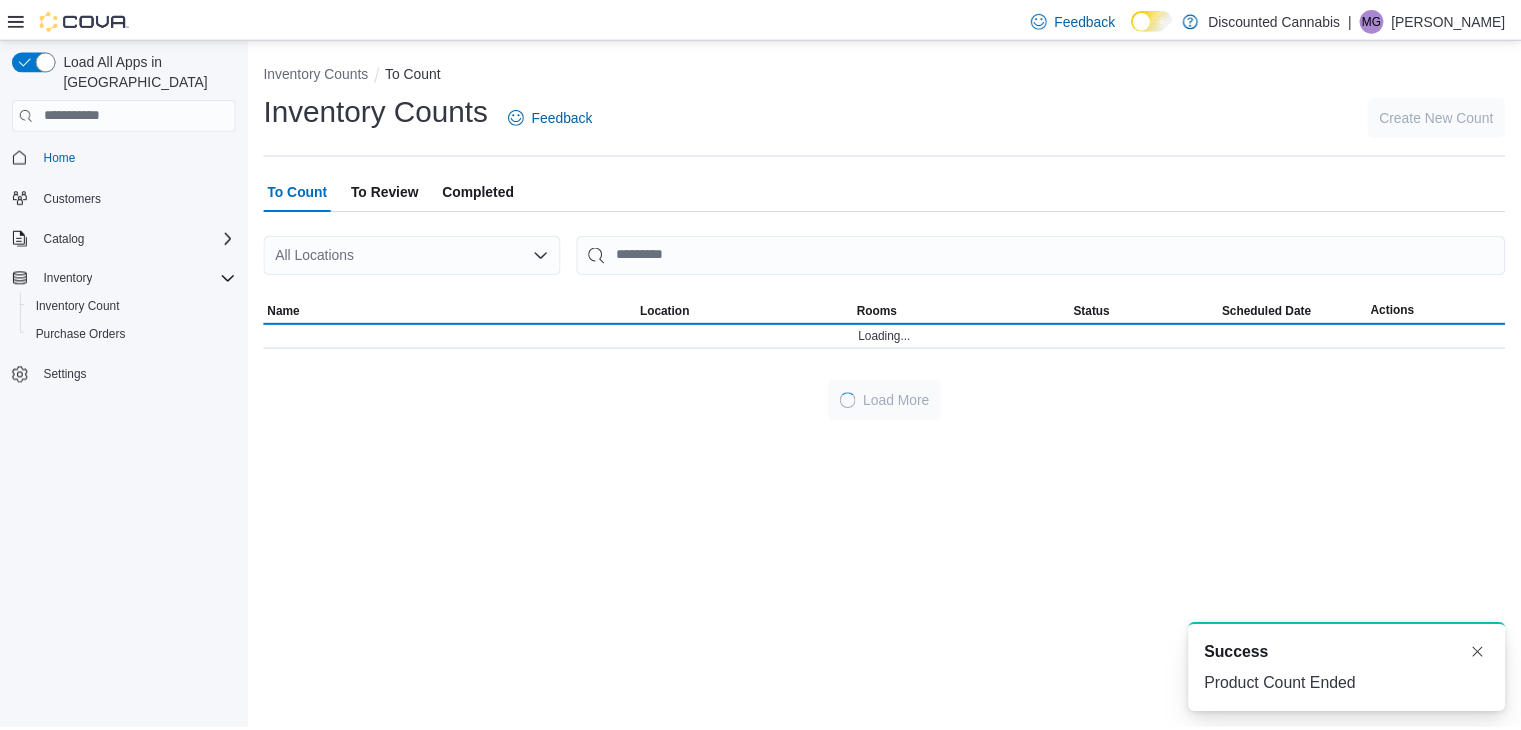 scroll, scrollTop: 0, scrollLeft: 0, axis: both 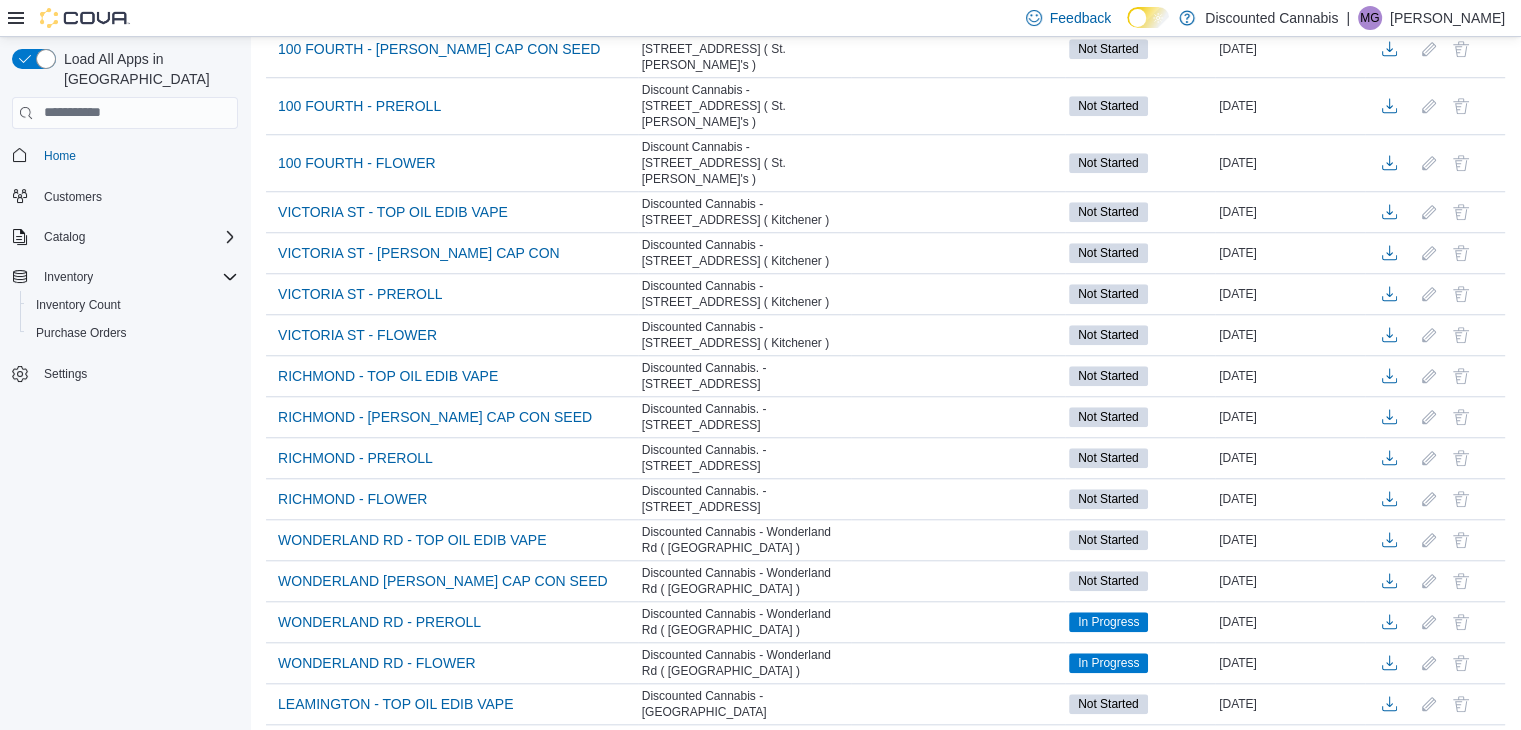 click on "Load More" at bounding box center (885, 1054) 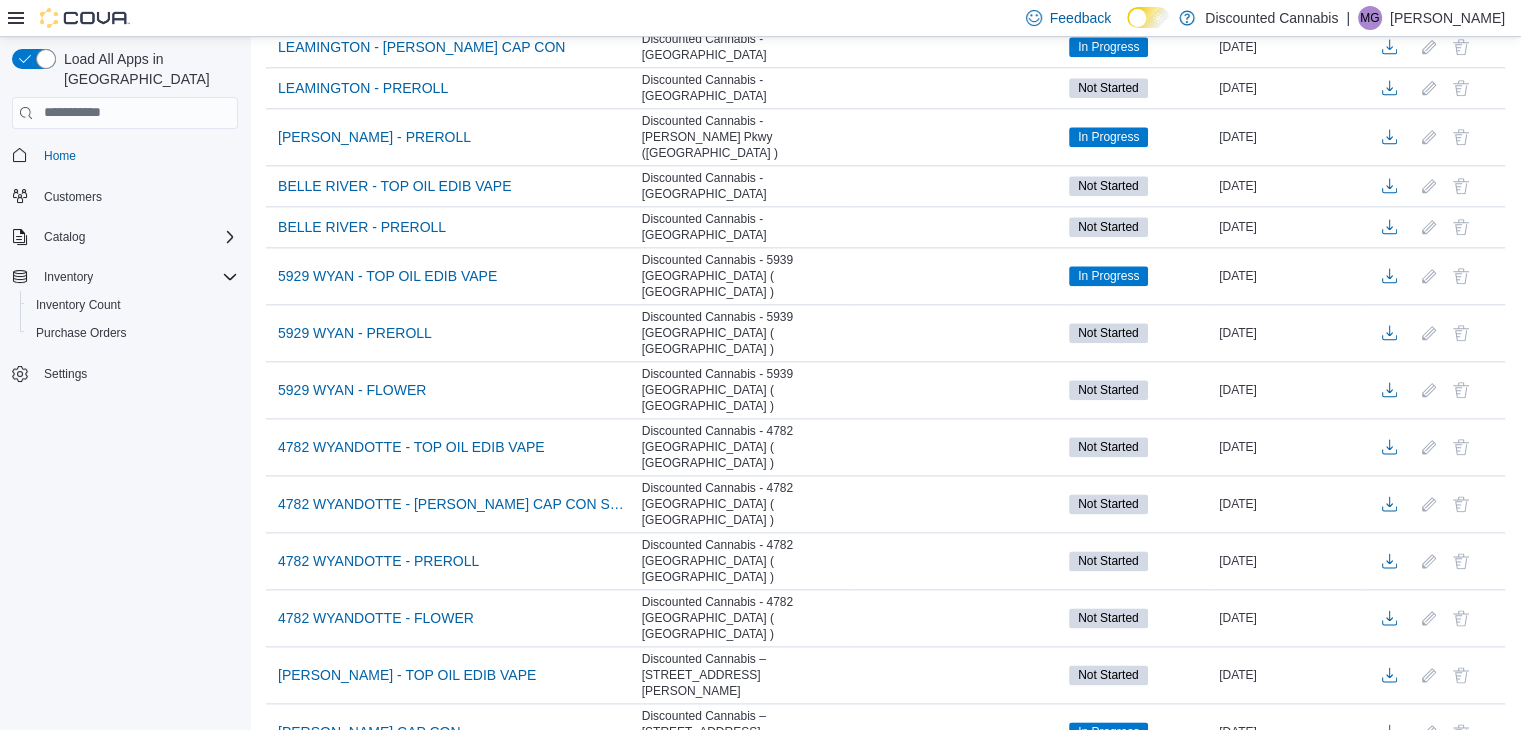 scroll, scrollTop: 3730, scrollLeft: 0, axis: vertical 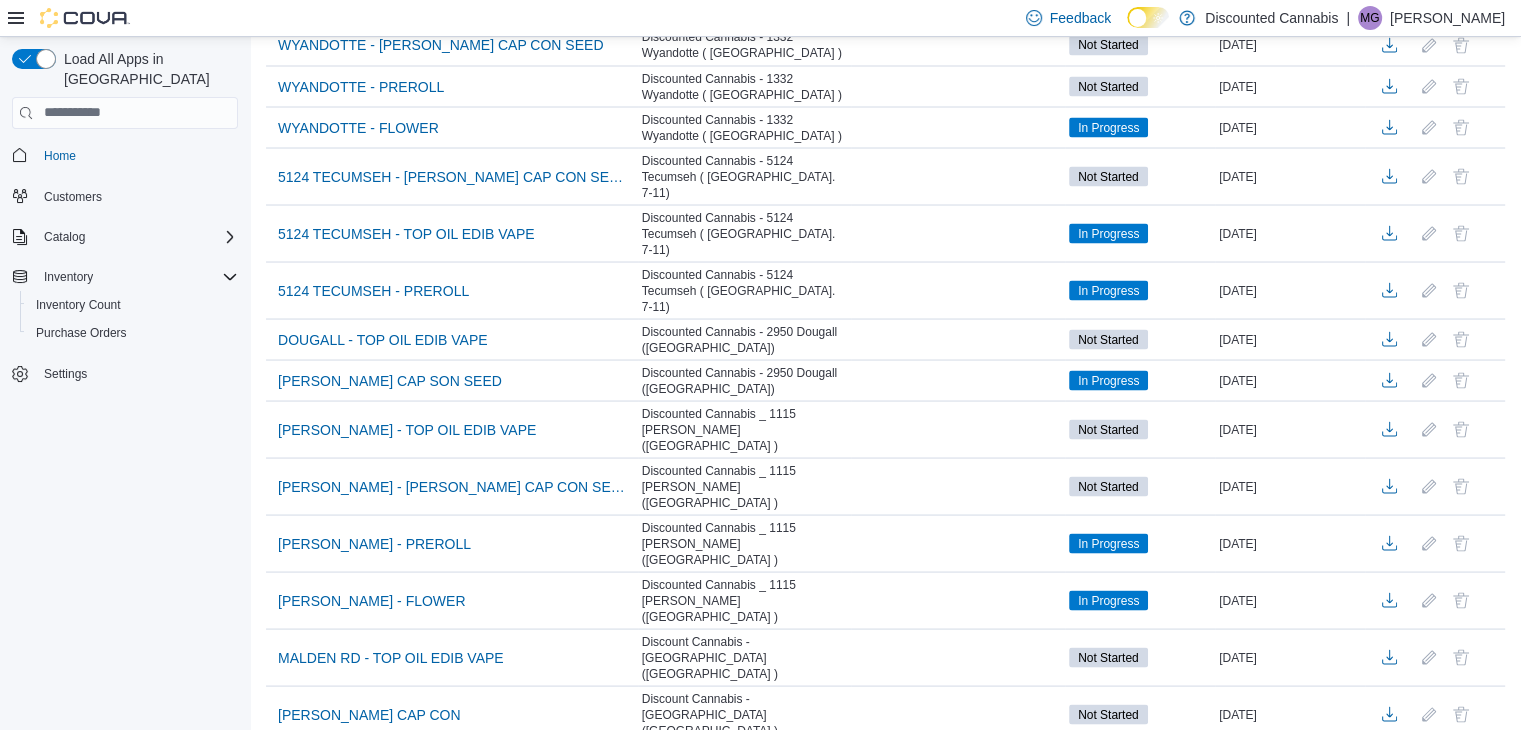 click on "Load More" at bounding box center (885, 1465) 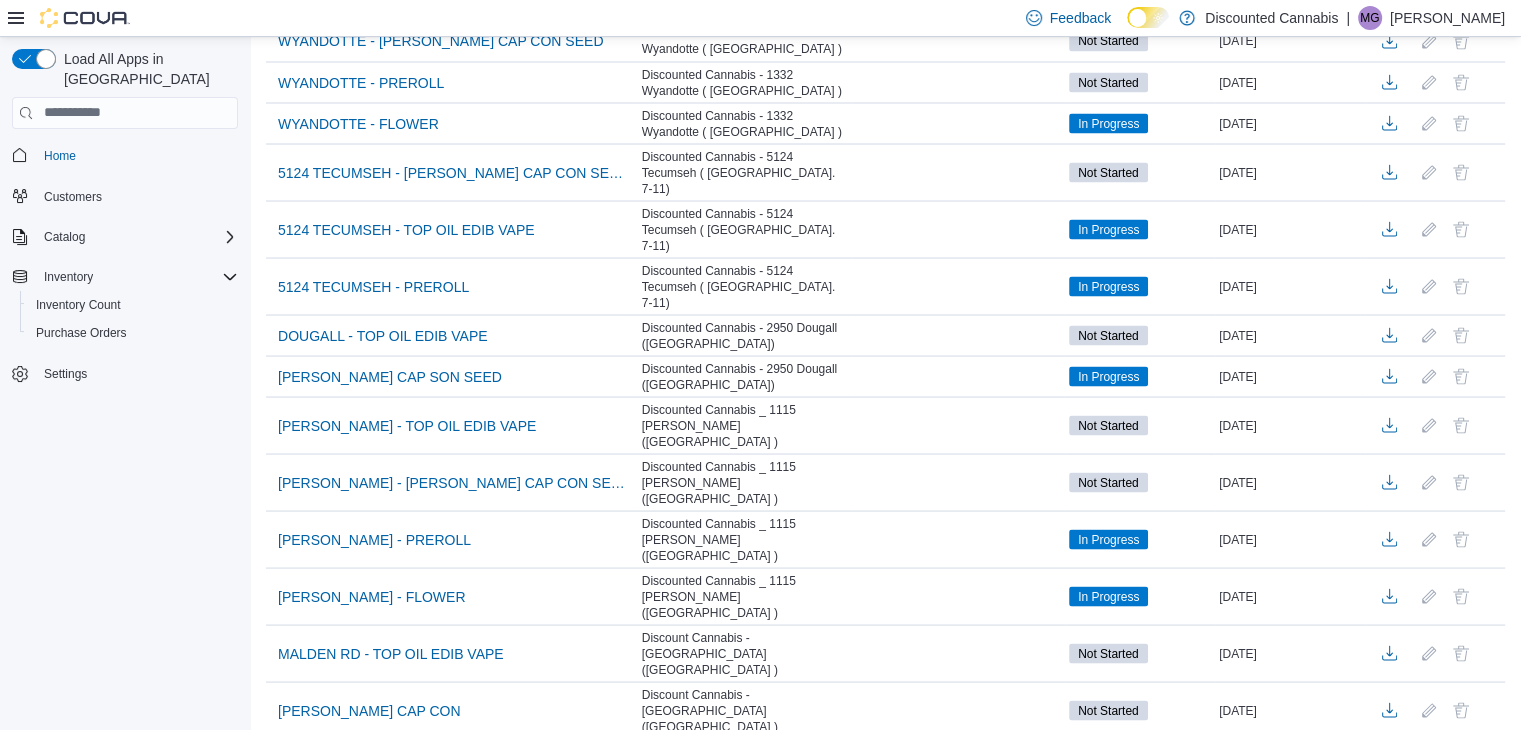 scroll, scrollTop: 4256, scrollLeft: 0, axis: vertical 